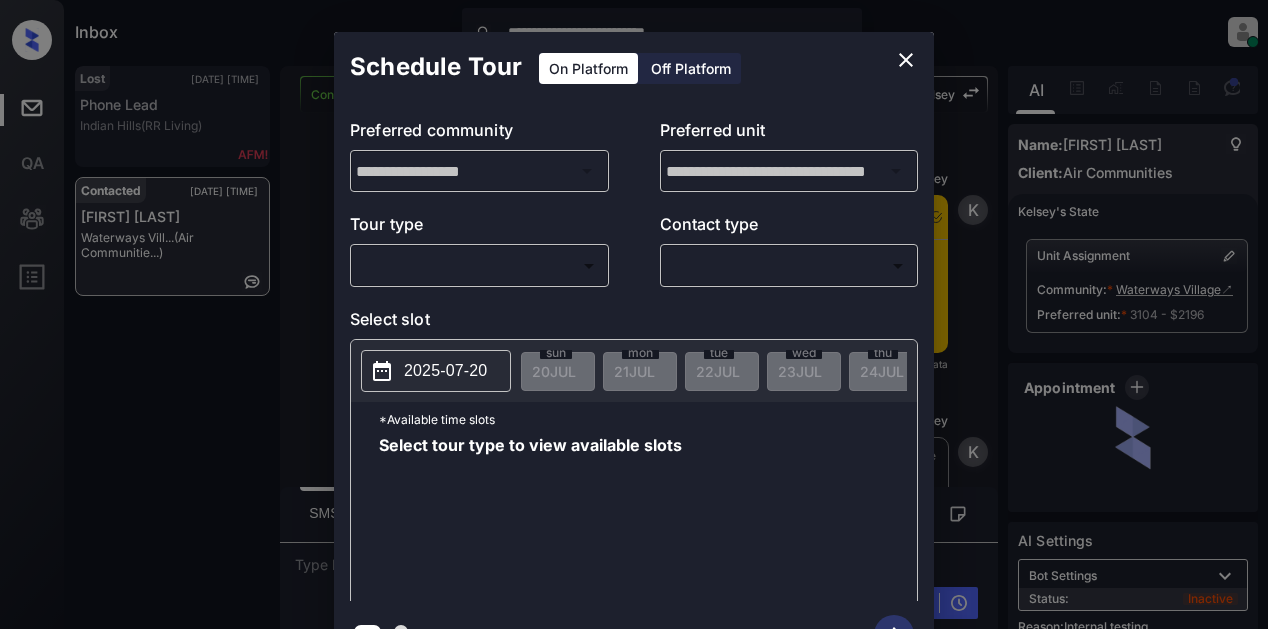 scroll, scrollTop: 0, scrollLeft: 0, axis: both 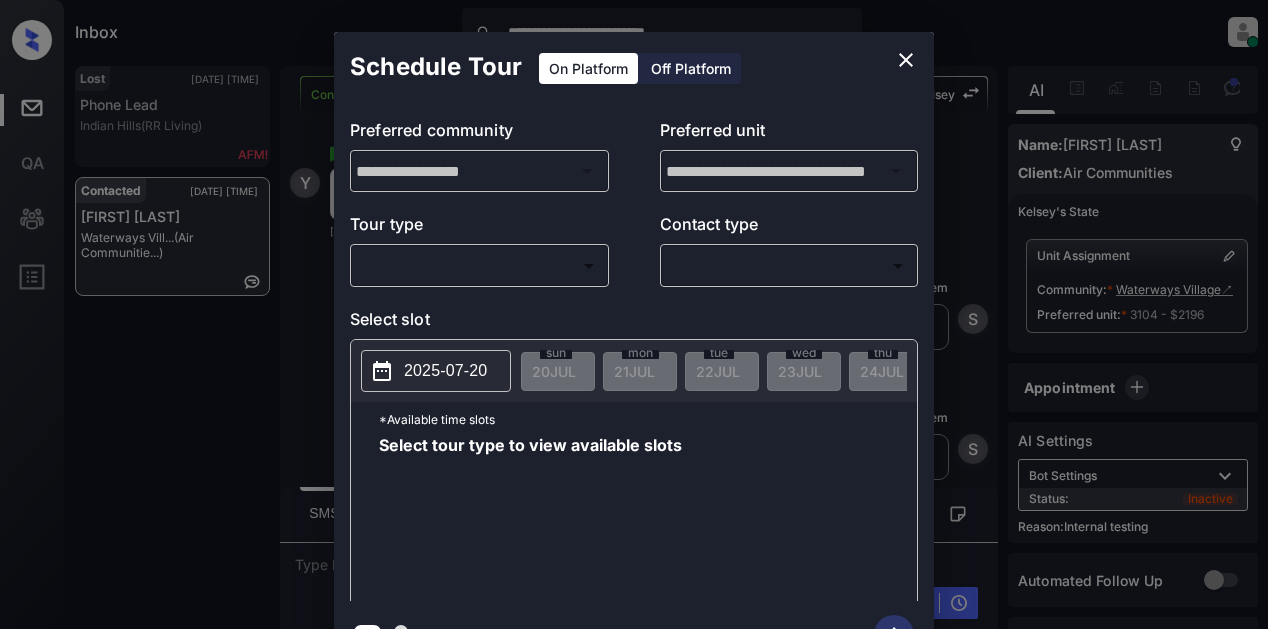 click on "**********" at bounding box center [634, 314] 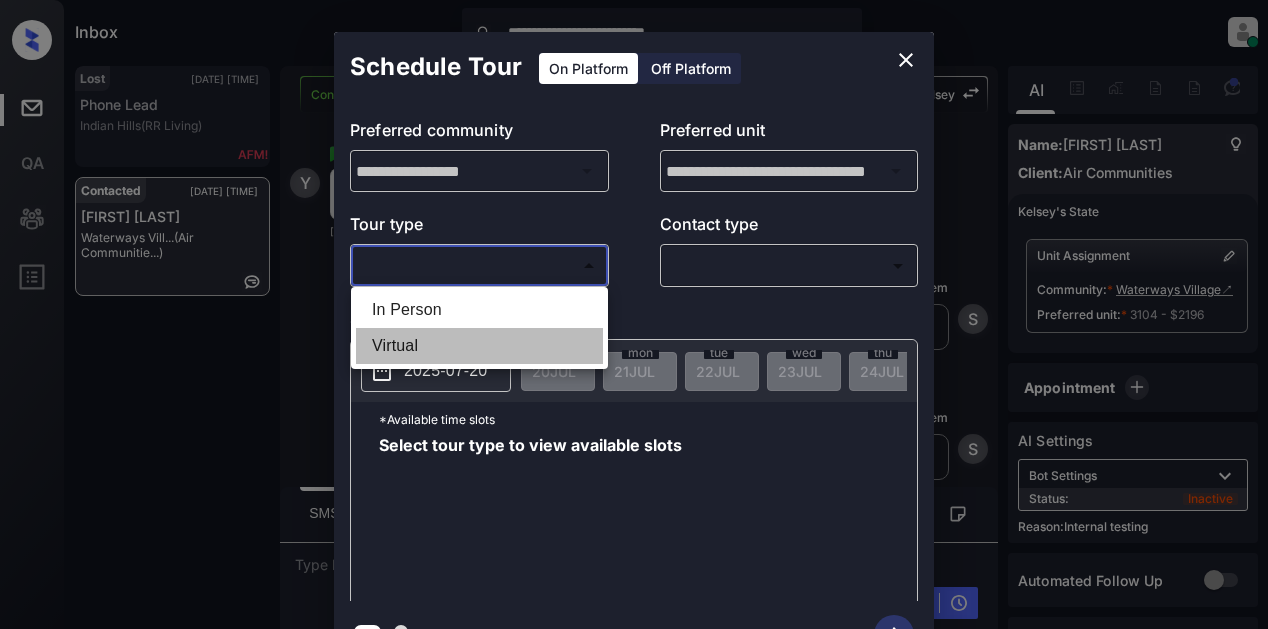 click on "Virtual" at bounding box center (479, 346) 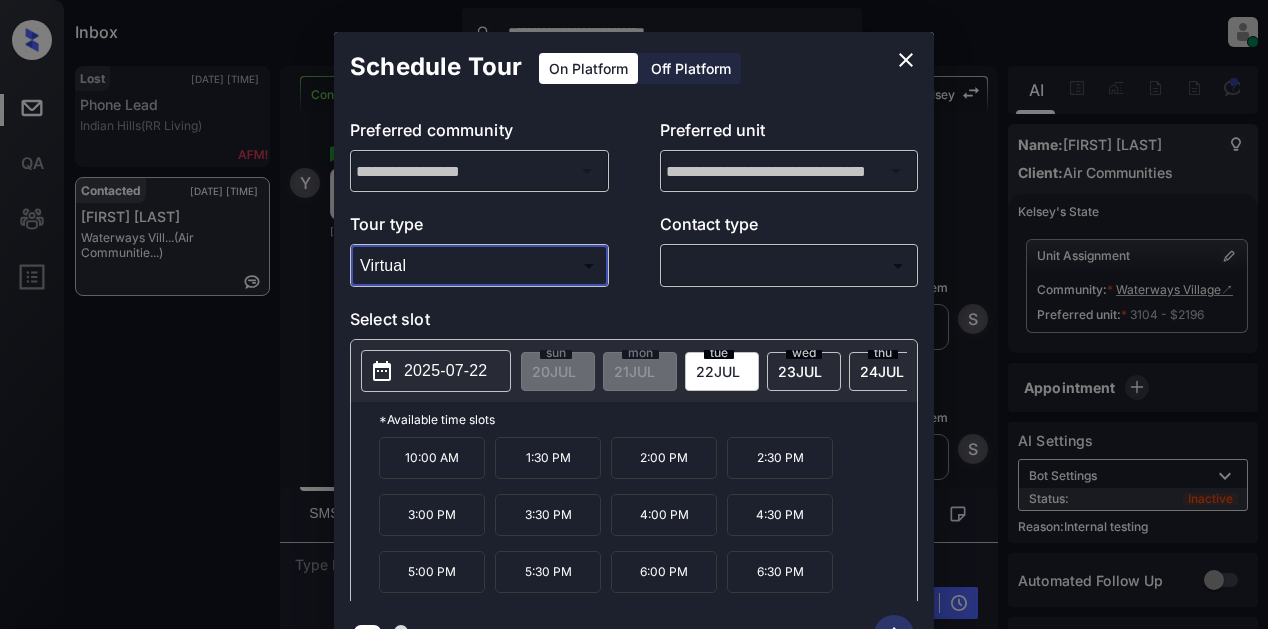 click 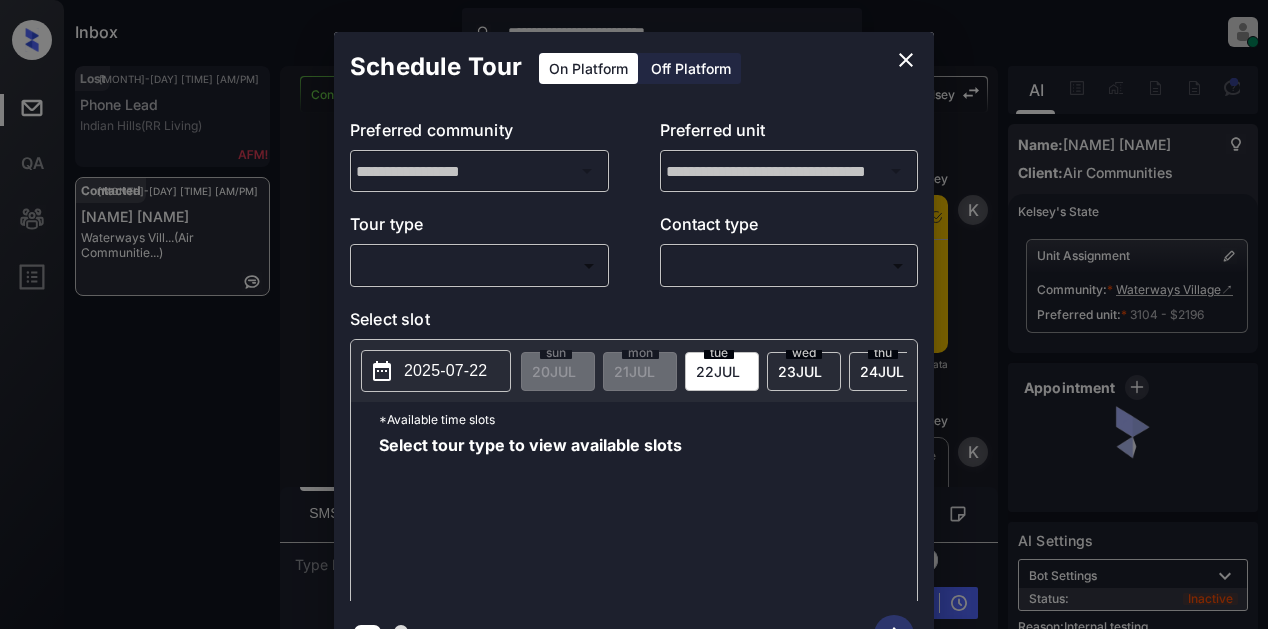 scroll, scrollTop: 0, scrollLeft: 0, axis: both 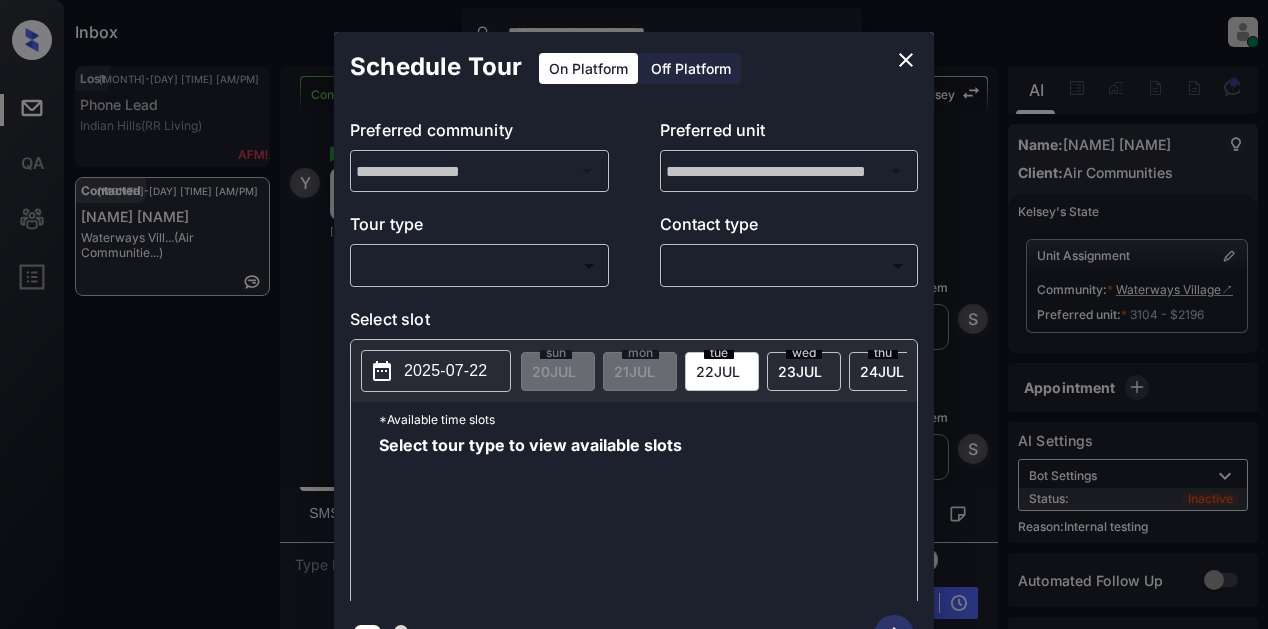 drag, startPoint x: 438, startPoint y: 369, endPoint x: 549, endPoint y: 303, distance: 129.13947 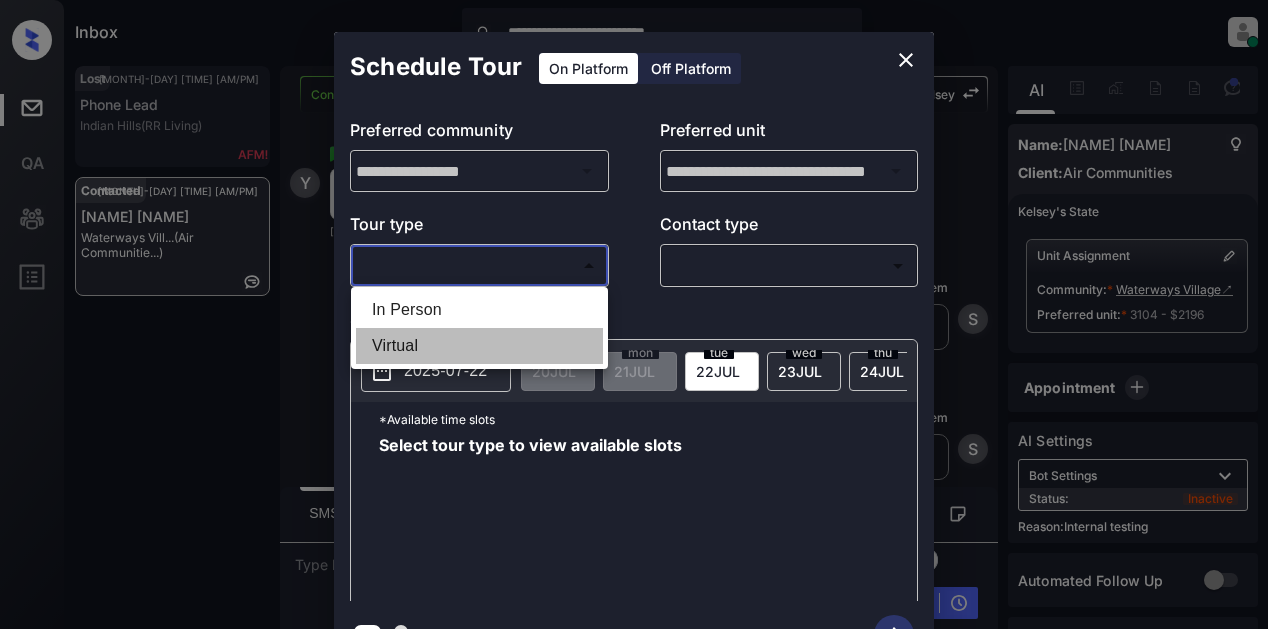 drag, startPoint x: 389, startPoint y: 346, endPoint x: 451, endPoint y: 321, distance: 66.85058 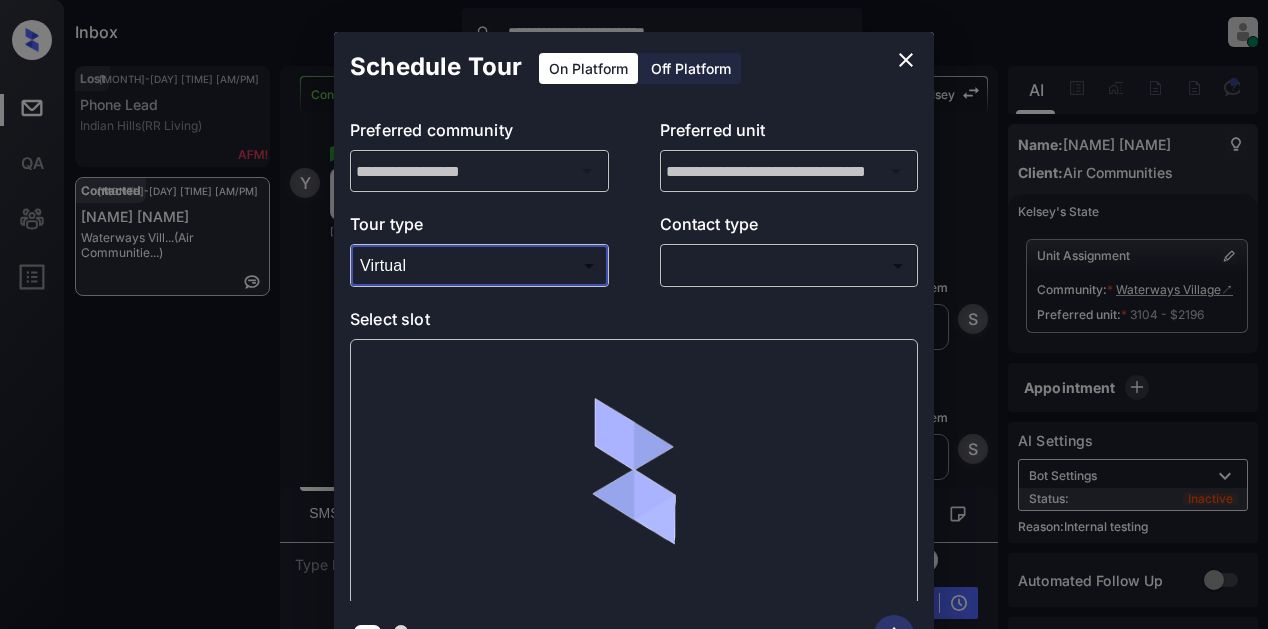 click on "**********" at bounding box center (634, 314) 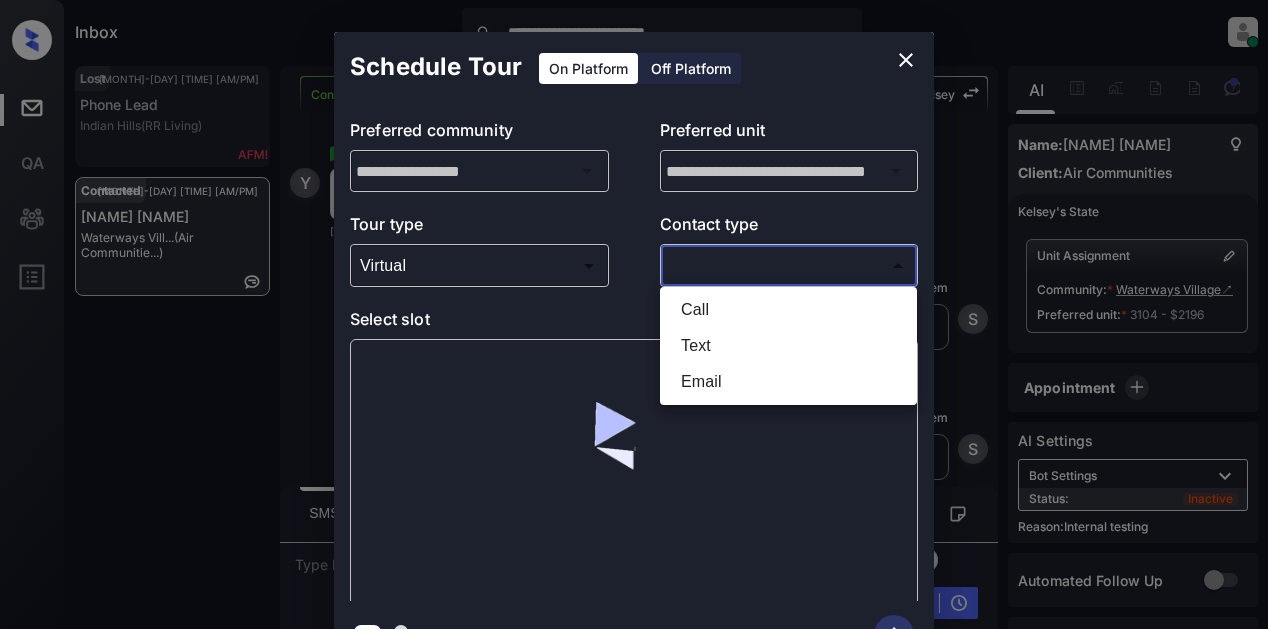click on "Text" at bounding box center [788, 346] 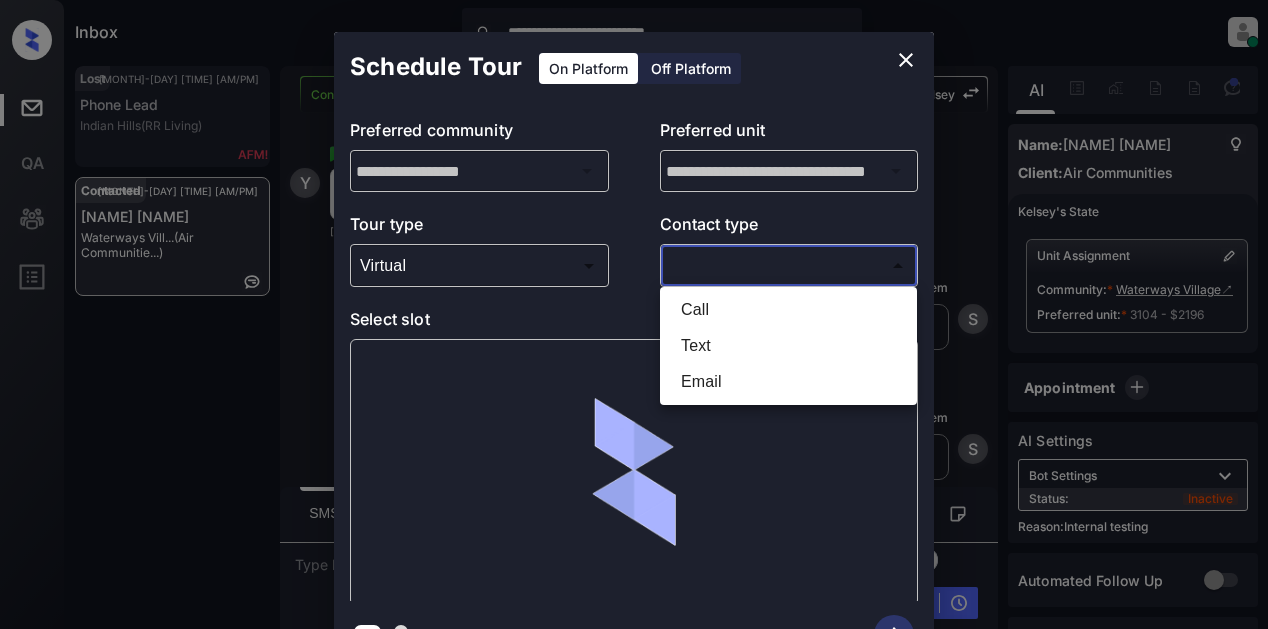 type on "****" 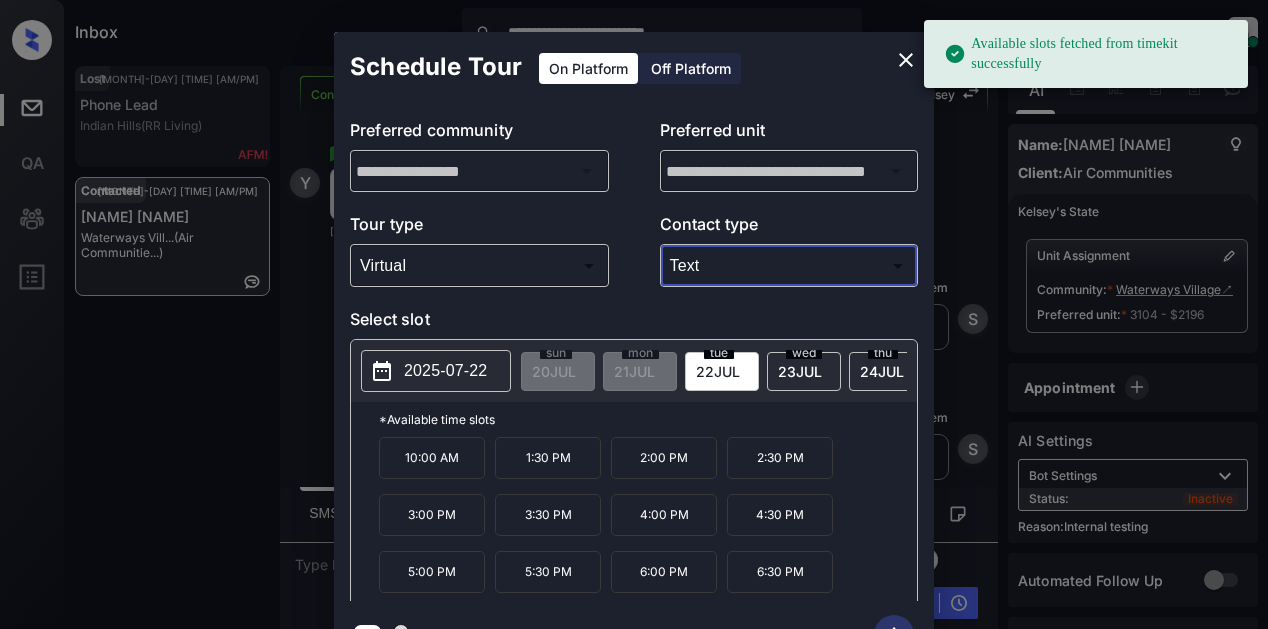 click on "2025-07-22" at bounding box center (445, 371) 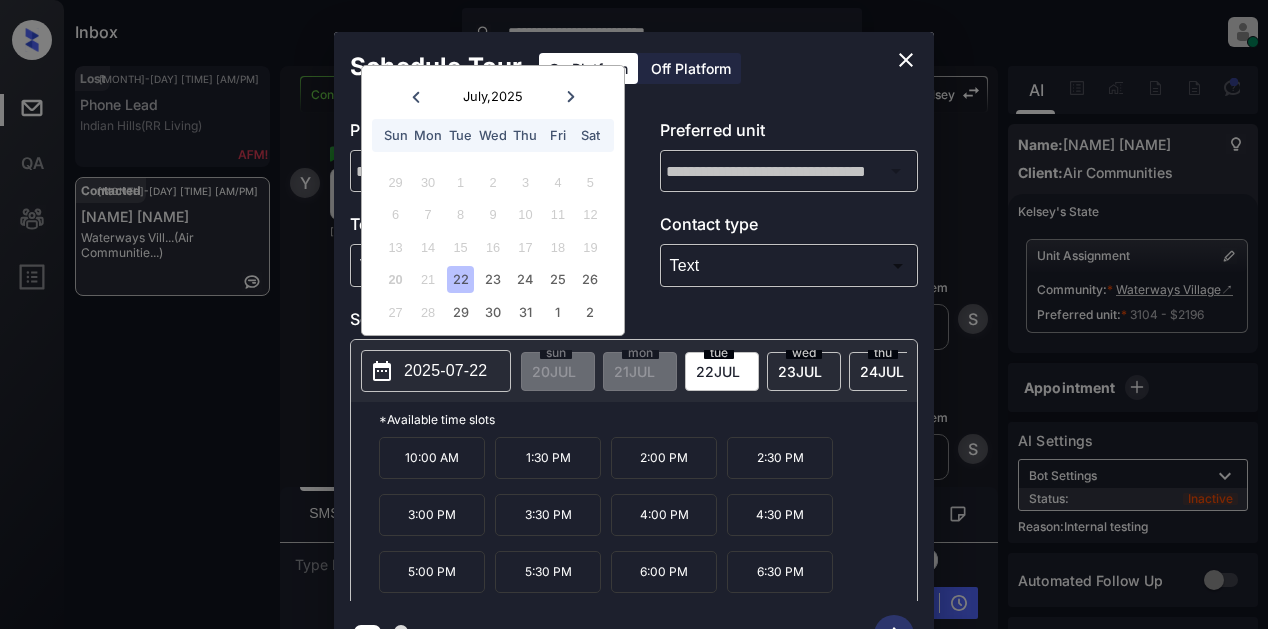 click 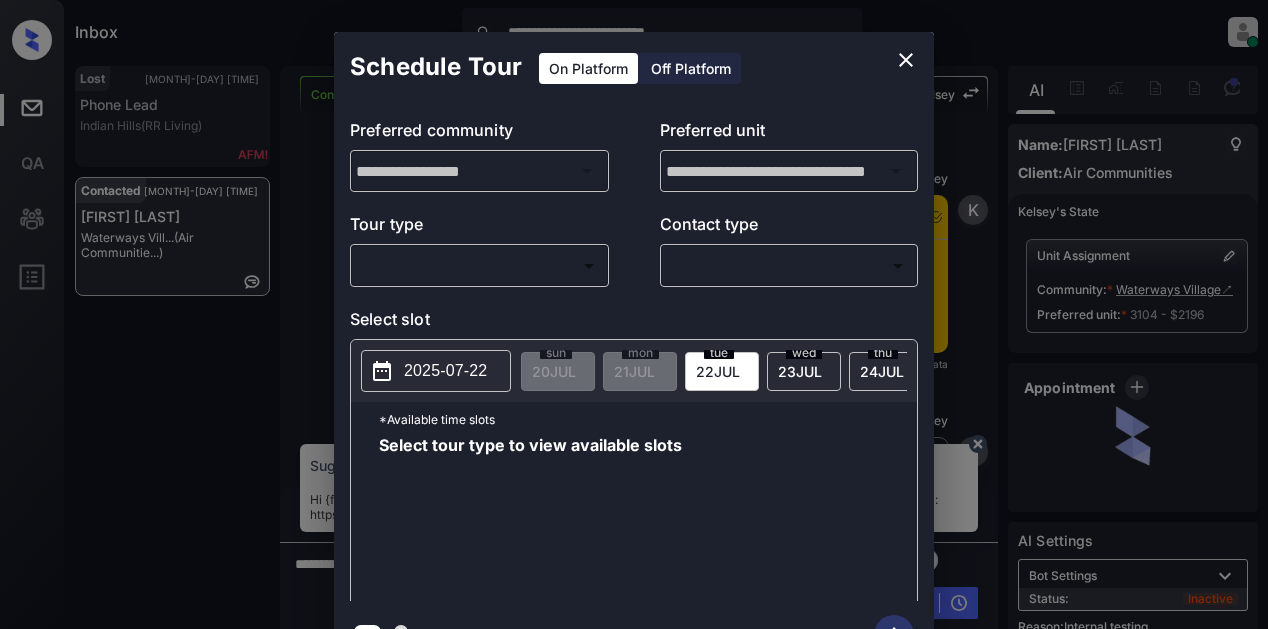 scroll, scrollTop: 0, scrollLeft: 0, axis: both 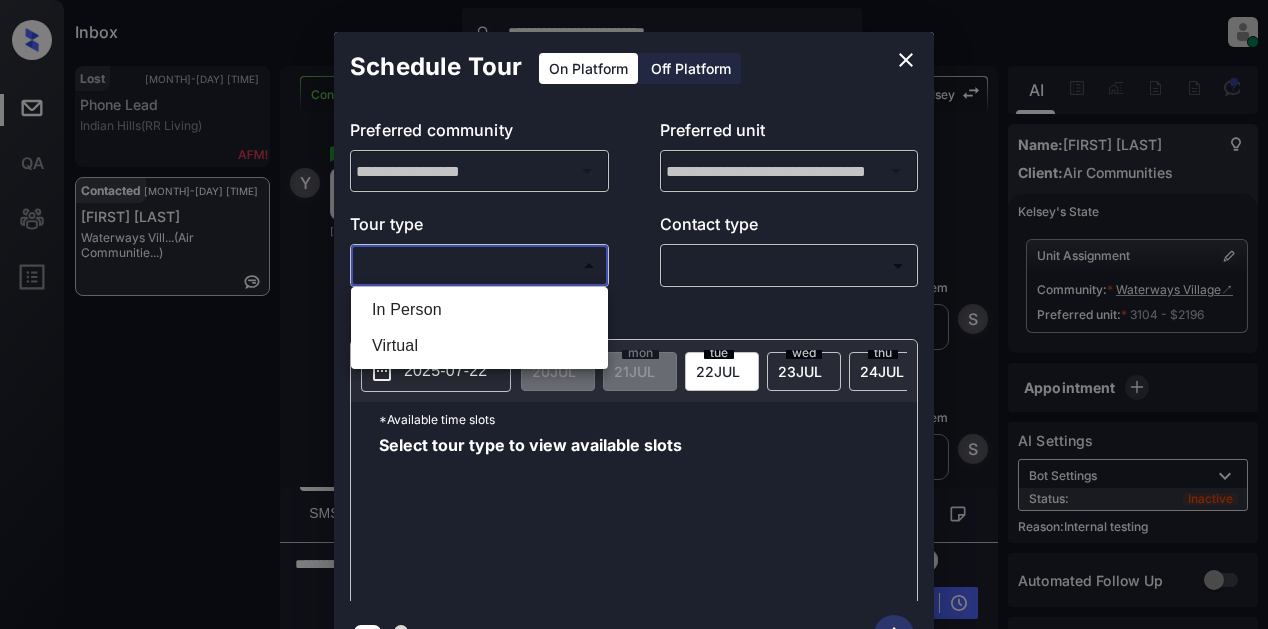 click on "**********" at bounding box center (634, 314) 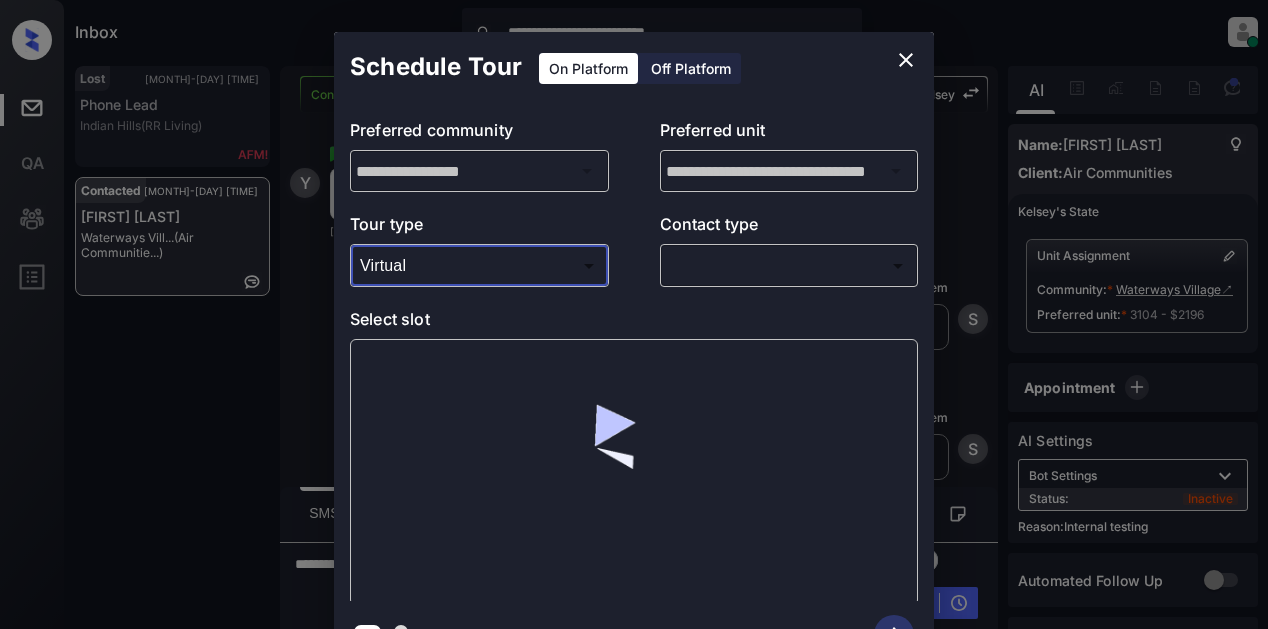 click on "**********" at bounding box center [634, 314] 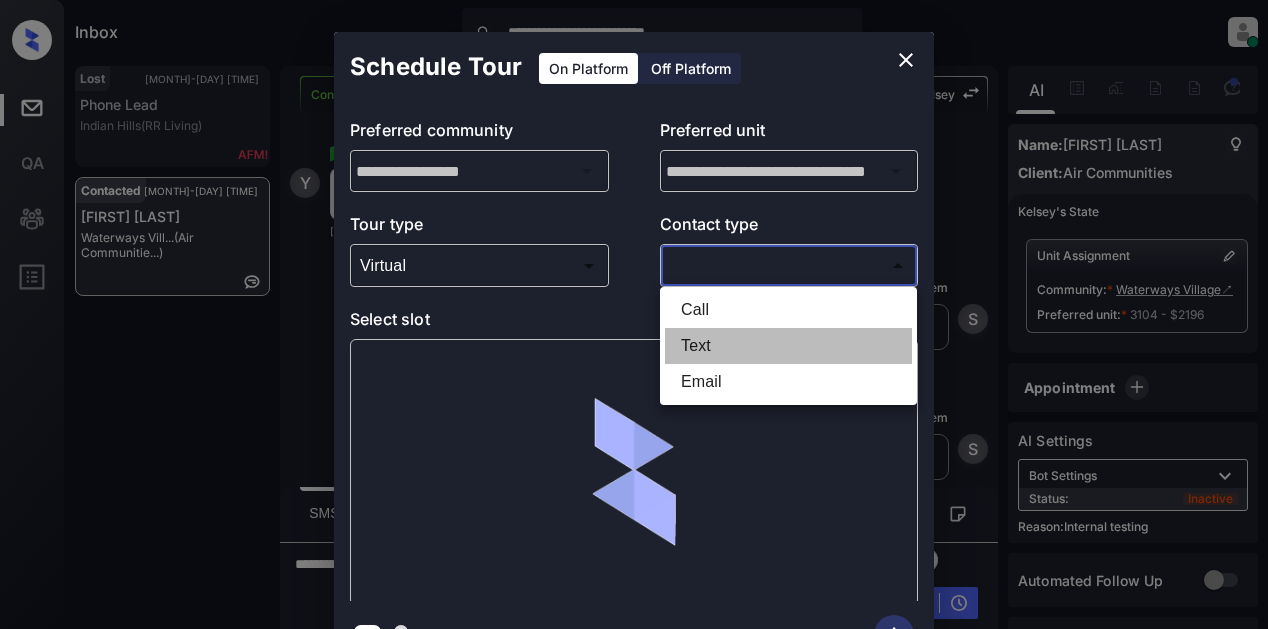 click on "Text" at bounding box center [788, 346] 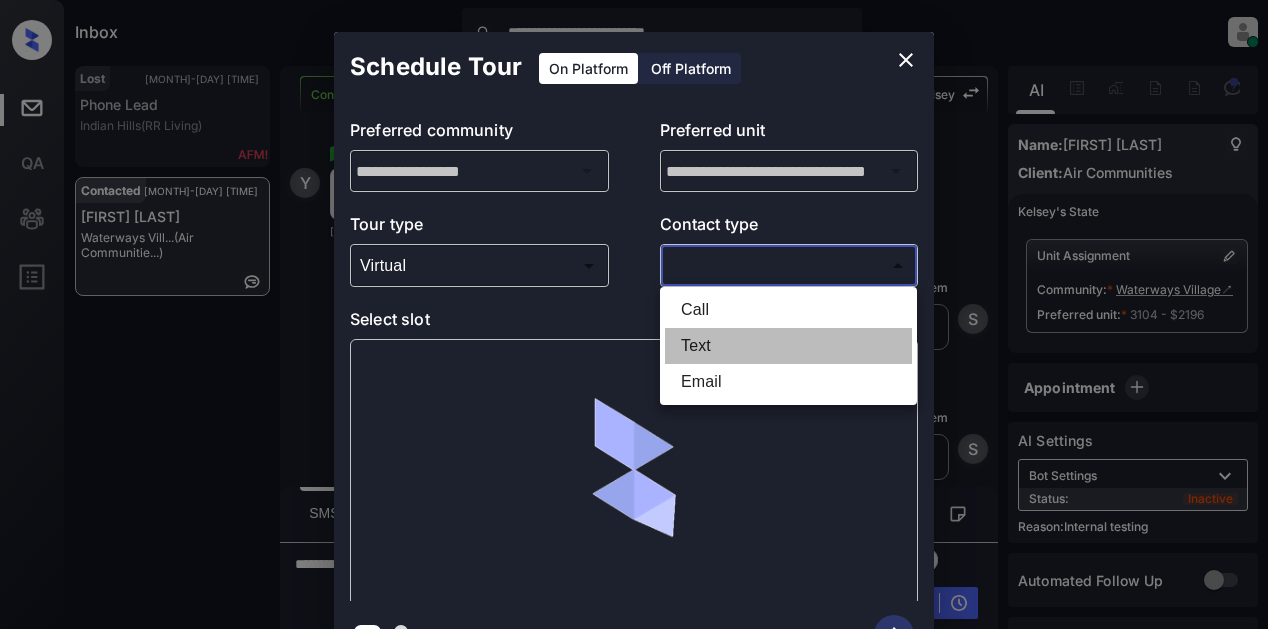 type on "****" 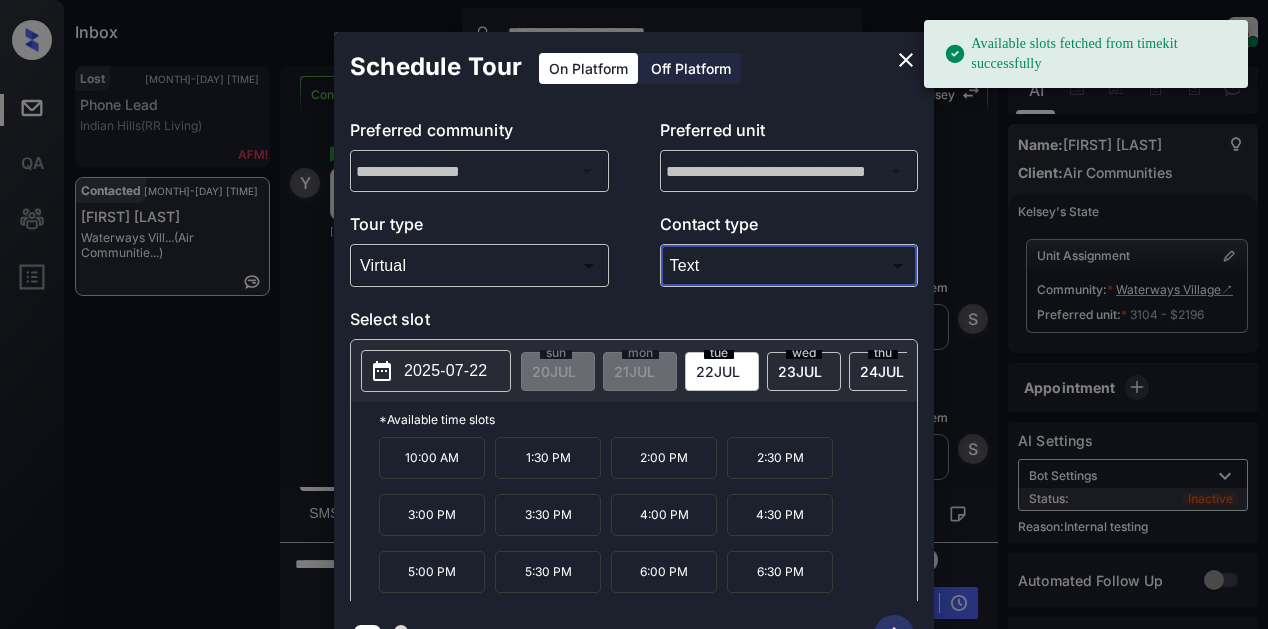 click on "2025-07-22" at bounding box center (436, 371) 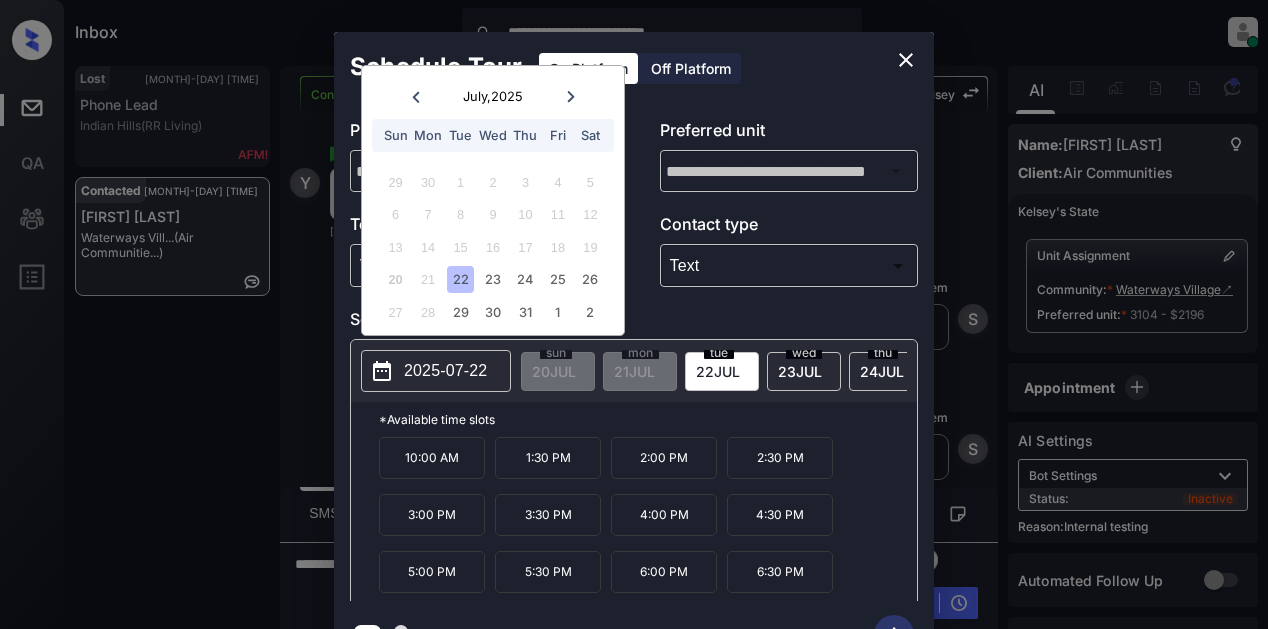 click 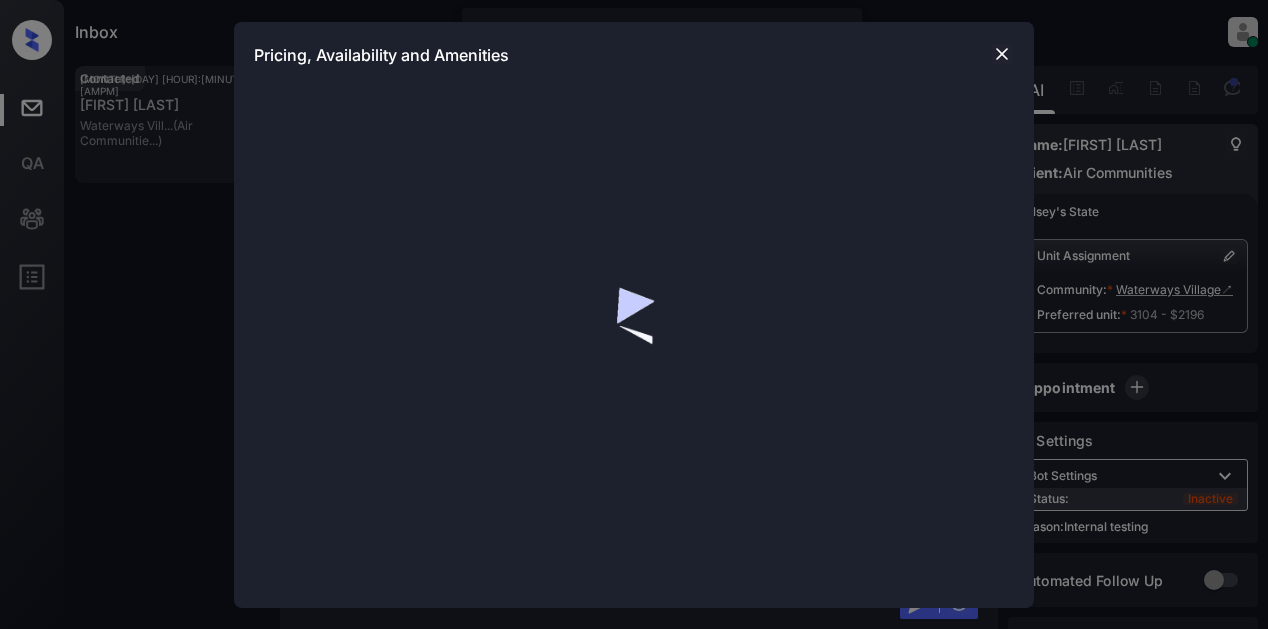 scroll, scrollTop: 0, scrollLeft: 0, axis: both 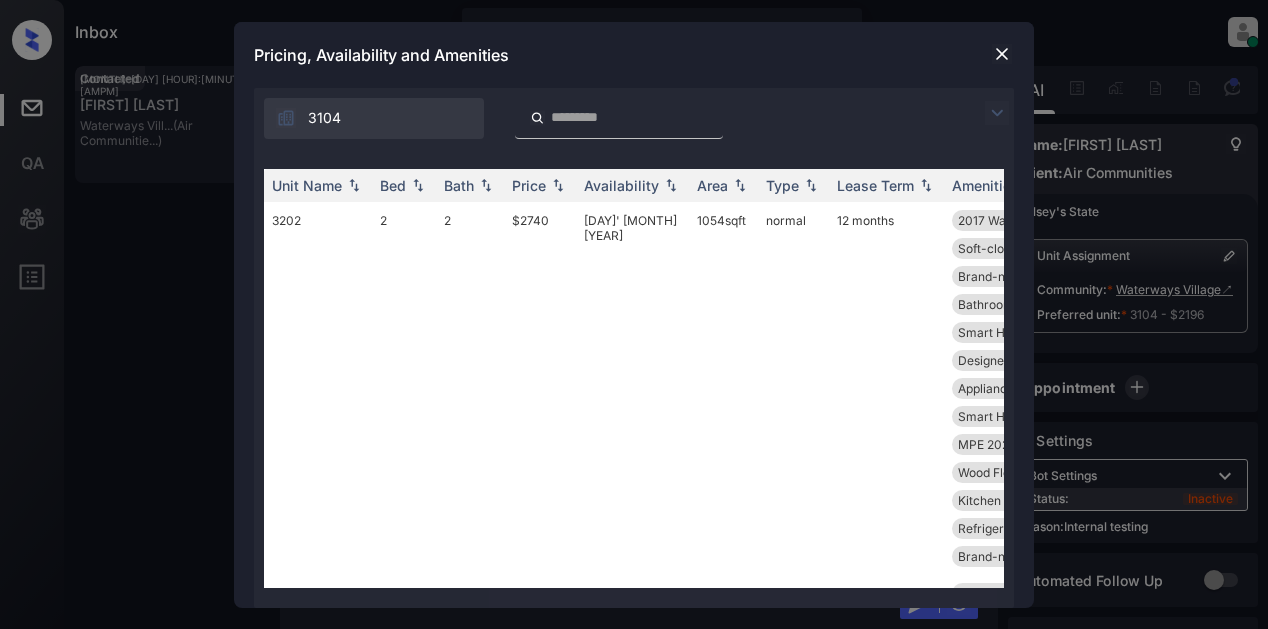 click at bounding box center [997, 113] 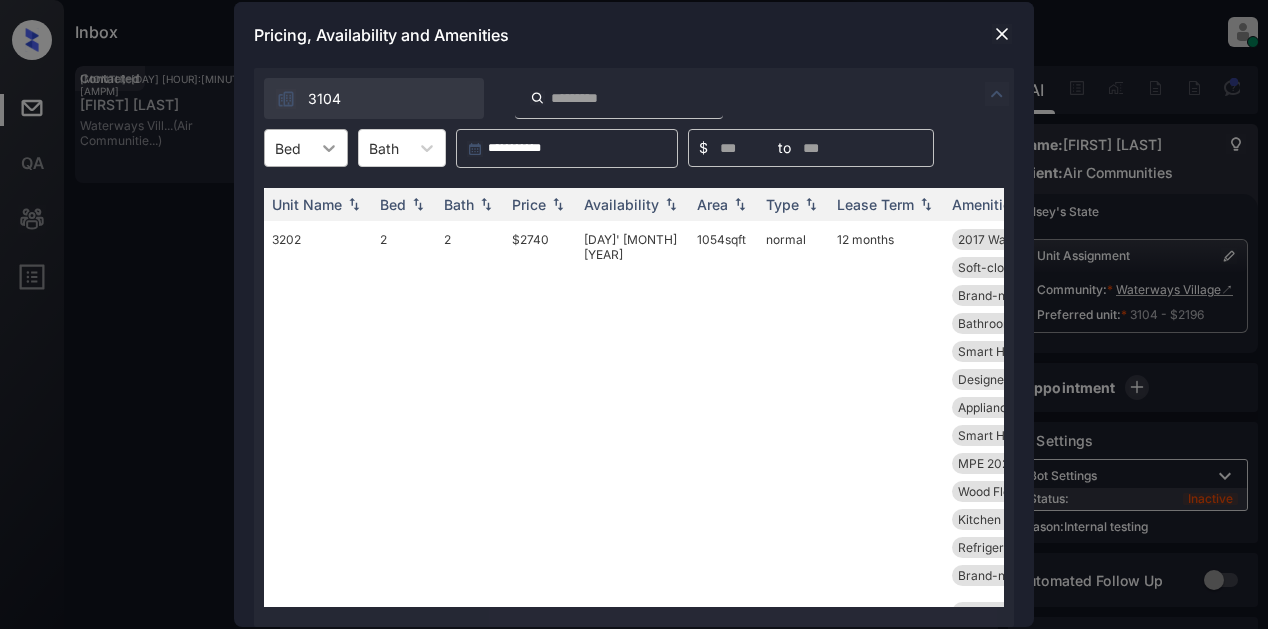 click 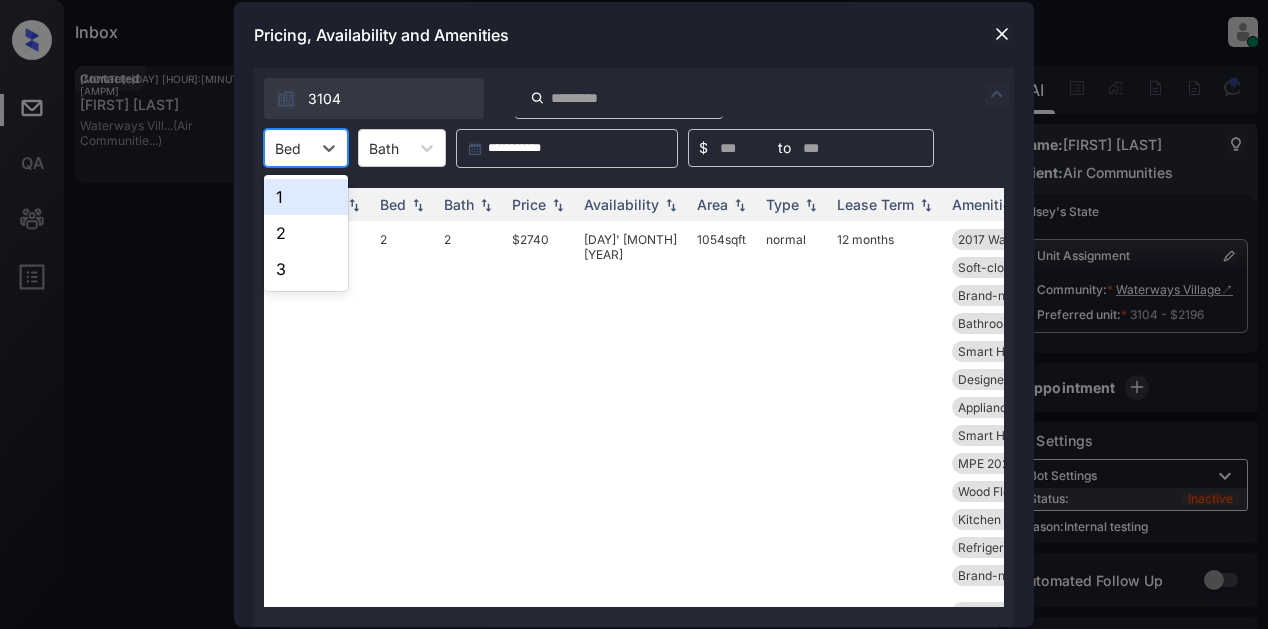 click on "1" at bounding box center [306, 197] 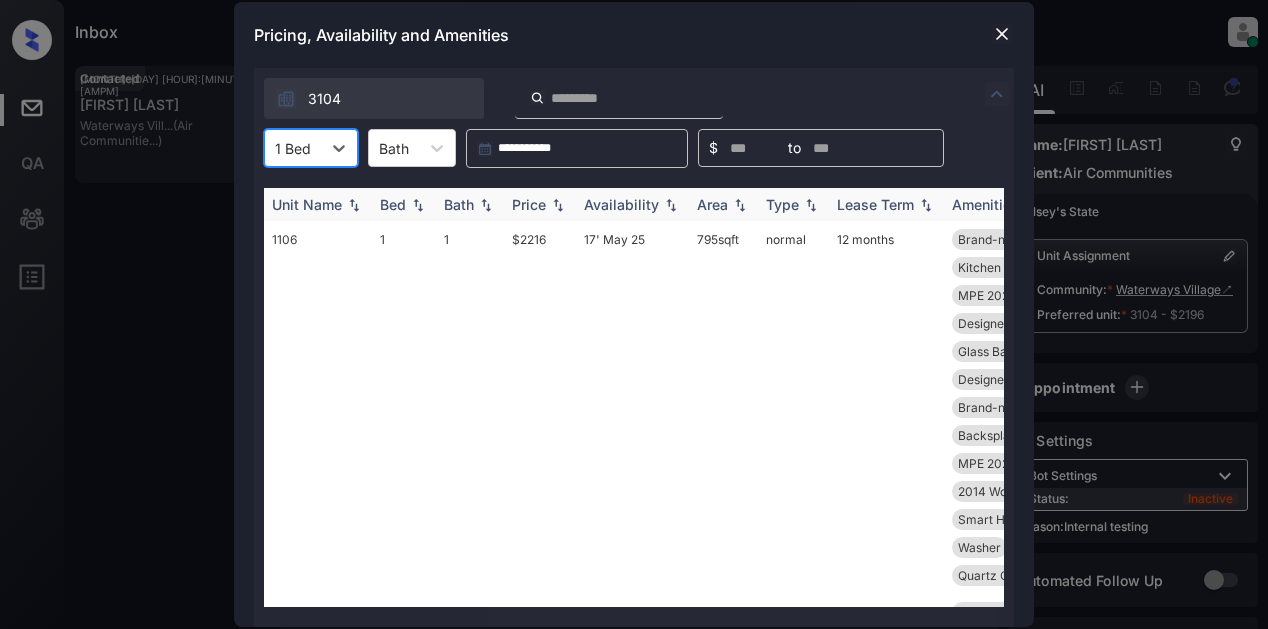 click on "Price" at bounding box center (529, 204) 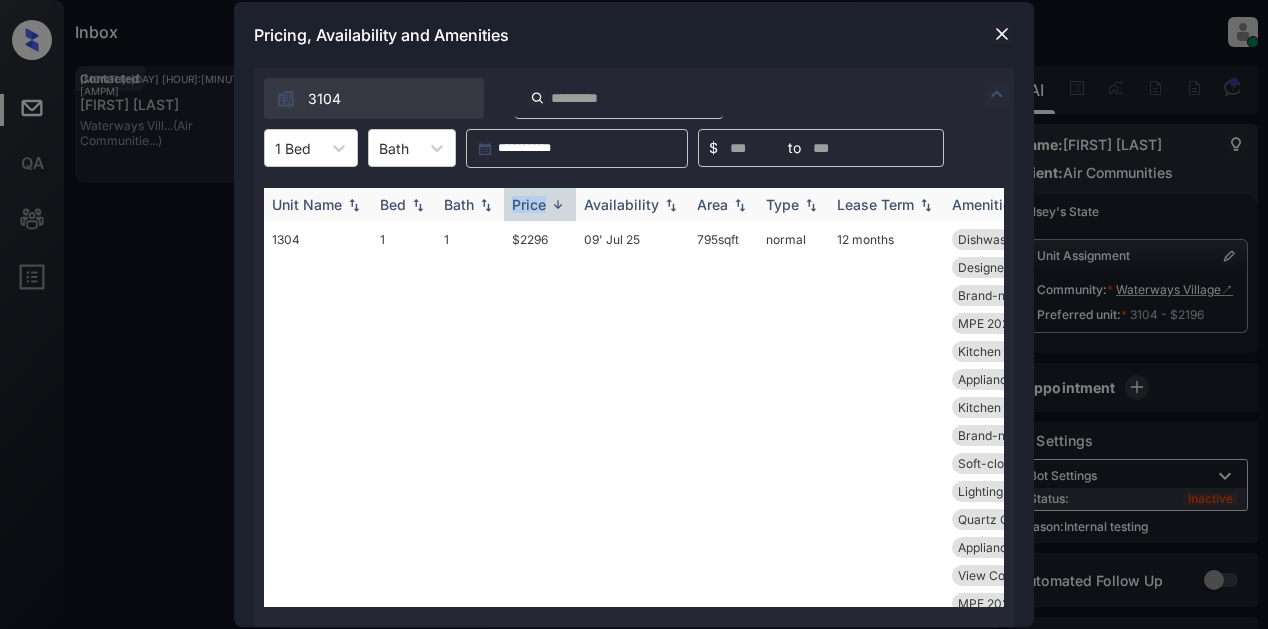 click on "Price" at bounding box center (529, 204) 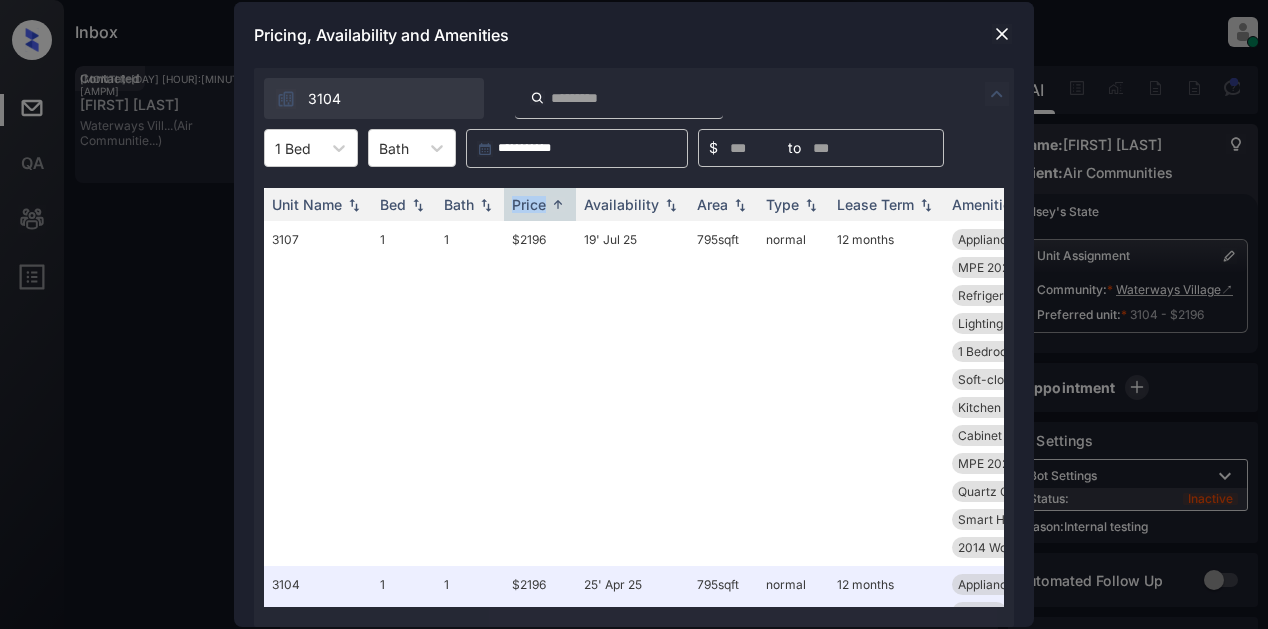 click at bounding box center [1002, 34] 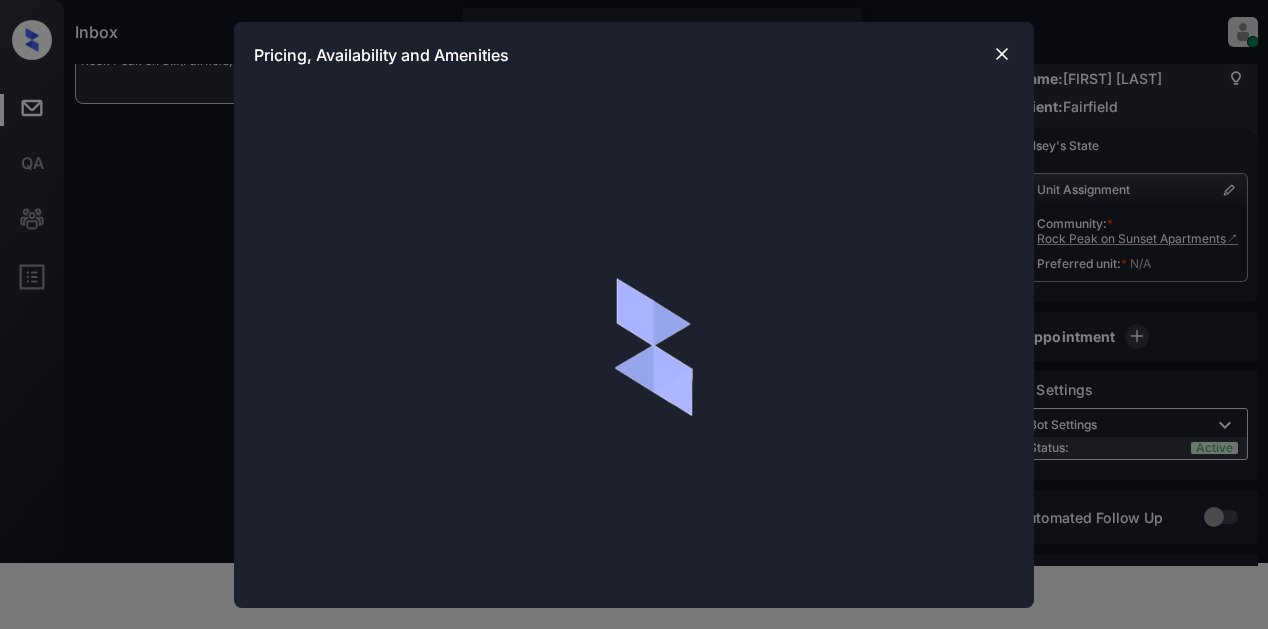 scroll, scrollTop: 66, scrollLeft: 0, axis: vertical 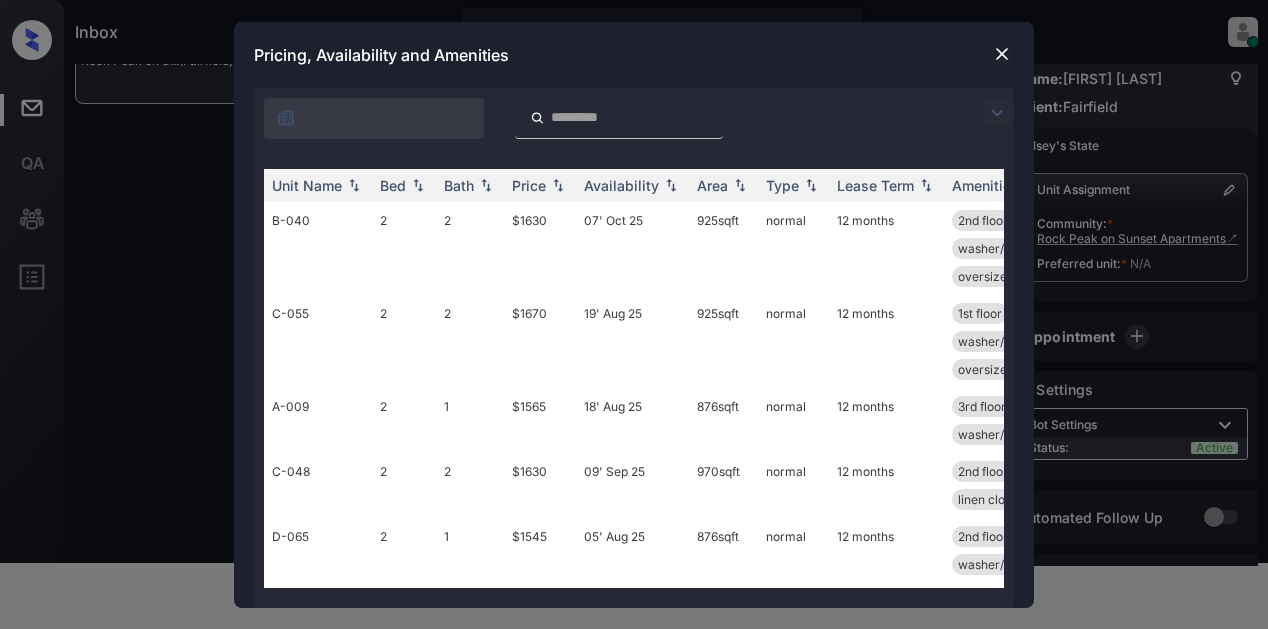 click at bounding box center [997, 113] 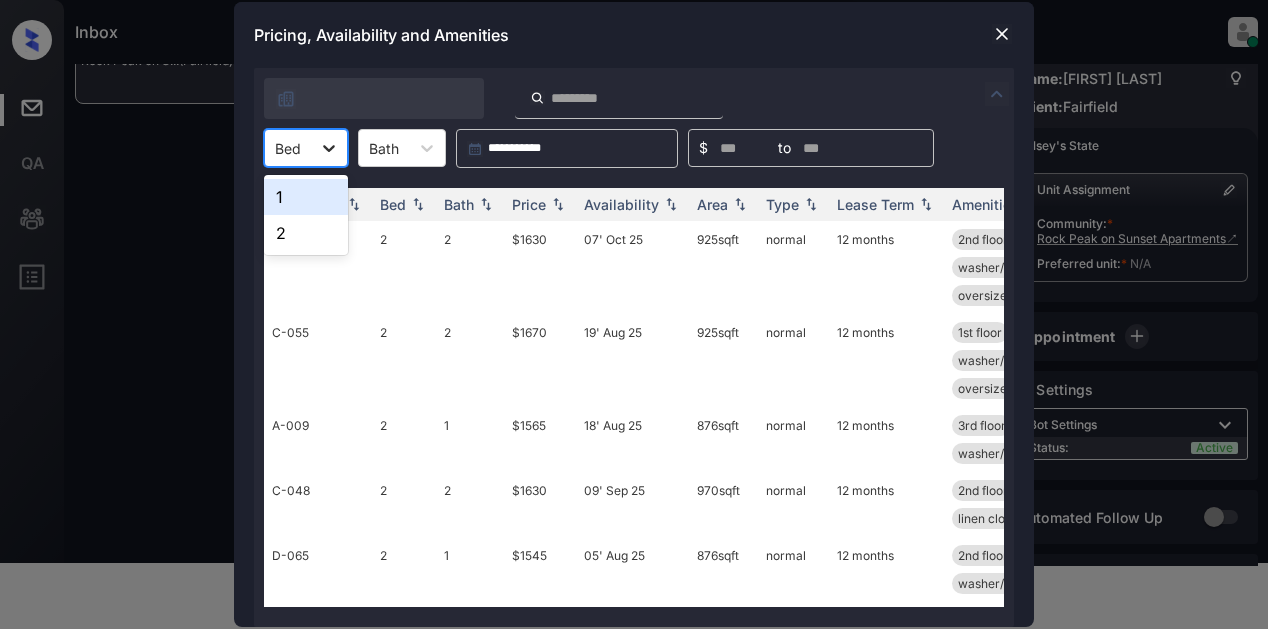click 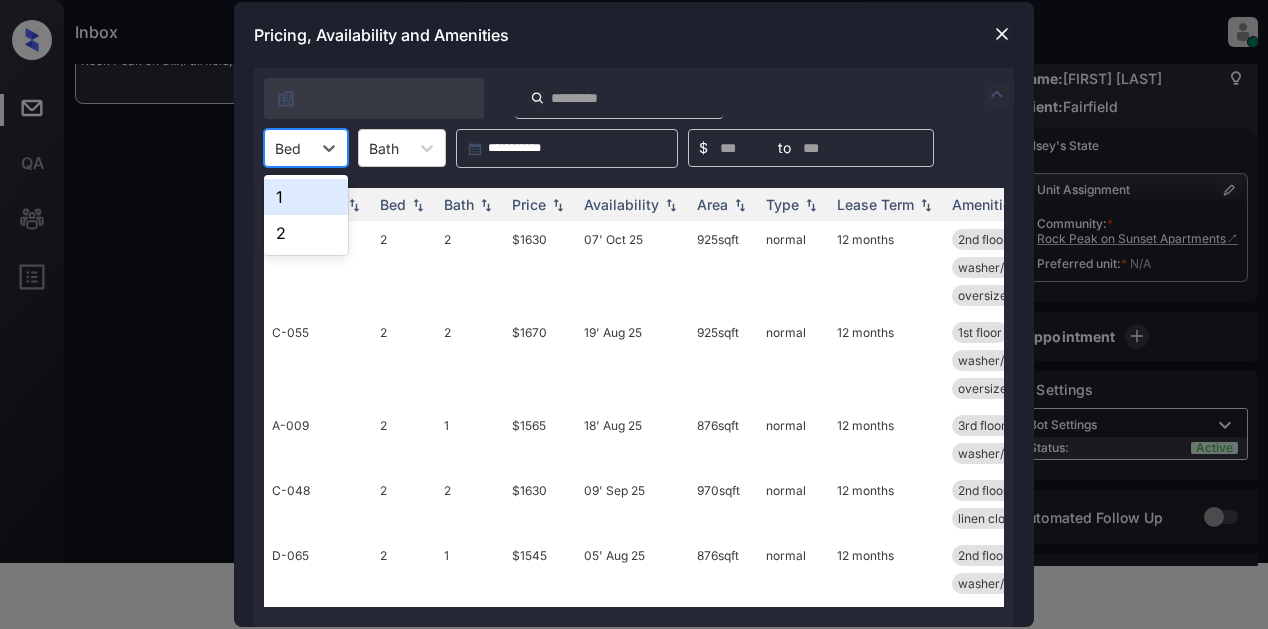 click on "1" at bounding box center [306, 197] 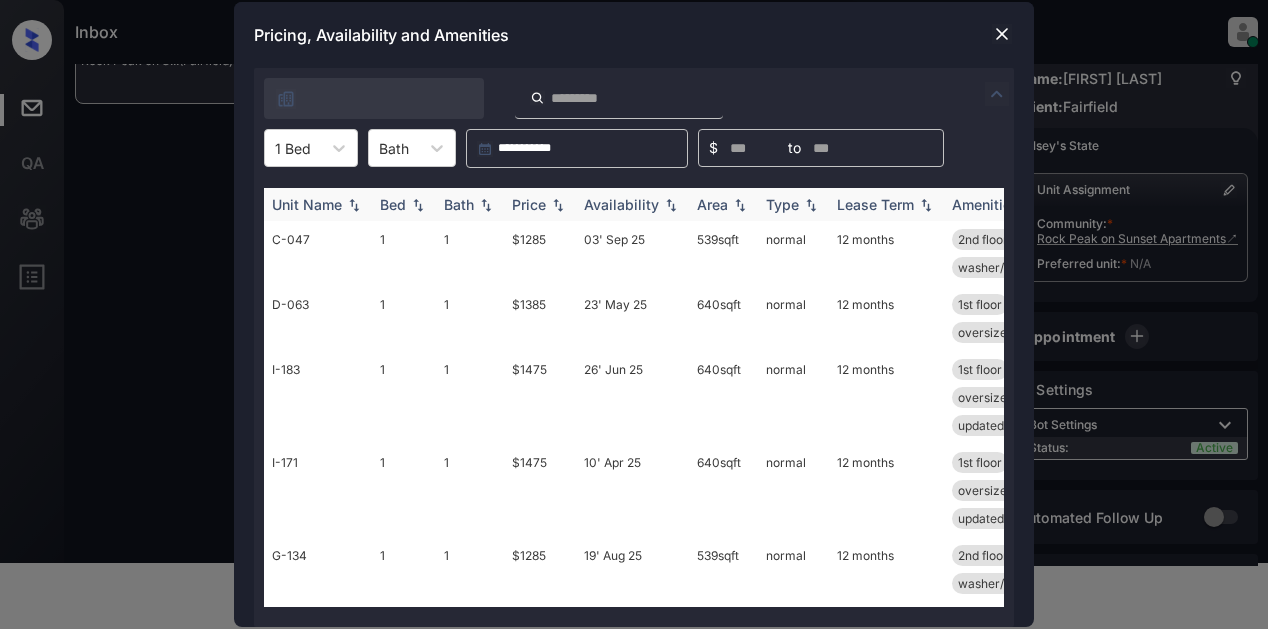 click at bounding box center (558, 205) 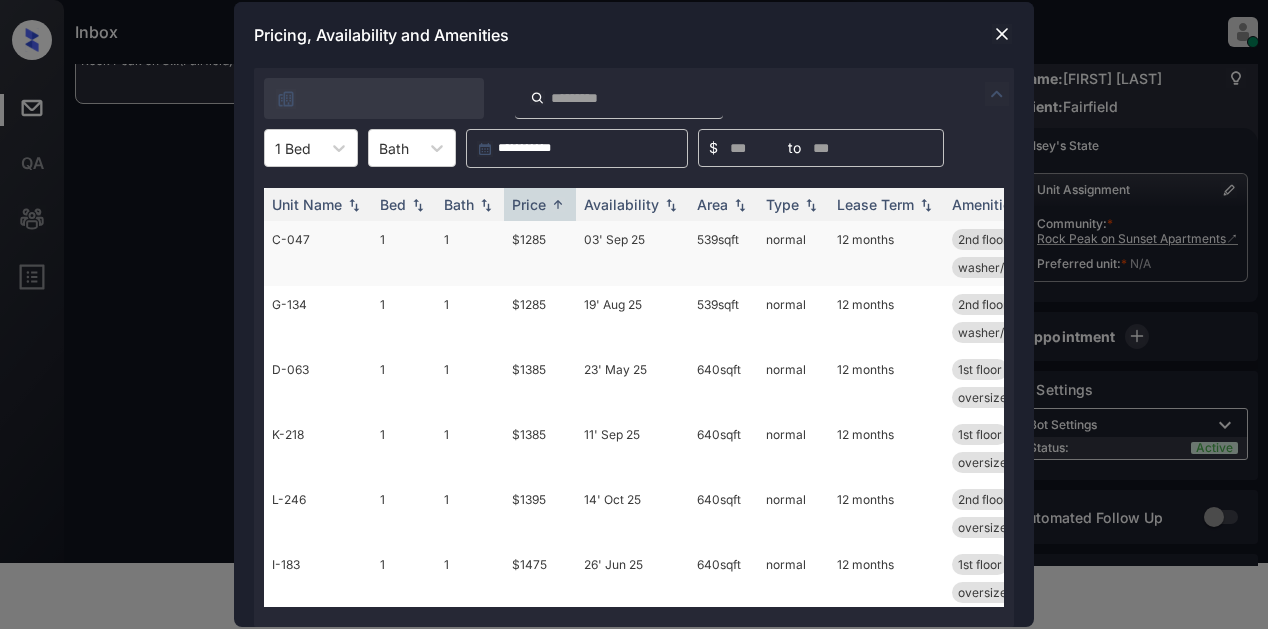 click on "$1285" at bounding box center [540, 253] 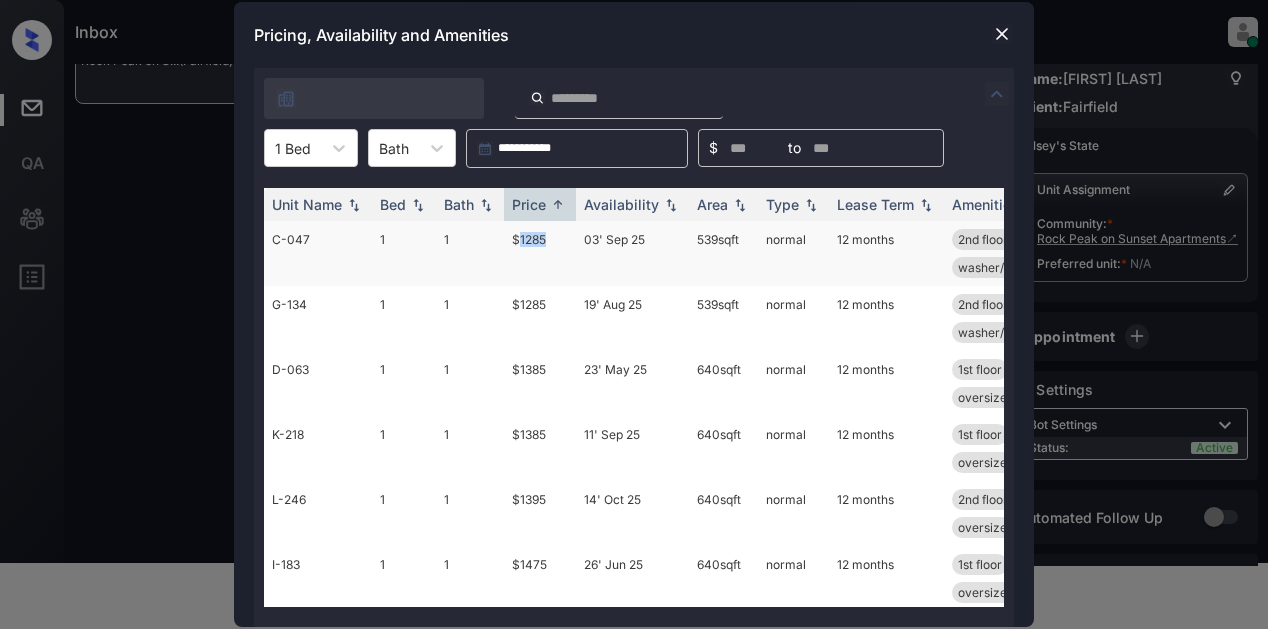 click on "$1285" at bounding box center (540, 253) 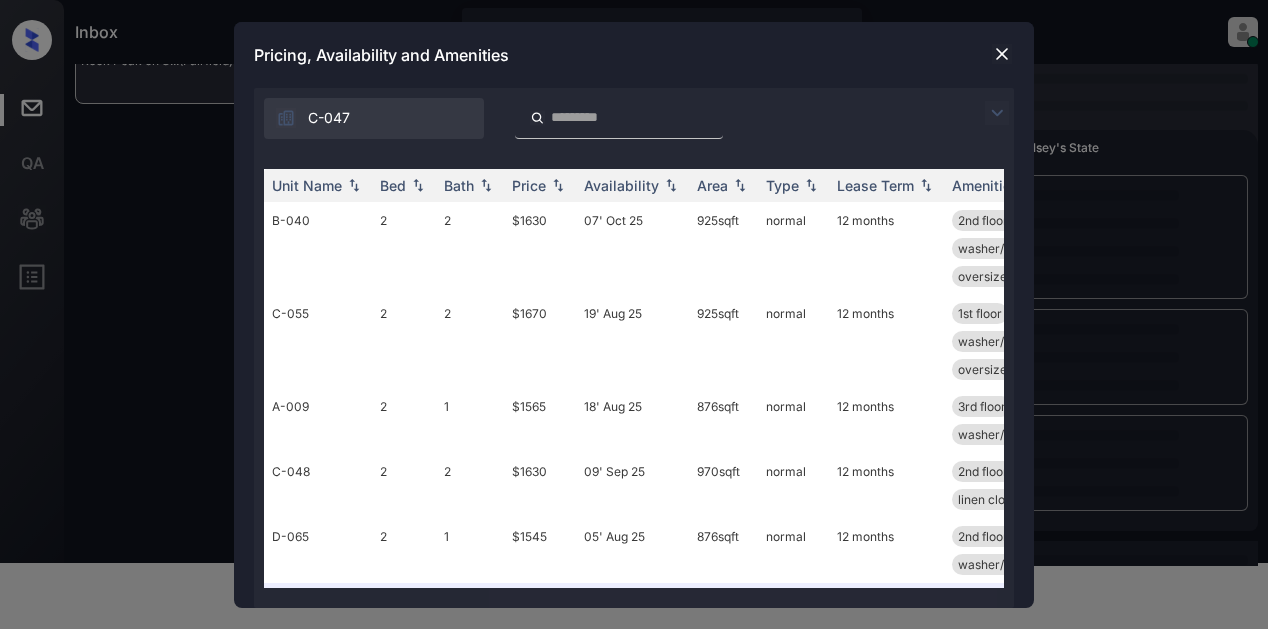scroll, scrollTop: 1980, scrollLeft: 0, axis: vertical 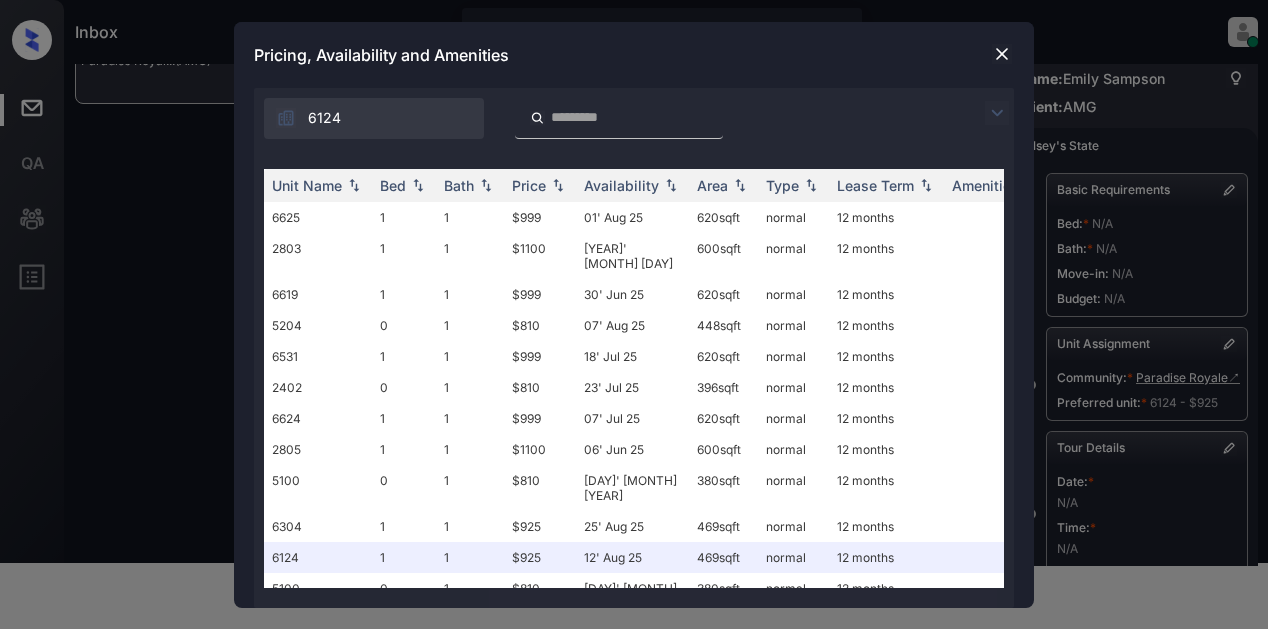 click at bounding box center [997, 113] 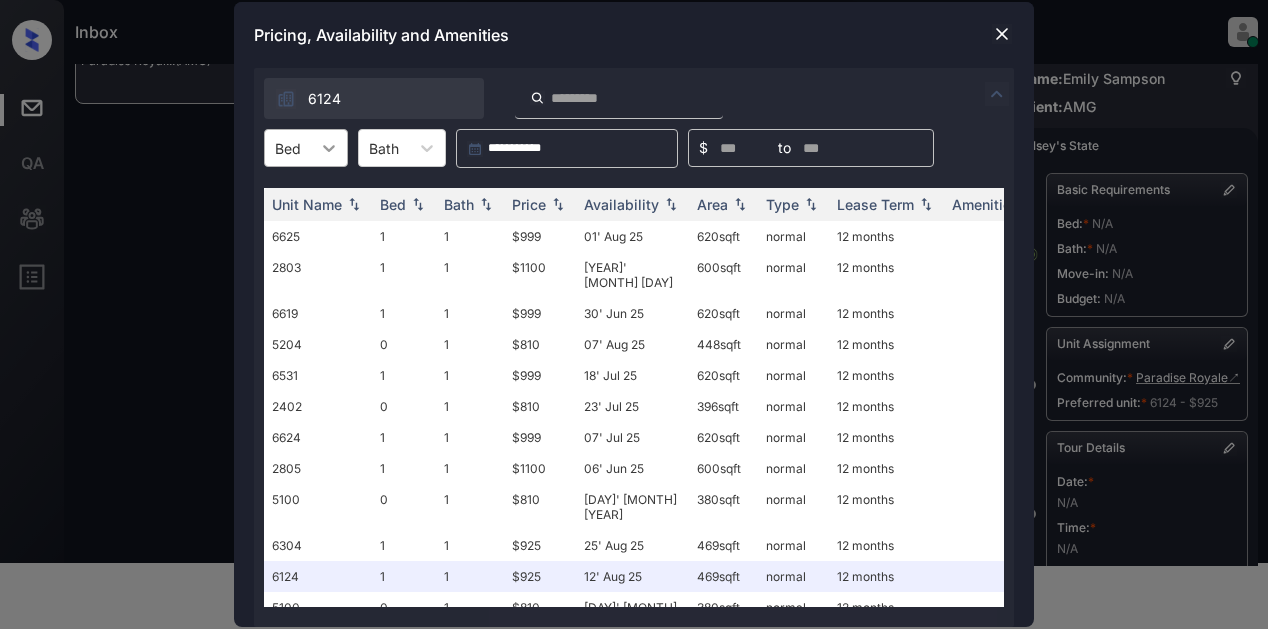 click 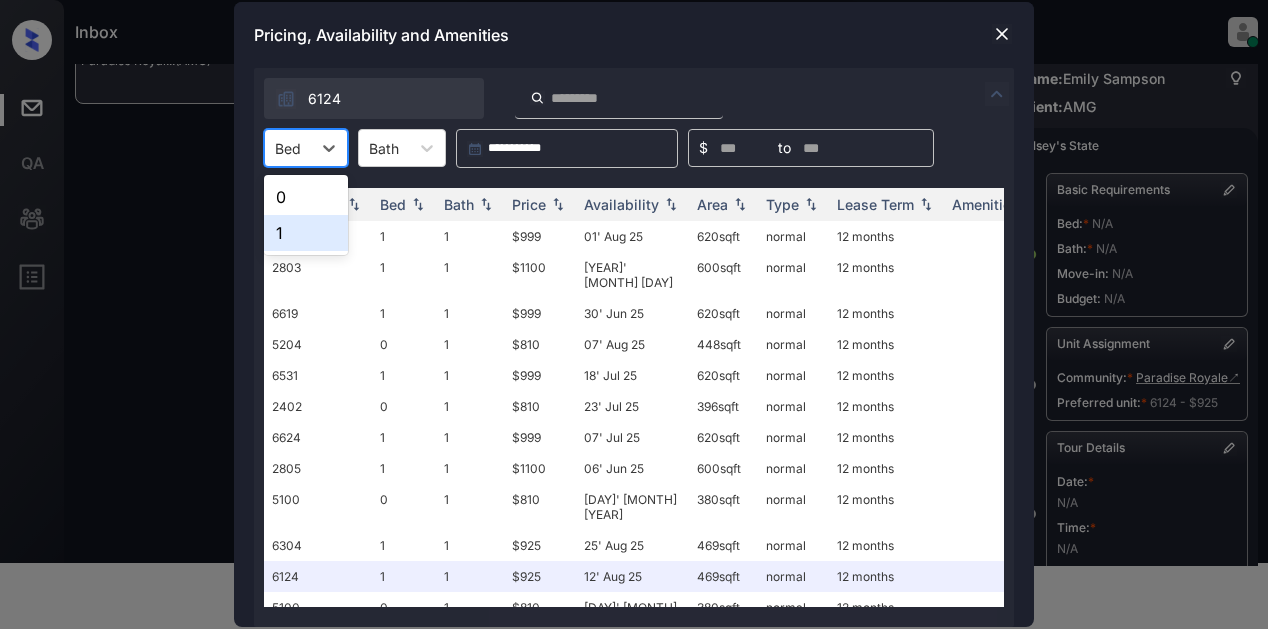 click on "1" at bounding box center (306, 233) 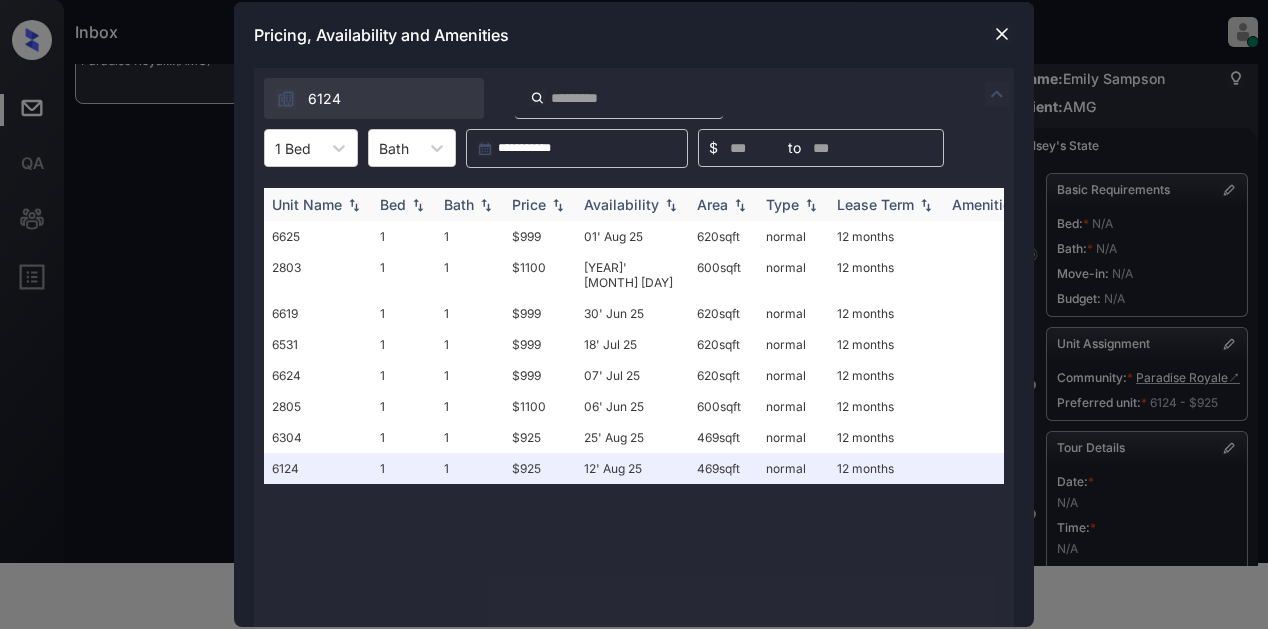 click on "Price" at bounding box center (529, 204) 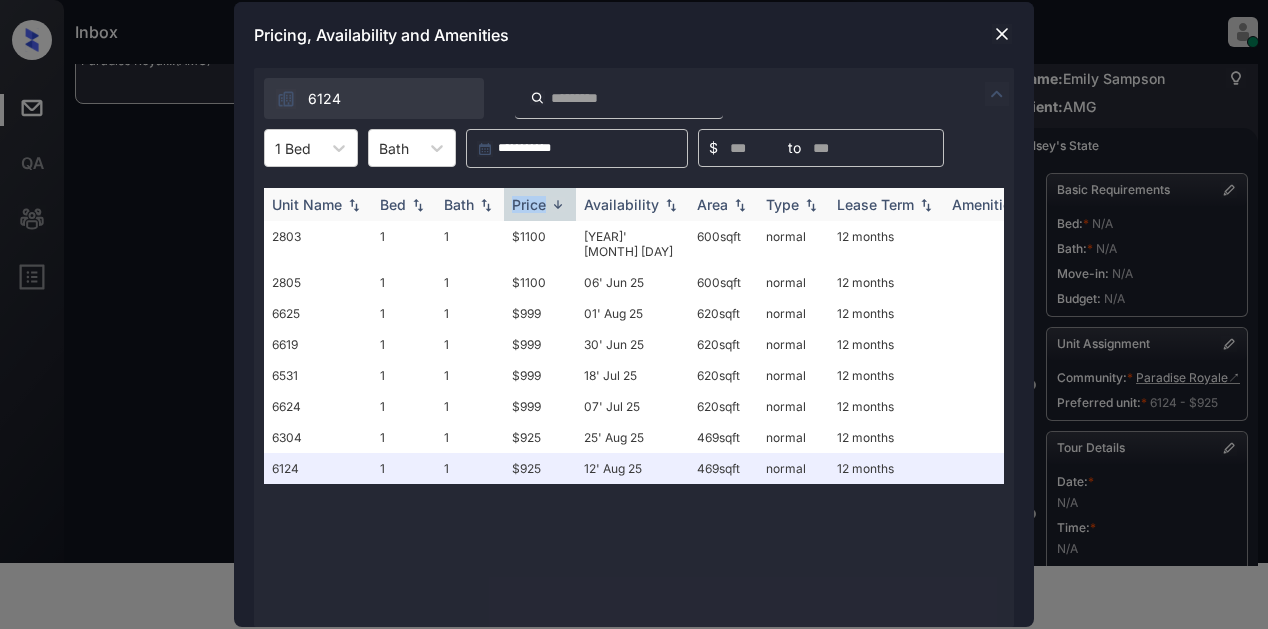 click on "Price" at bounding box center [529, 204] 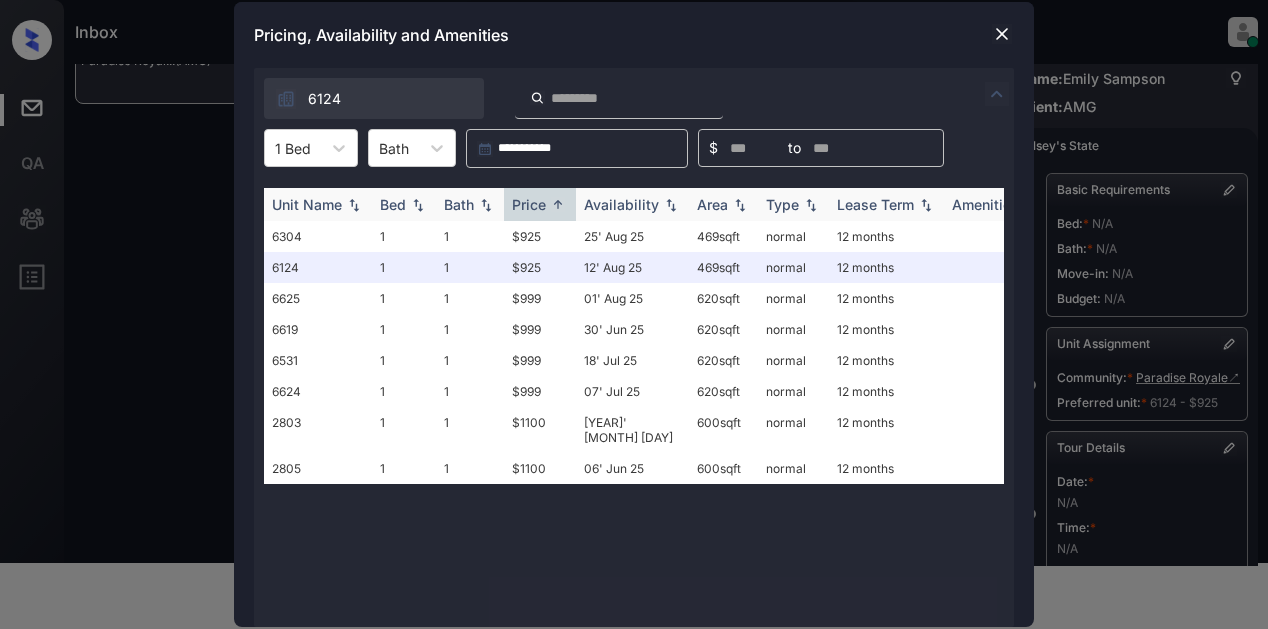 click on "Availability" at bounding box center (621, 204) 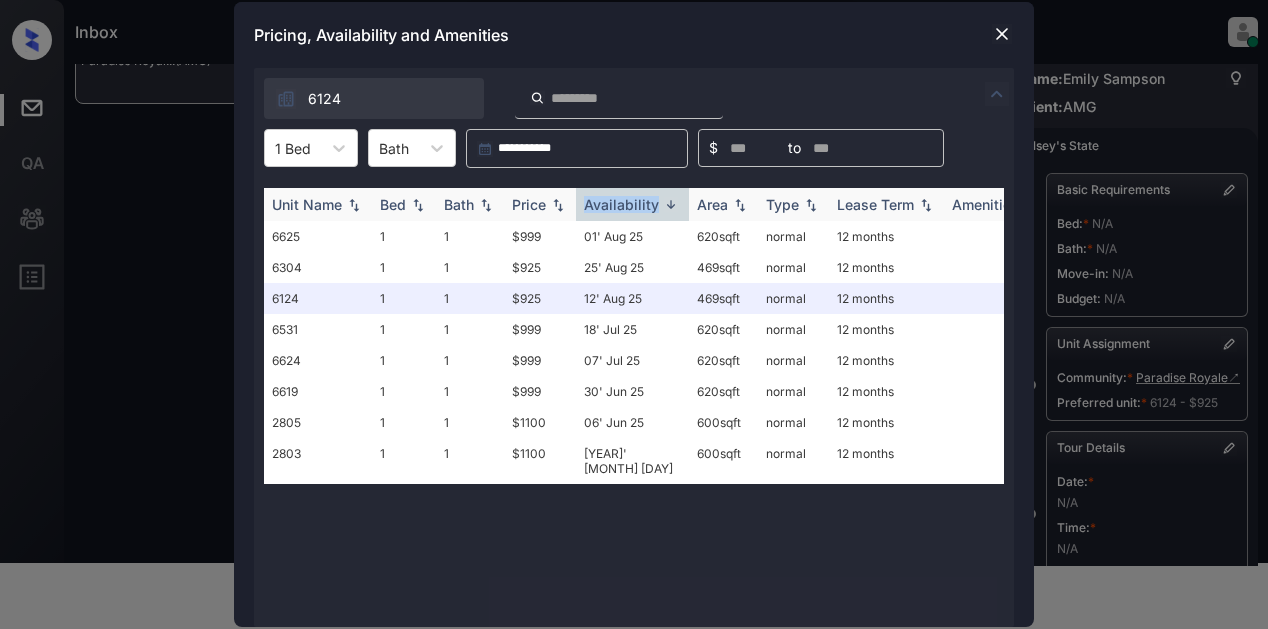 click on "Availability" at bounding box center (621, 204) 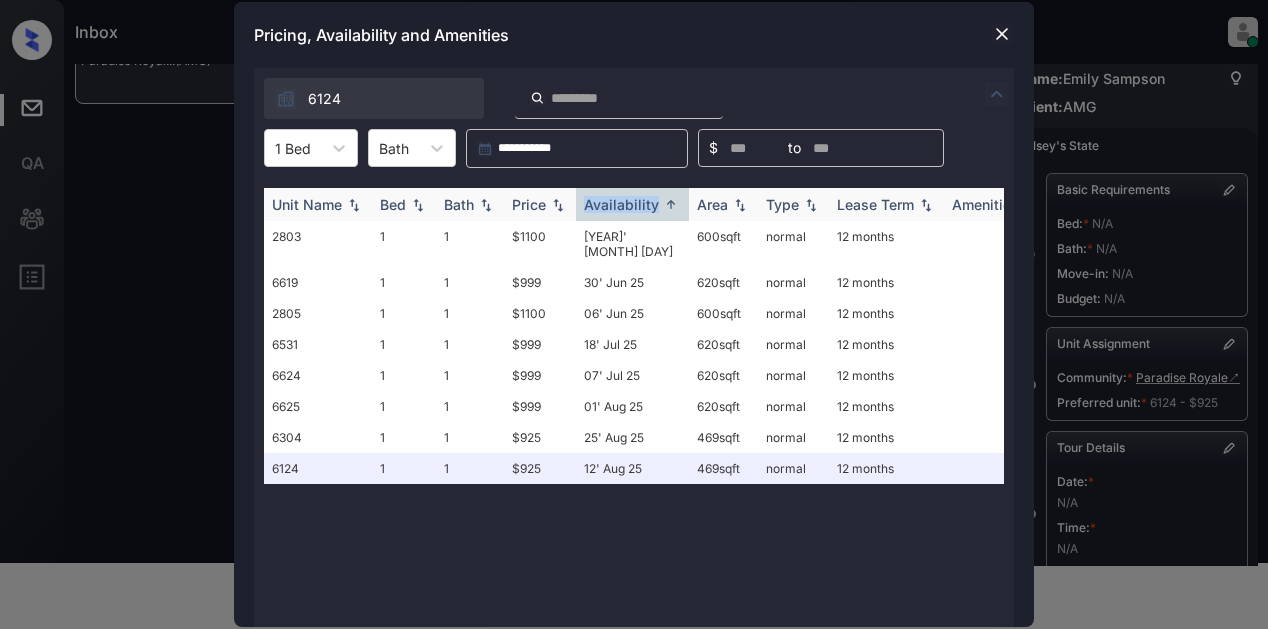 click on "Availability" at bounding box center [621, 204] 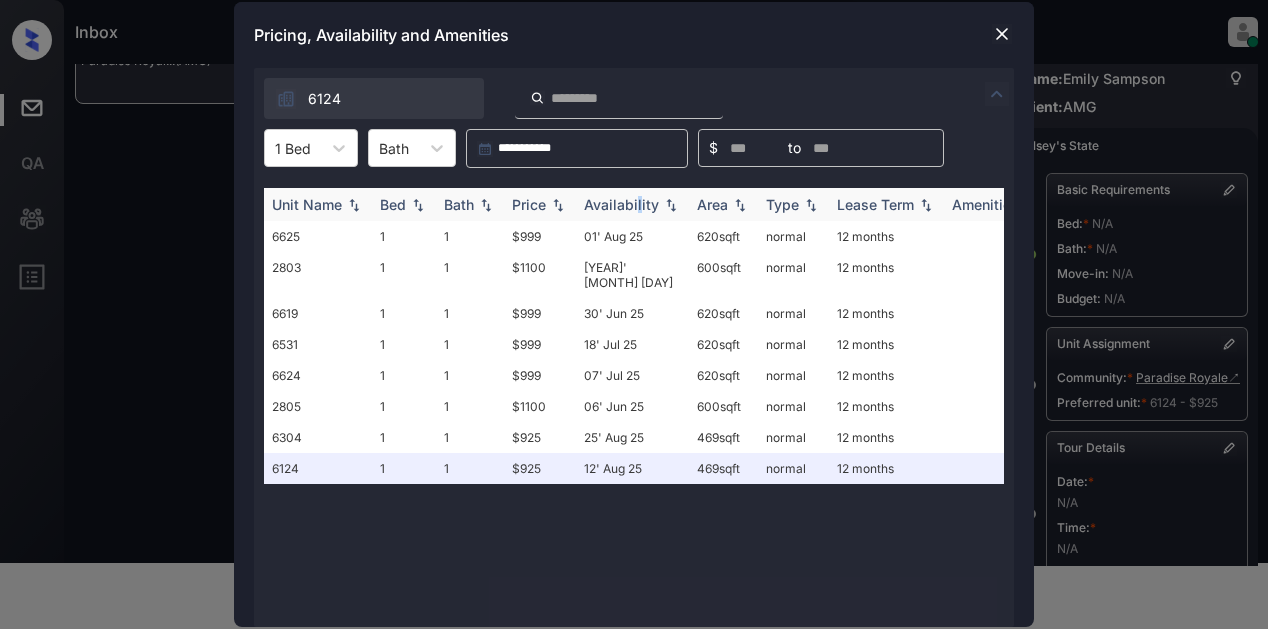 click on "Availability" at bounding box center [621, 204] 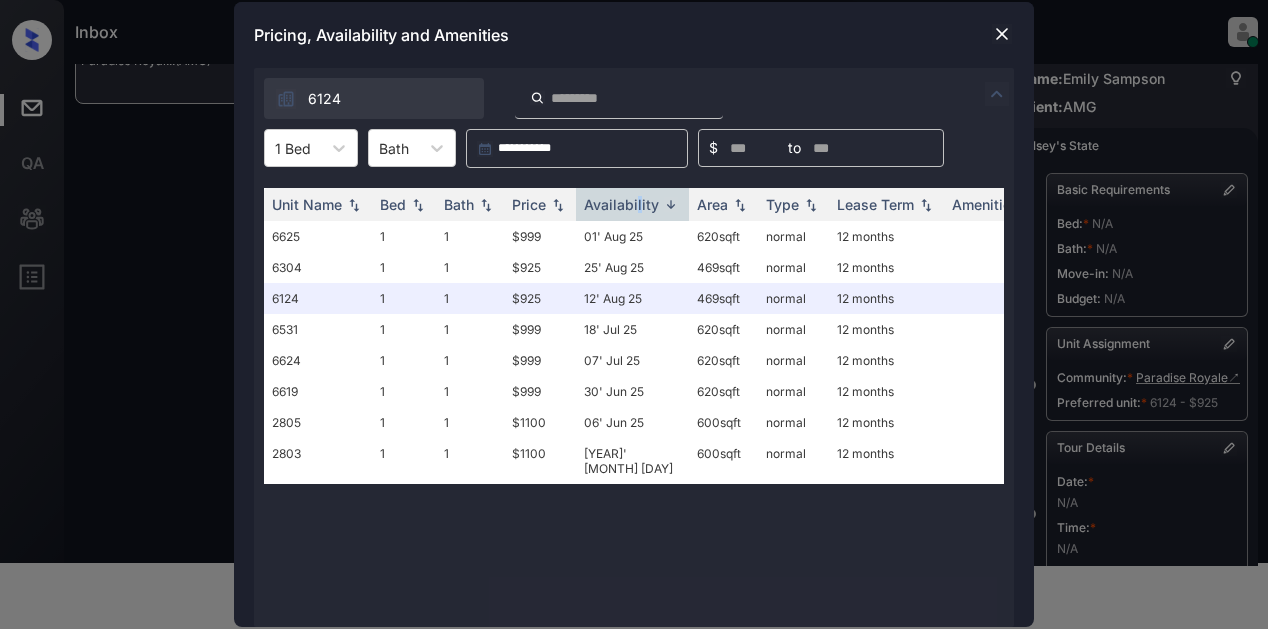 click at bounding box center [1002, 34] 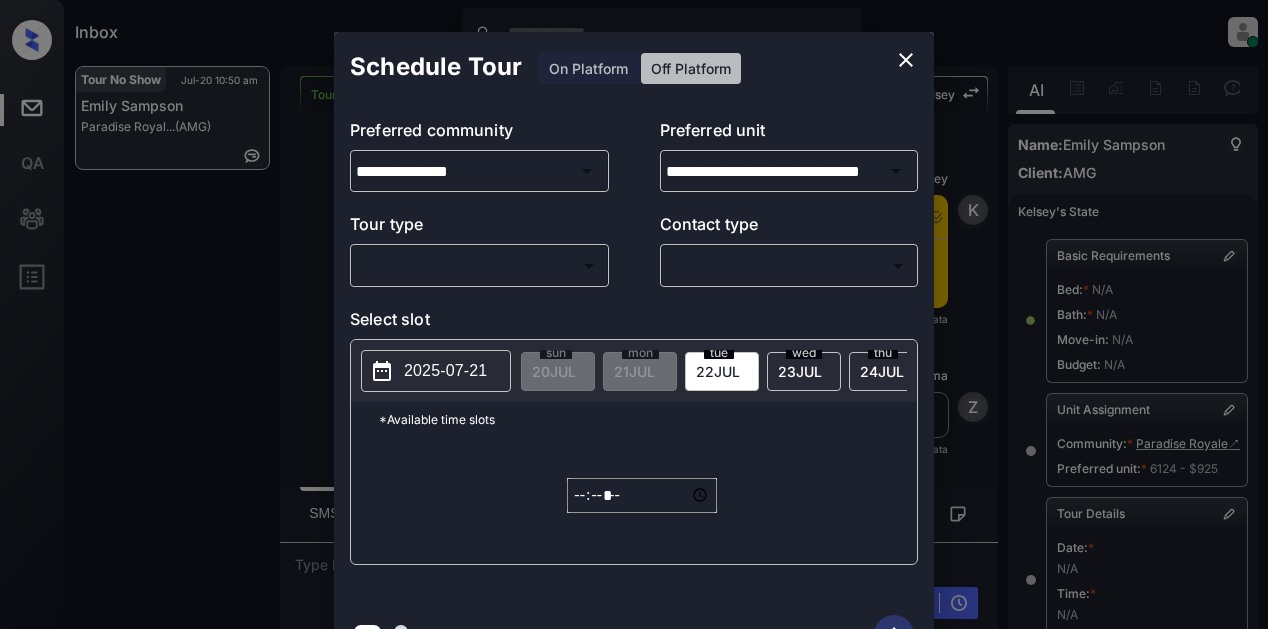 scroll, scrollTop: 0, scrollLeft: 0, axis: both 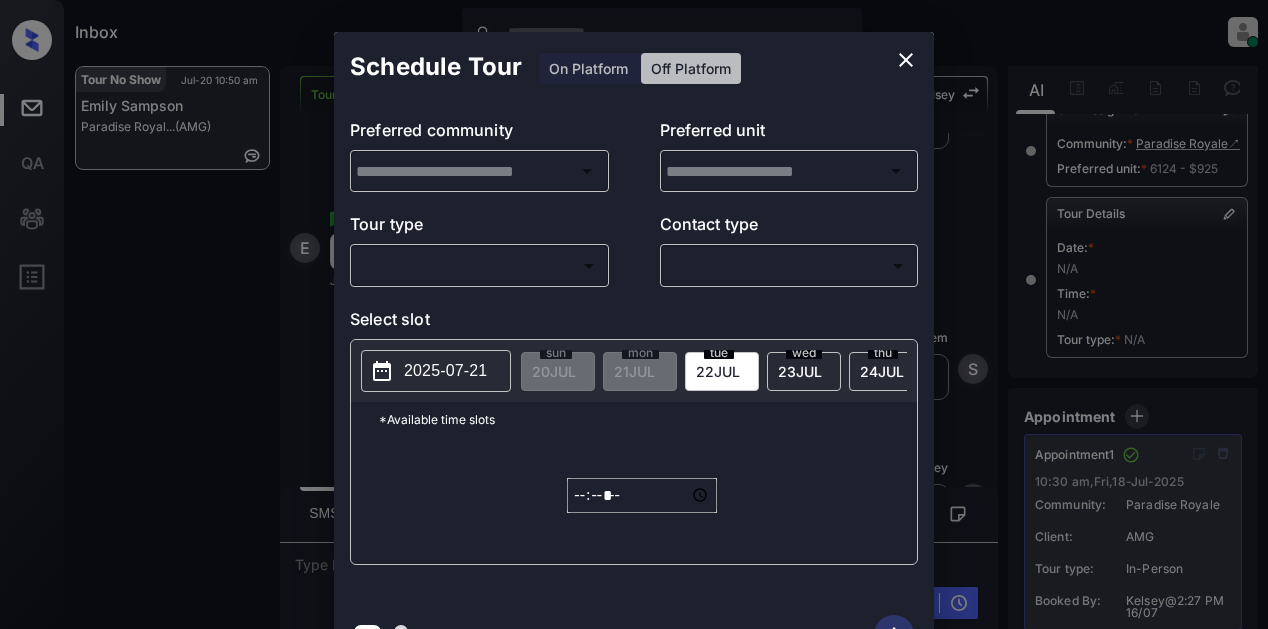 type on "**********" 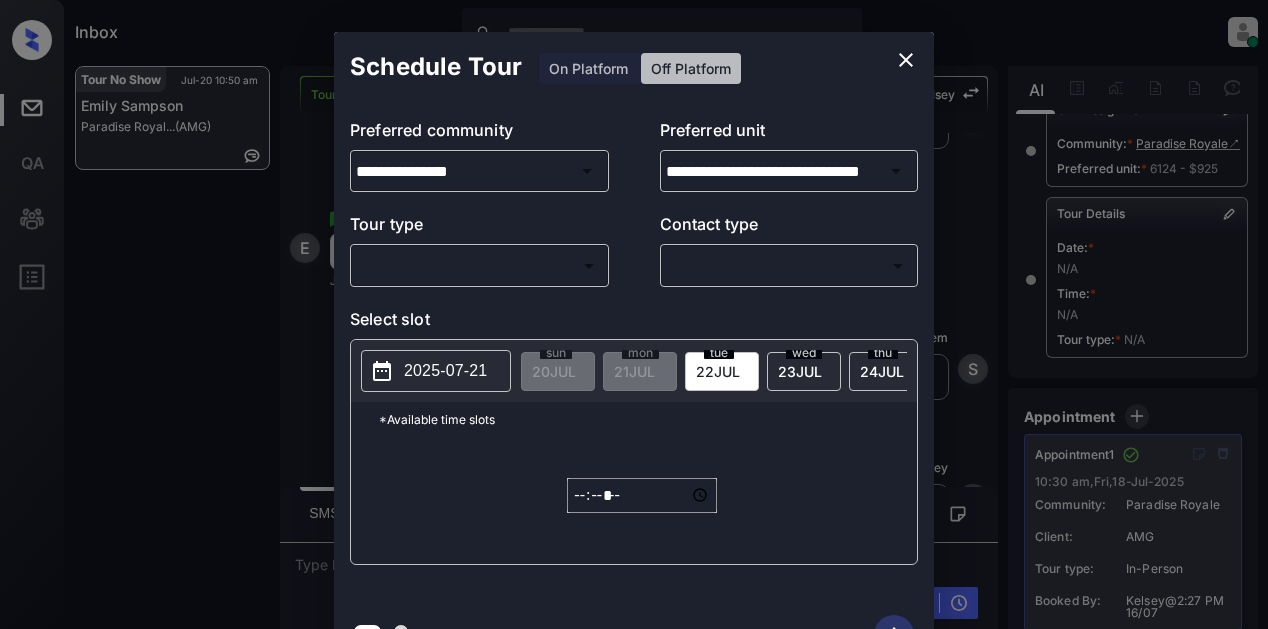click on "Inbox Lyzzelle M. Ceralde Online Set yourself   offline Set yourself   on break Profile Switch to  light  mode Sign out Tour No Show Jul-20 10:50 am   Emily Sampson Paradise Royal...  (AMG) Tour No Show Lost Lead Sentiment: Angry Upon sliding the acknowledgement:  Lead will move to lost stage. * ​ SMS and call option will be set to opt out. AFM will be turned off for the lead. Kelsey New Message Kelsey Notes Note: <a href="https://conversation.getzuma.com/6878193520b421dd6c4b3182">https://conversation.getzuma.com/6878193520b421dd6c4b3182</a> - Paste this link into your browser to view Kelsey’s conversation with the prospect Jul 16, 2025 02:27 pm  Sync'd w  entrata K New Message Zuma Lead transferred to leasing agent: kelsey Jul 16, 2025 02:27 pm  Sync'd w  entrata Z New Message Agent Lead created via zuma-chatbot in Inbound stage. Jul 16, 2025 02:27 pm A New Message Kelsey Tour booking successful Jul 16, 2025 02:27 pm K New Message Kelsey Lead status changed from "Inbound" to "Tour Scheduled" K Kelsey   K" at bounding box center [634, 314] 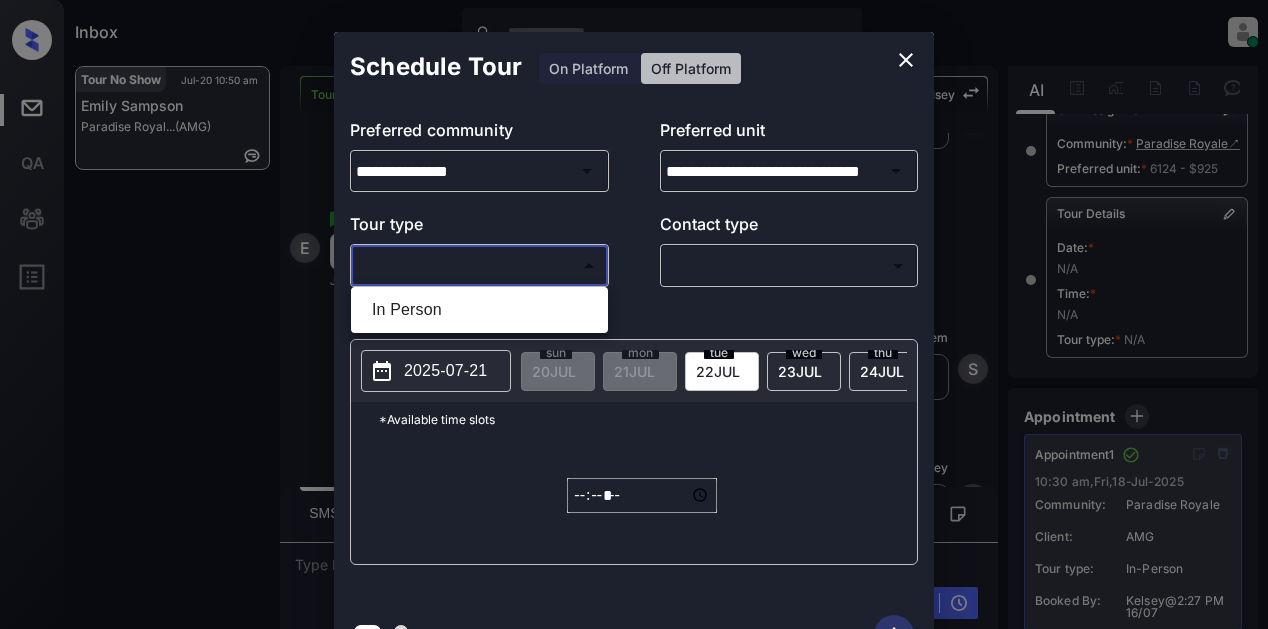 click on "In Person" at bounding box center [479, 310] 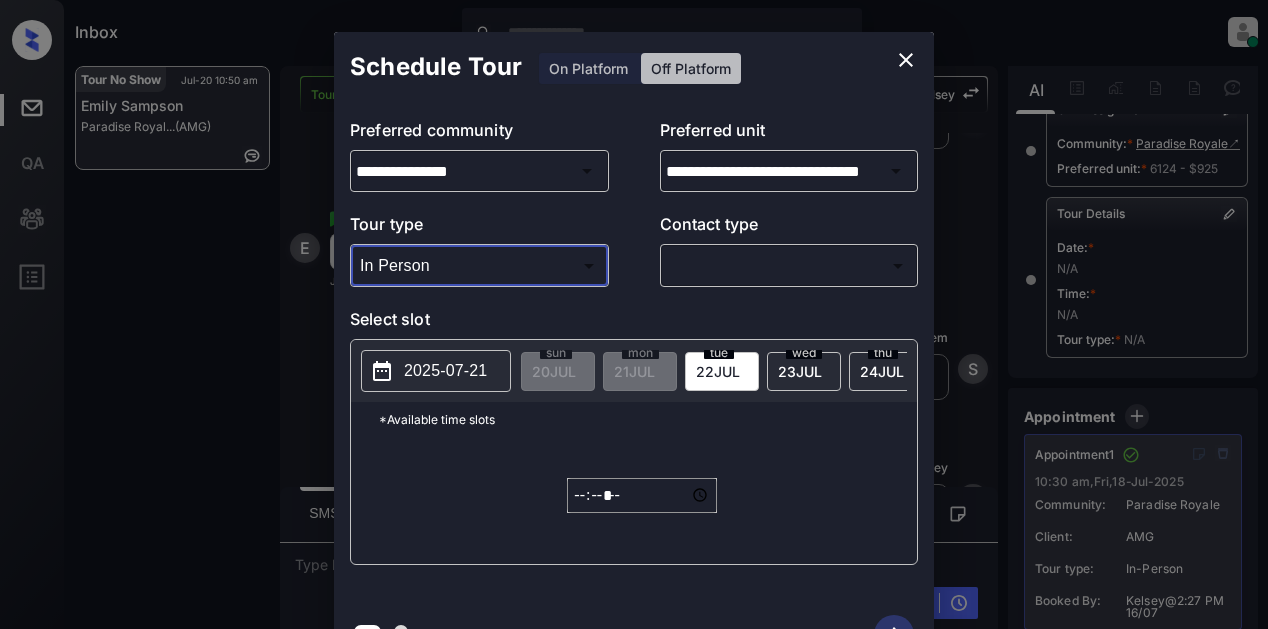 click on "Inbox Lyzzelle M. Ceralde Online Set yourself   offline Set yourself   on break Profile Switch to  light  mode Sign out Tour No Show Jul-20 10:50 am   Emily Sampson Paradise Royal...  (AMG) Tour No Show Lost Lead Sentiment: Angry Upon sliding the acknowledgement:  Lead will move to lost stage. * ​ SMS and call option will be set to opt out. AFM will be turned off for the lead. Kelsey New Message Kelsey Notes Note: <a href="https://conversation.getzuma.com/6878193520b421dd6c4b3182">https://conversation.getzuma.com/6878193520b421dd6c4b3182</a> - Paste this link into your browser to view Kelsey’s conversation with the prospect Jul 16, 2025 02:27 pm  Sync'd w  entrata K New Message Zuma Lead transferred to leasing agent: kelsey Jul 16, 2025 02:27 pm  Sync'd w  entrata Z New Message Agent Lead created via zuma-chatbot in Inbound stage. Jul 16, 2025 02:27 pm A New Message Kelsey Tour booking successful Jul 16, 2025 02:27 pm K New Message Kelsey Lead status changed from "Inbound" to "Tour Scheduled" K Kelsey   K" at bounding box center [634, 314] 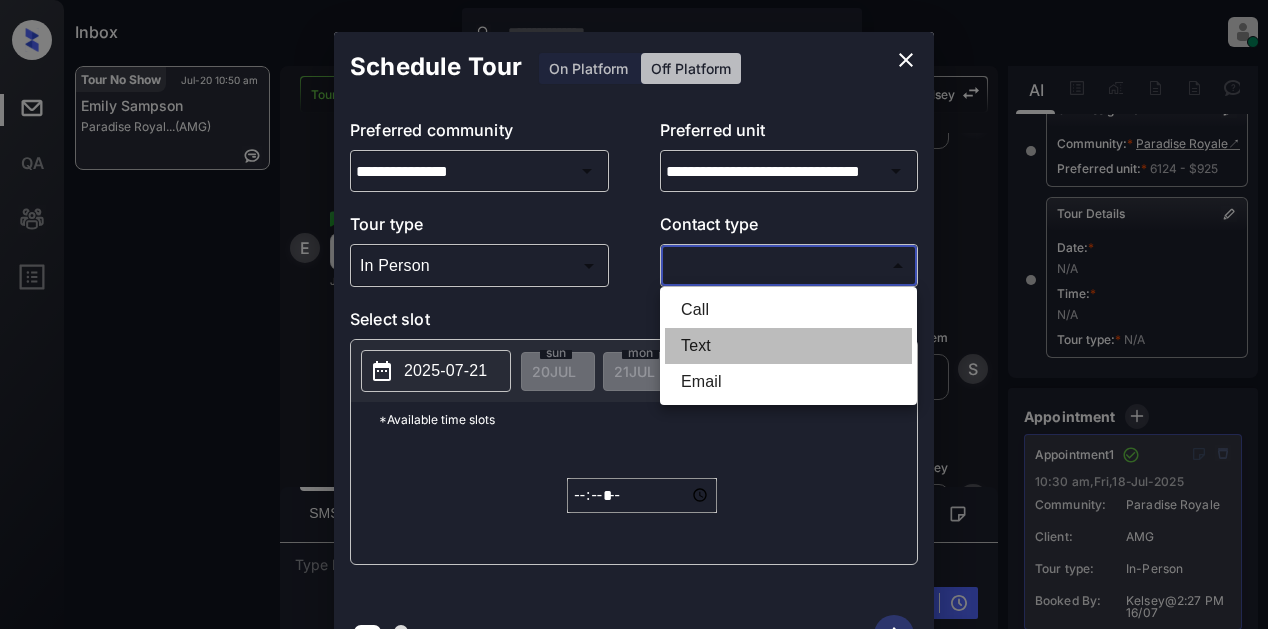 click on "Text" at bounding box center [788, 346] 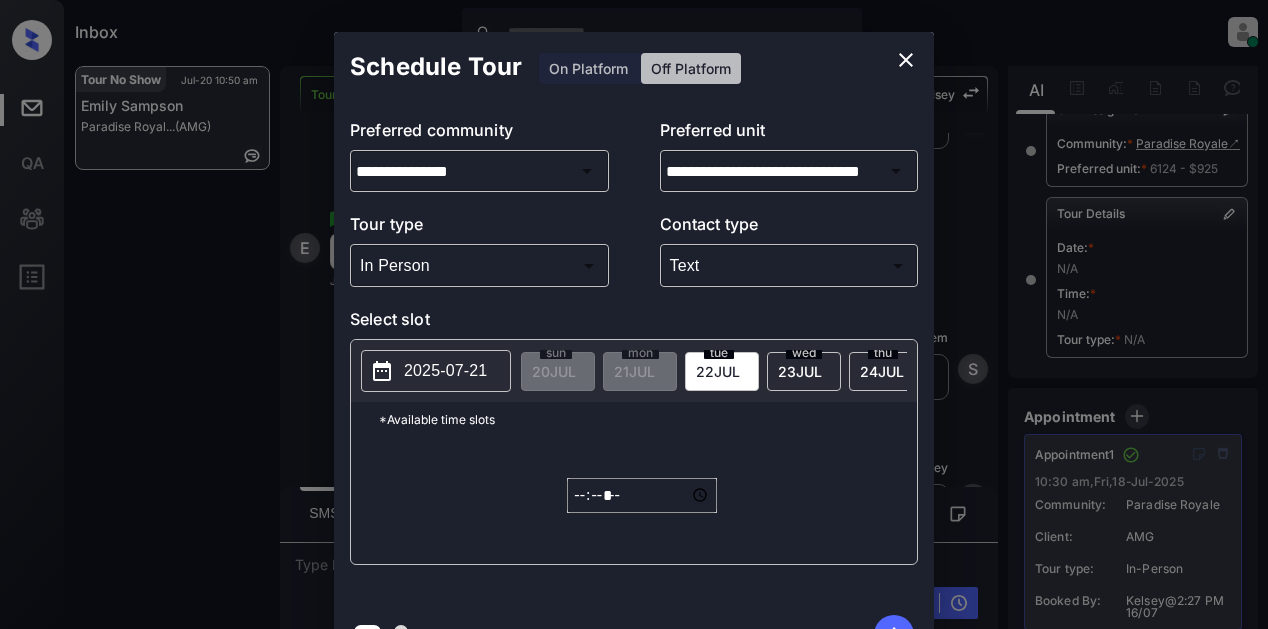 click on "2025-07-21" at bounding box center [445, 371] 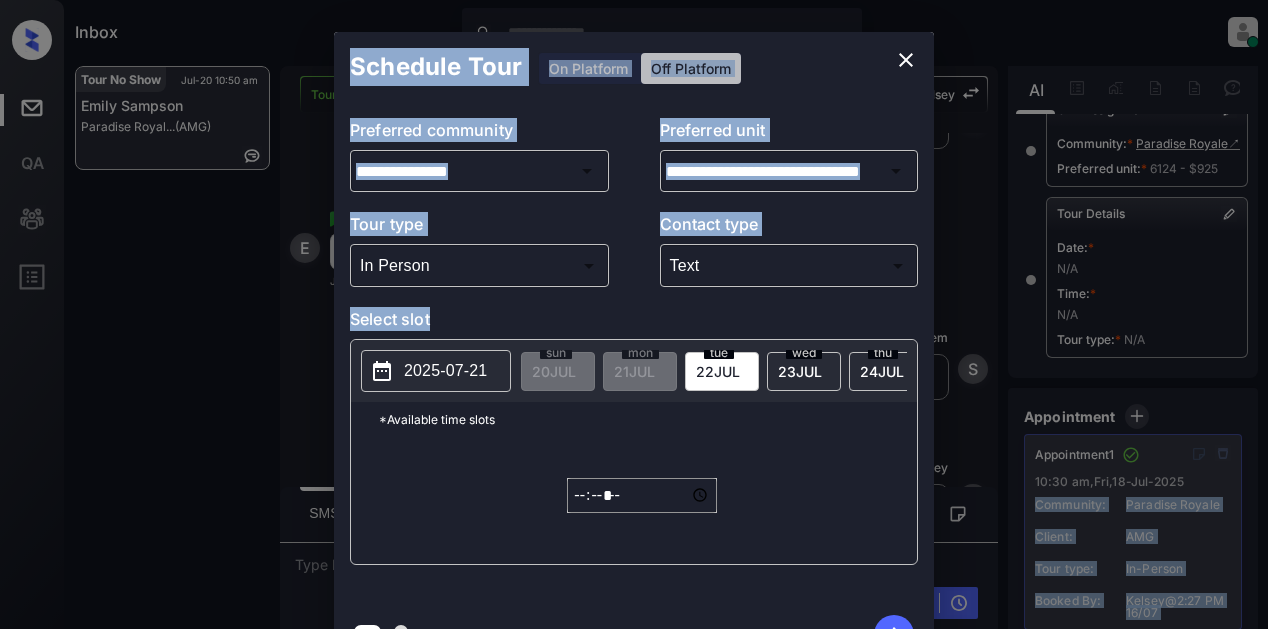 drag, startPoint x: 1251, startPoint y: 343, endPoint x: 1263, endPoint y: 469, distance: 126.57014 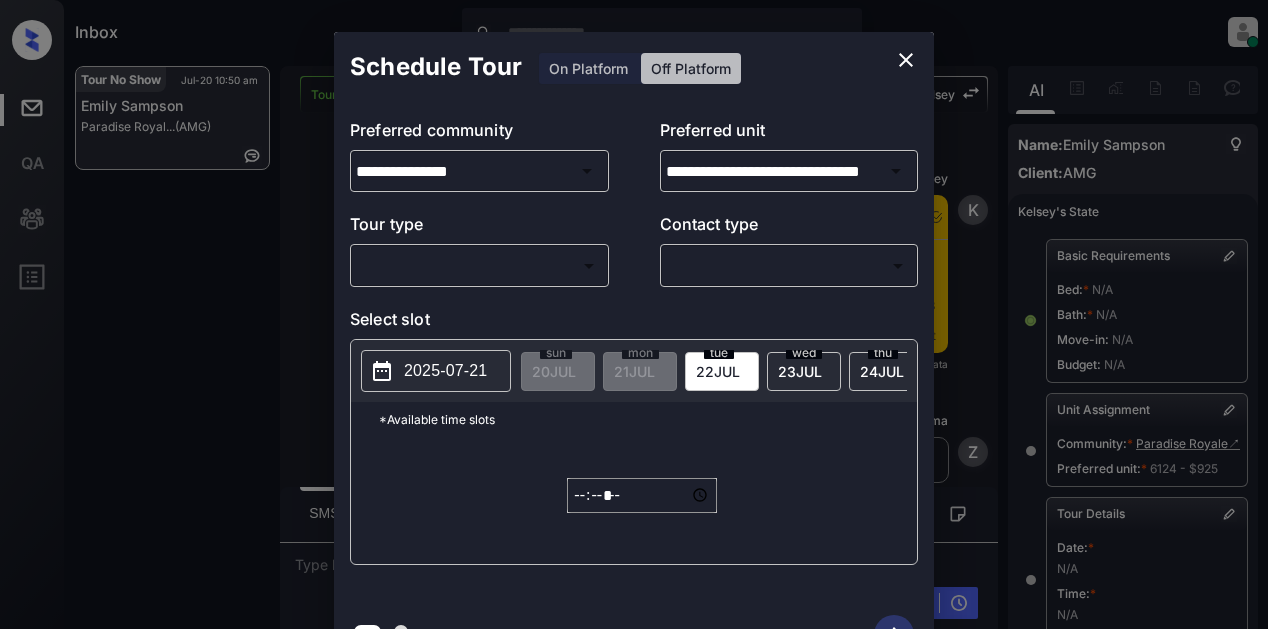 scroll, scrollTop: 0, scrollLeft: 0, axis: both 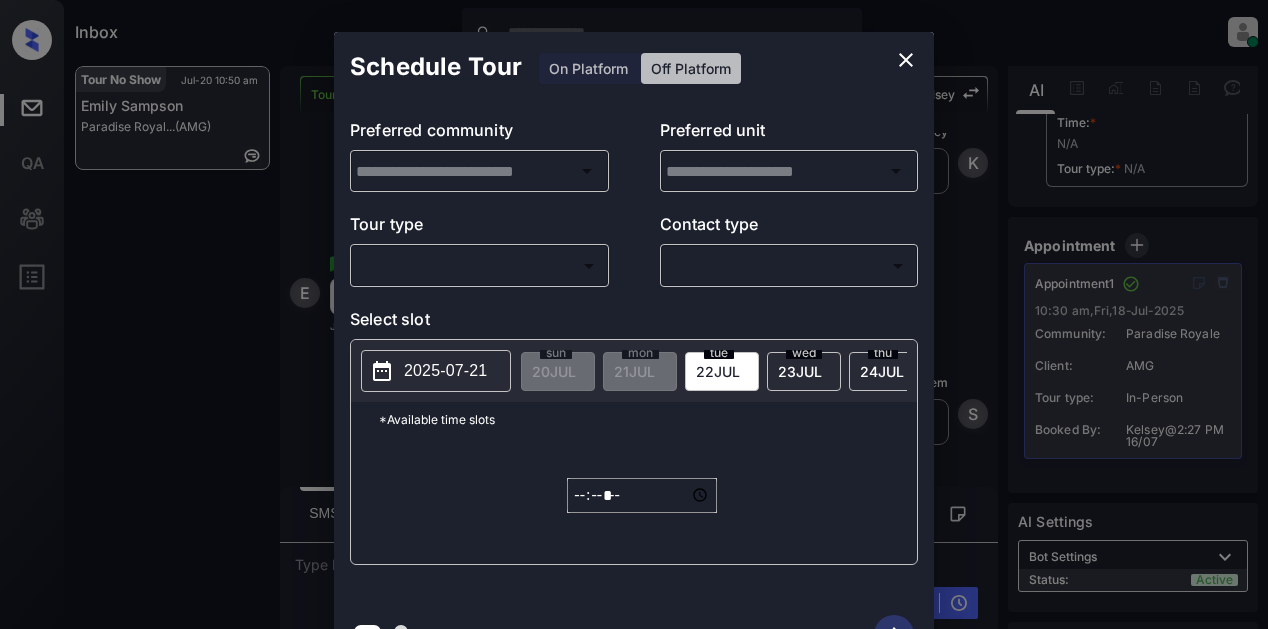 type on "**********" 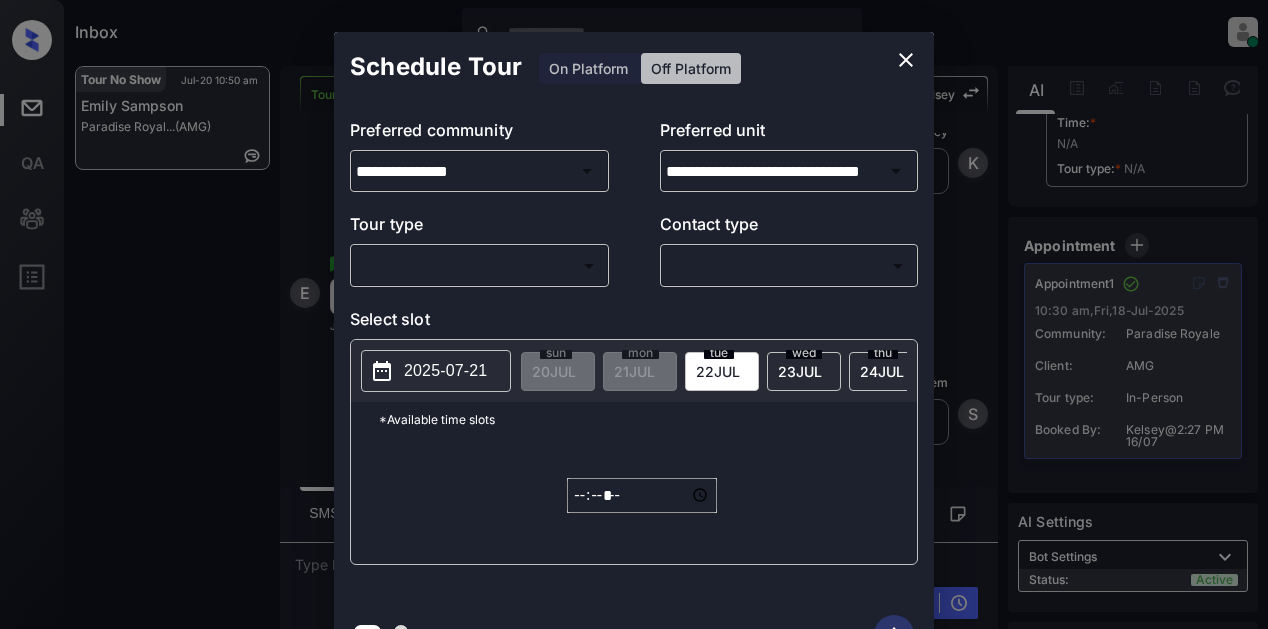 scroll, scrollTop: 497, scrollLeft: 0, axis: vertical 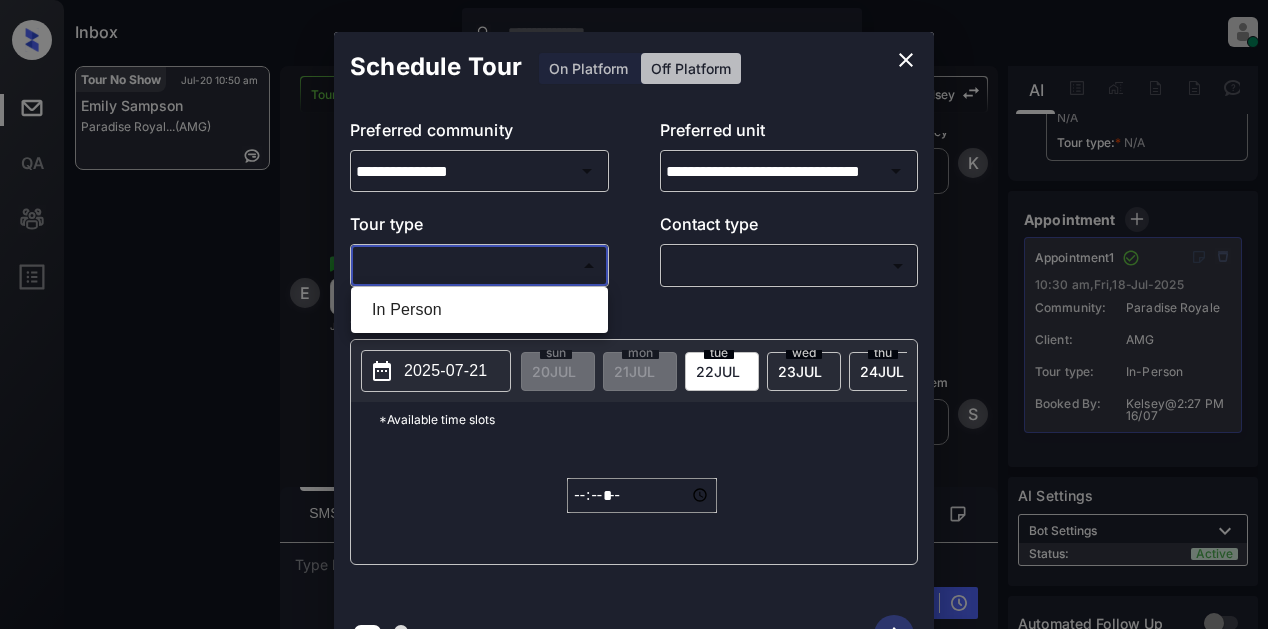 click on "Inbox [FIRST] [LAST] Online Set yourself   offline Set yourself   on break Profile Switch to  light  mode Sign out Tour No Show Jul-20 10:50 am   [FIRST] [LAST] Paradise Royal...  (AMG) Tour No Show Lost Lead Sentiment: Angry Upon sliding the acknowledgement:  Lead will move to lost stage. * ​ SMS and call option will be set to opt out. AFM will be turned off for the lead. [FIRST] New Message [FIRST] Notes Note:  - Paste this link into your browser to view [FIRST]’s conversation with the prospect Jul 16, 2025 02:27 pm  Sync'd w  entrata K New Message Zuma Lead transferred to leasing agent: [FIRST] Jul 16, 2025 02:27 pm  Sync'd w  entrata Z New Message Agent Lead created via zuma-chatbot in Inbound stage. Jul 16, 2025 02:27 pm A New Message [FIRST] Tour booking successful Jul 16, 2025 02:27 pm K New Message [FIRST] Lead status changed from "Inbound" to "Tour Scheduled" K [FIRST]   K" at bounding box center [634, 314] 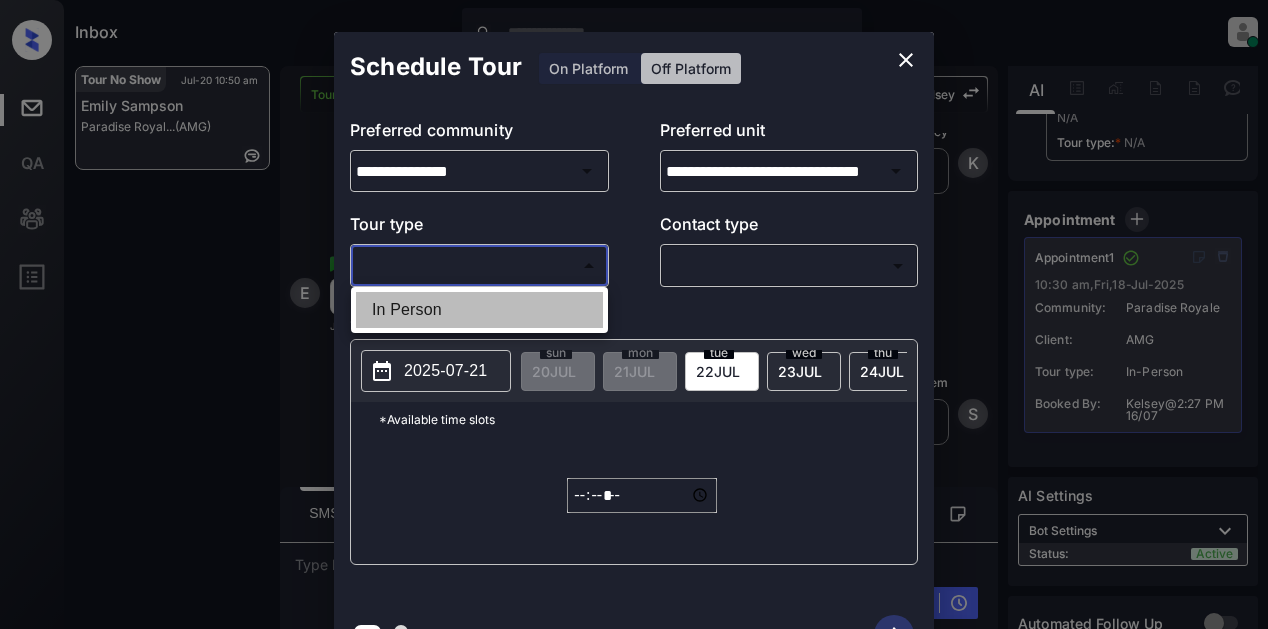 click on "In Person" at bounding box center (479, 310) 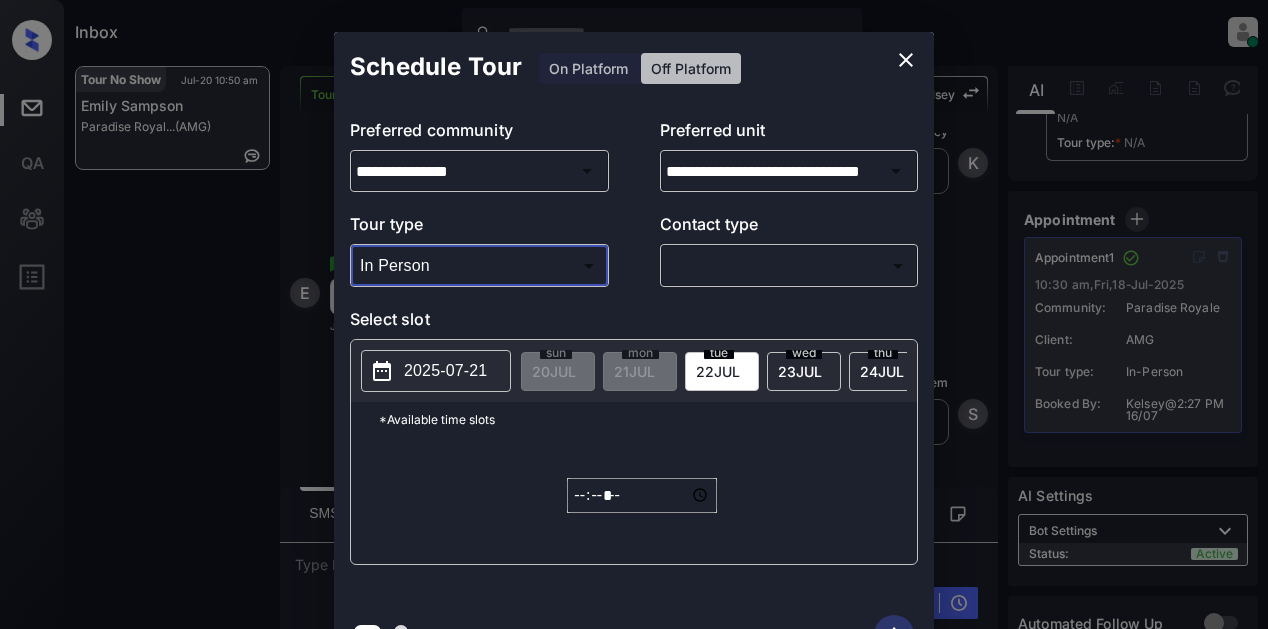 click on "Inbox Lyzzelle M. Ceralde Online Set yourself   offline Set yourself   on break Profile Switch to  light  mode Sign out Tour No Show Jul-20 10:50 am   Emily Sampson Paradise Royal...  (AMG) Tour No Show Lost Lead Sentiment: Angry Upon sliding the acknowledgement:  Lead will move to lost stage. * ​ SMS and call option will be set to opt out. AFM will be turned off for the lead. Kelsey New Message Kelsey Notes Note: <a href="https://conversation.getzuma.com/6878193520b421dd6c4b3182">https://conversation.getzuma.com/6878193520b421dd6c4b3182</a> - Paste this link into your browser to view Kelsey’s conversation with the prospect Jul 16, 2025 02:27 pm  Sync'd w  entrata K New Message Zuma Lead transferred to leasing agent: kelsey Jul 16, 2025 02:27 pm  Sync'd w  entrata Z New Message Agent Lead created via zuma-chatbot in Inbound stage. Jul 16, 2025 02:27 pm A New Message Kelsey Tour booking successful Jul 16, 2025 02:27 pm K New Message Kelsey Lead status changed from "Inbound" to "Tour Scheduled" K Kelsey   K" at bounding box center [634, 314] 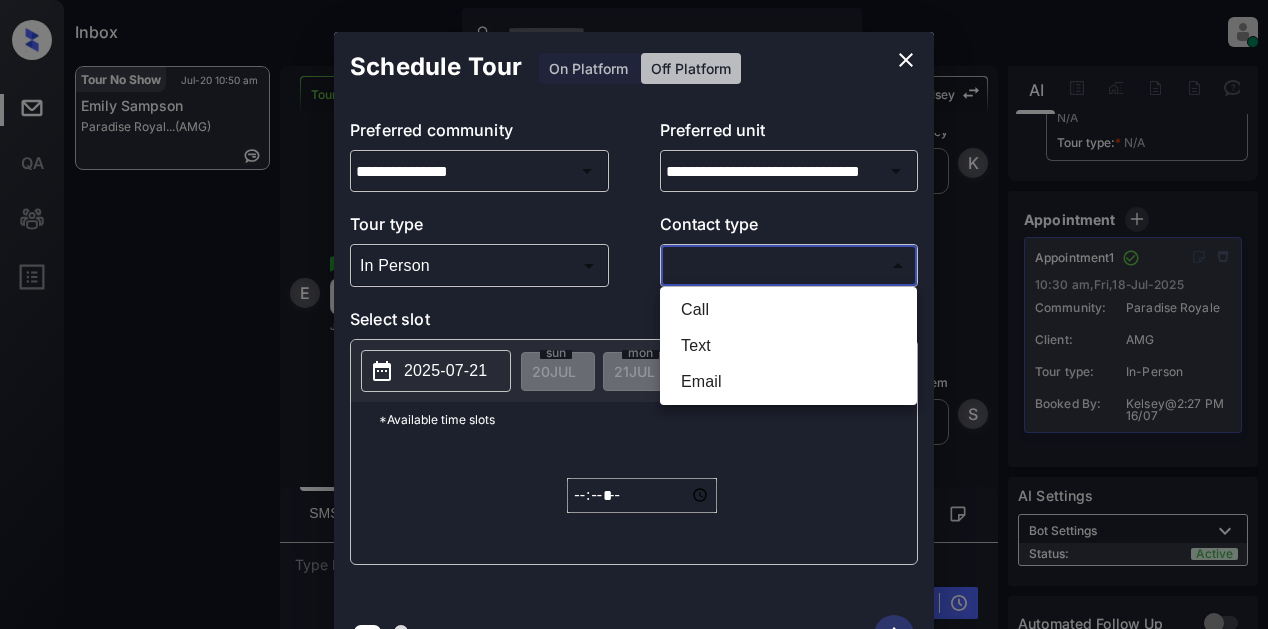 click on "Text" at bounding box center (788, 346) 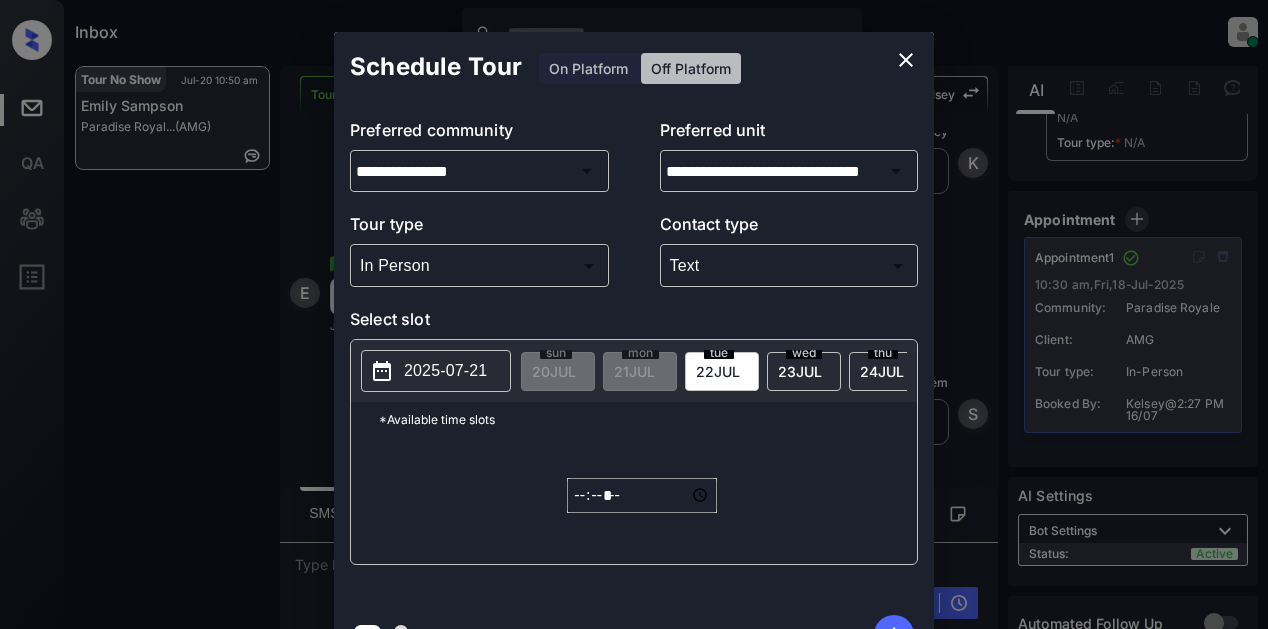 click on "2025-07-21" at bounding box center (445, 371) 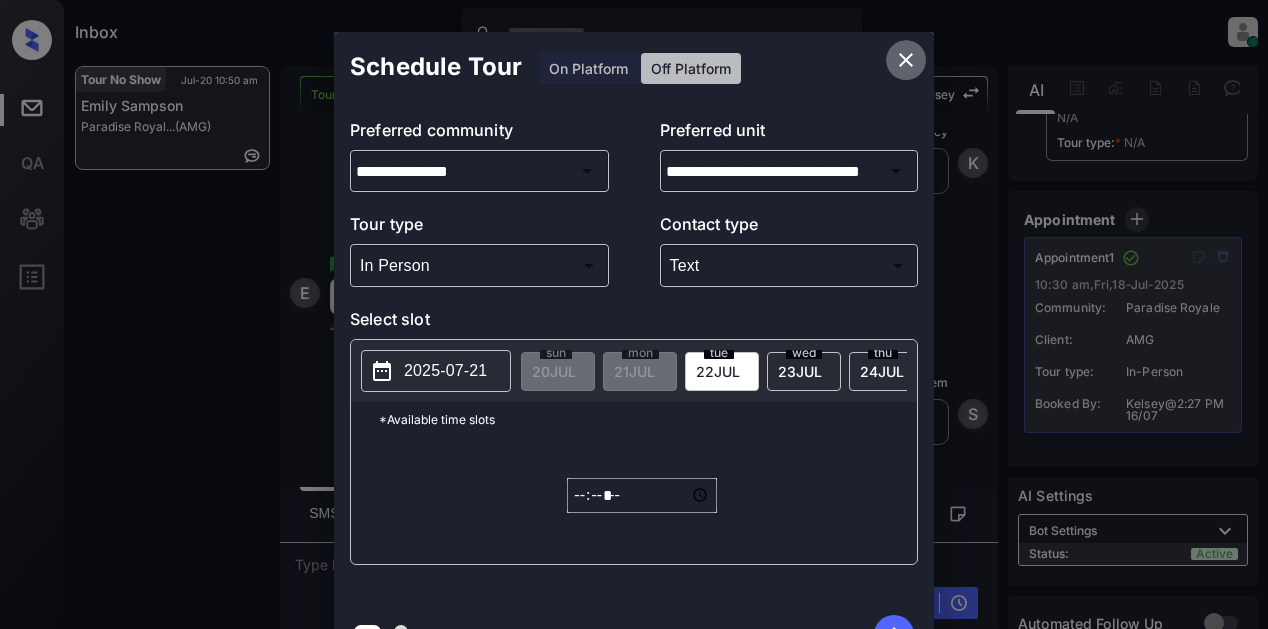 click 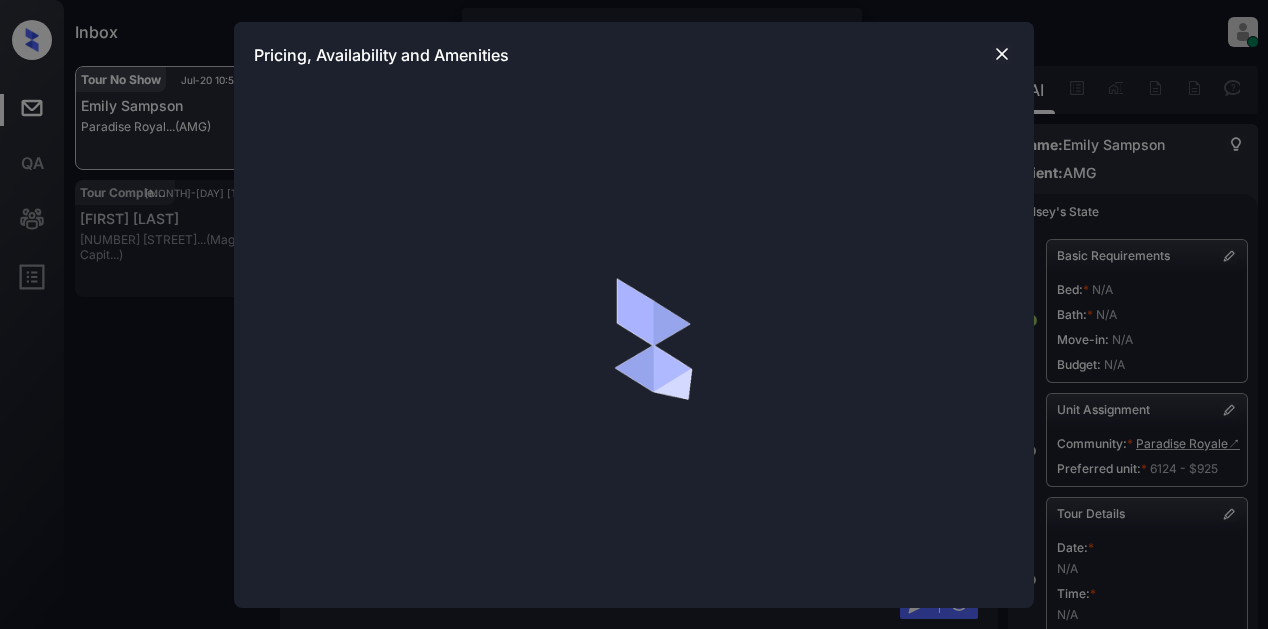 scroll, scrollTop: 0, scrollLeft: 0, axis: both 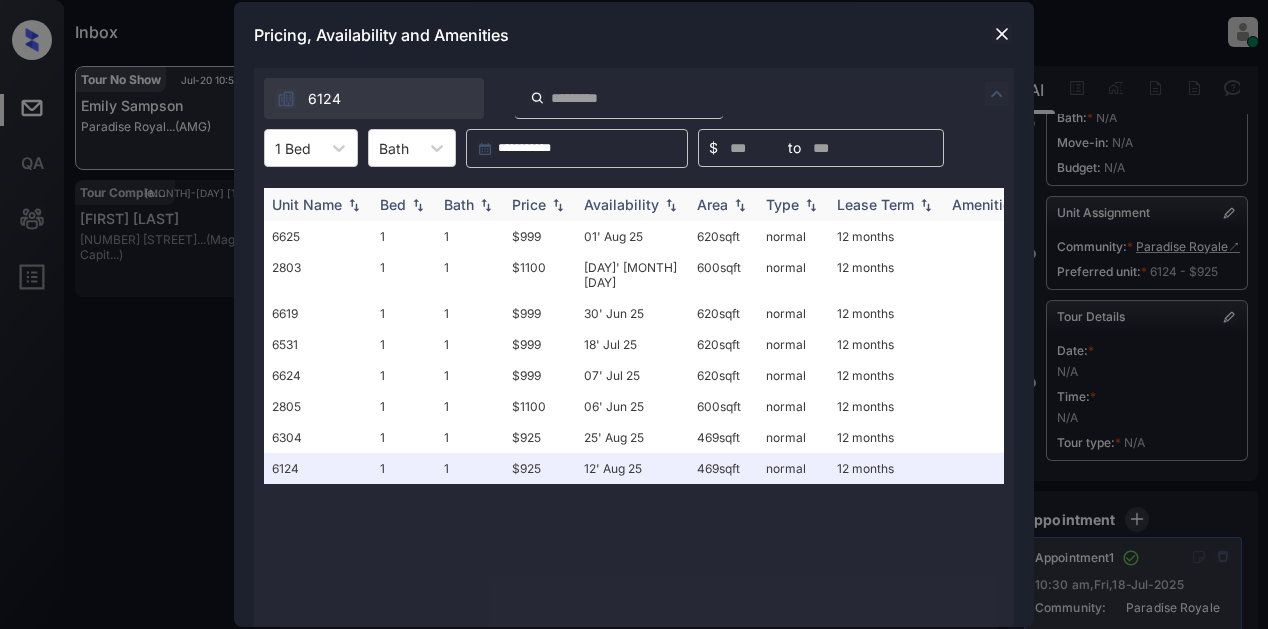 click on "Price" at bounding box center (529, 204) 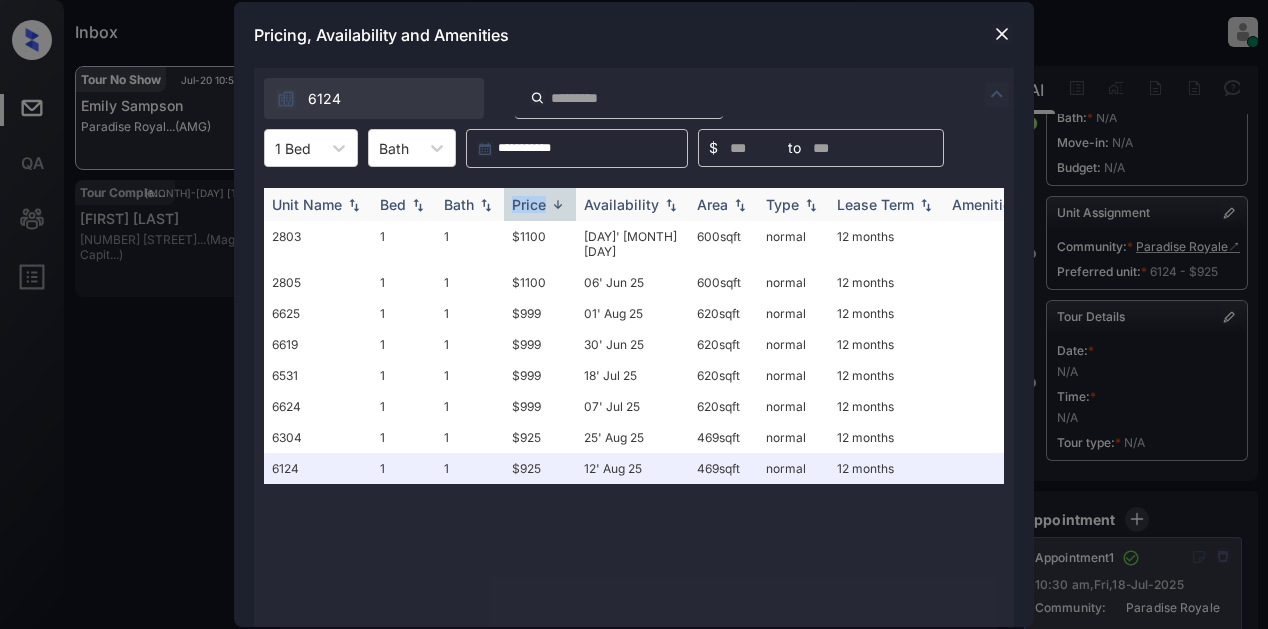 click on "Price" at bounding box center (529, 204) 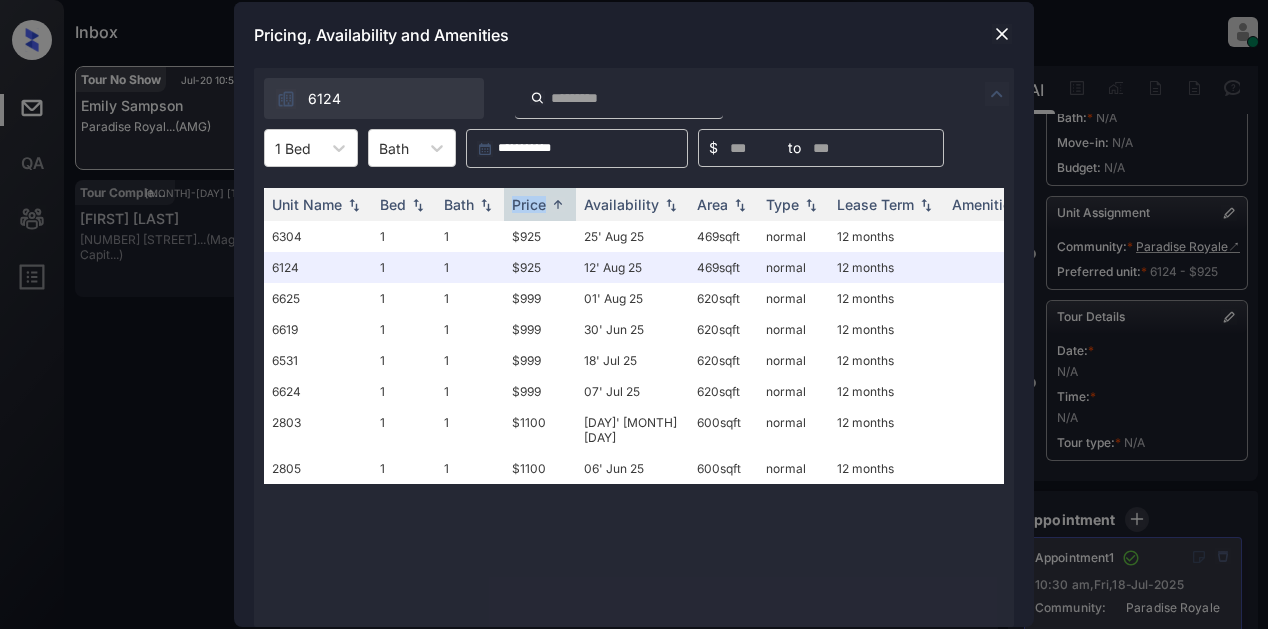 click at bounding box center (1002, 34) 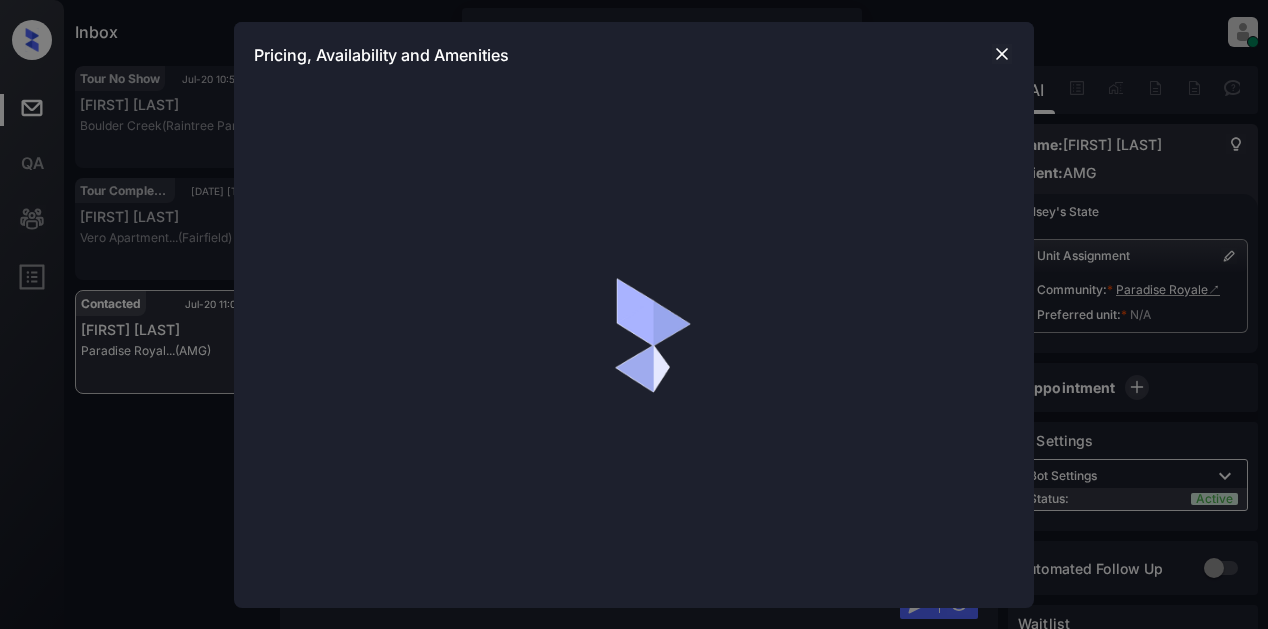 scroll, scrollTop: 0, scrollLeft: 0, axis: both 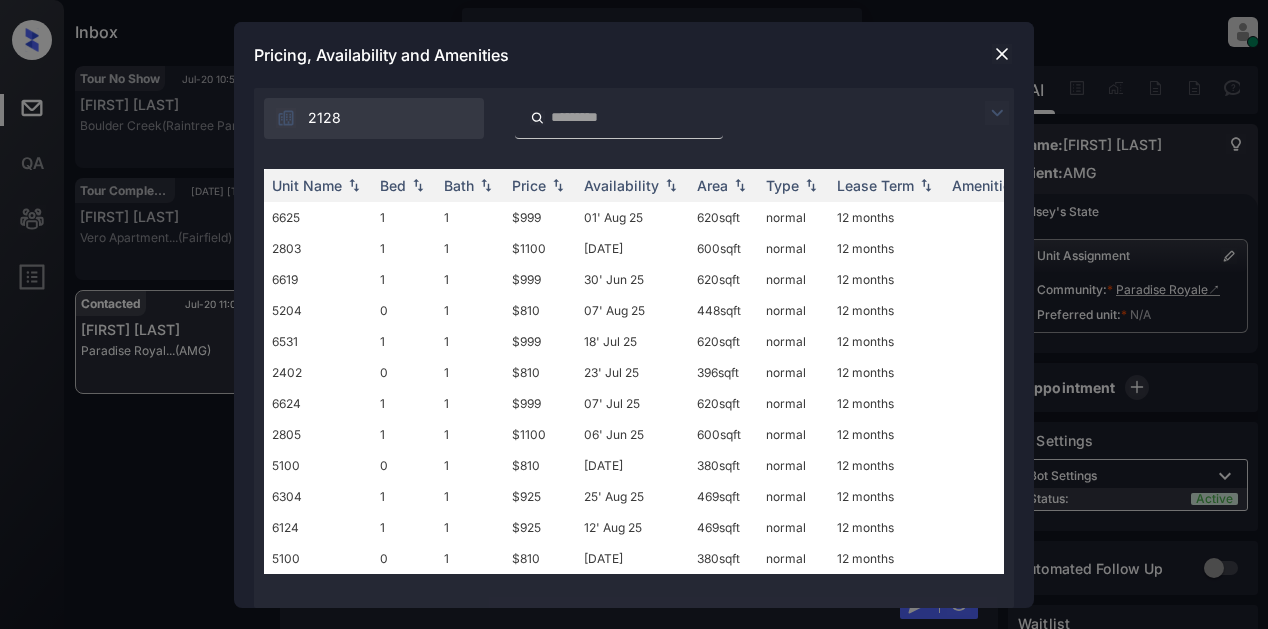 click at bounding box center [997, 113] 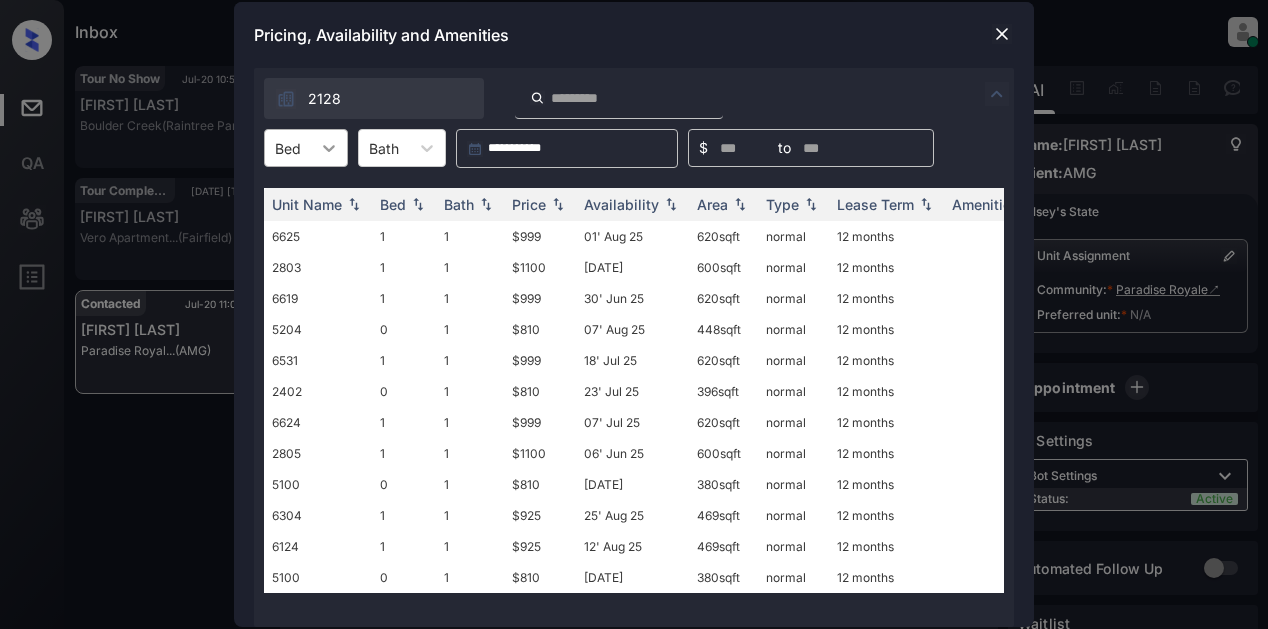 click 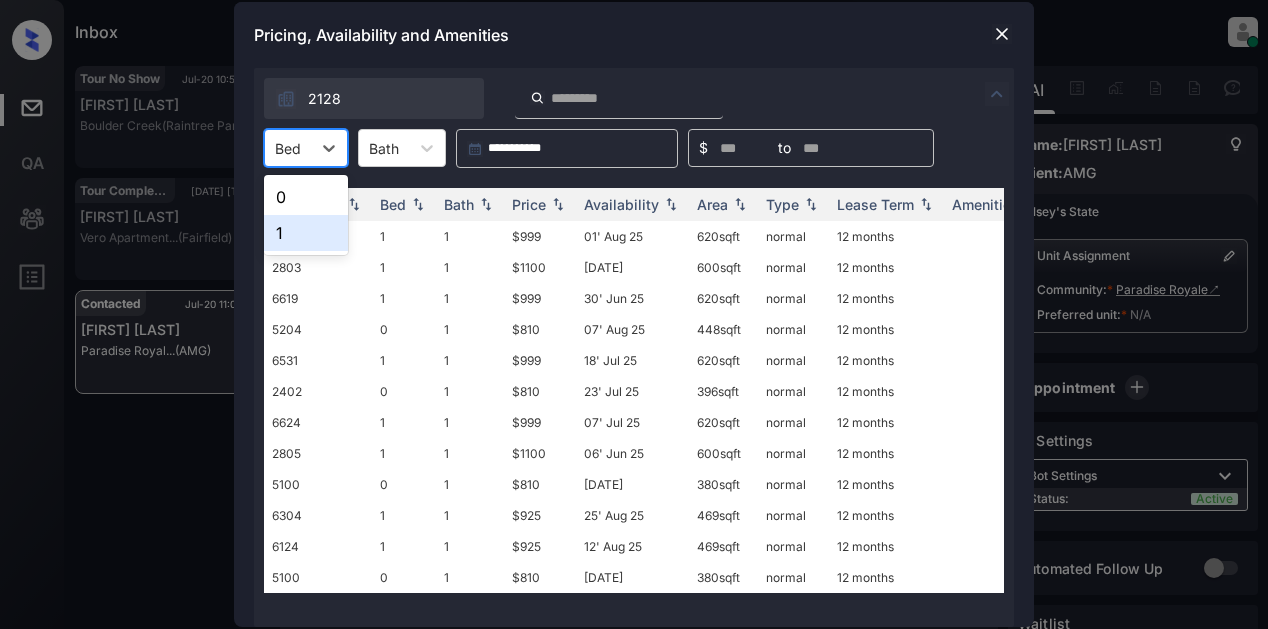 click on "1" at bounding box center (306, 233) 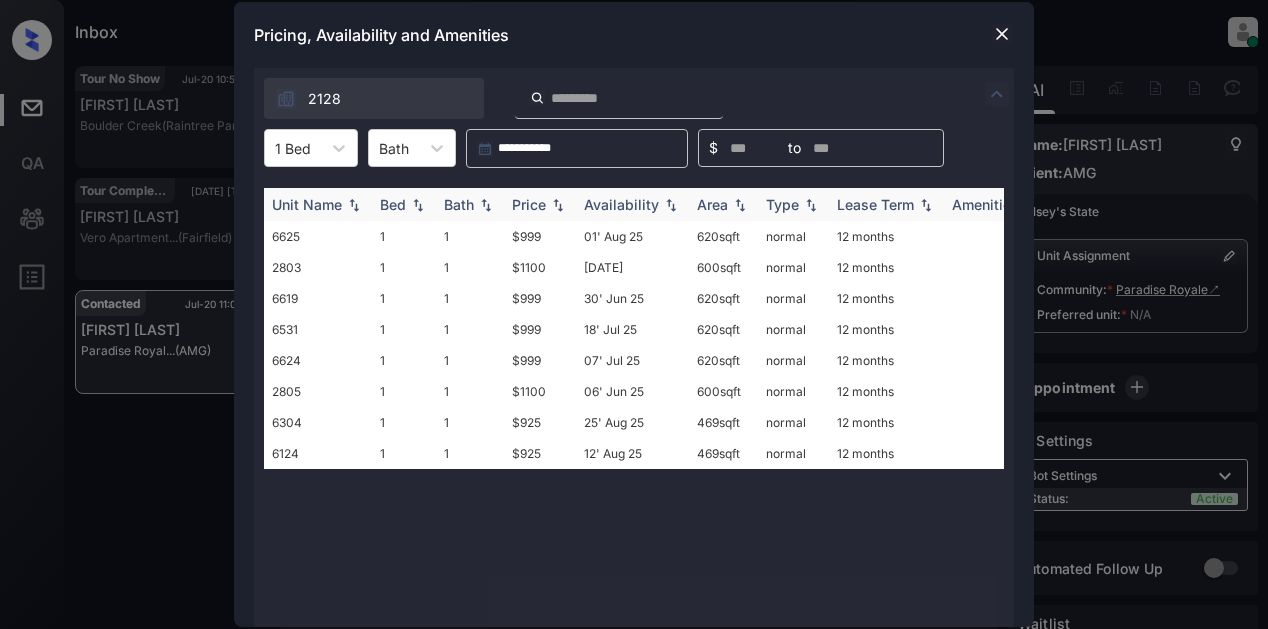 click at bounding box center (558, 205) 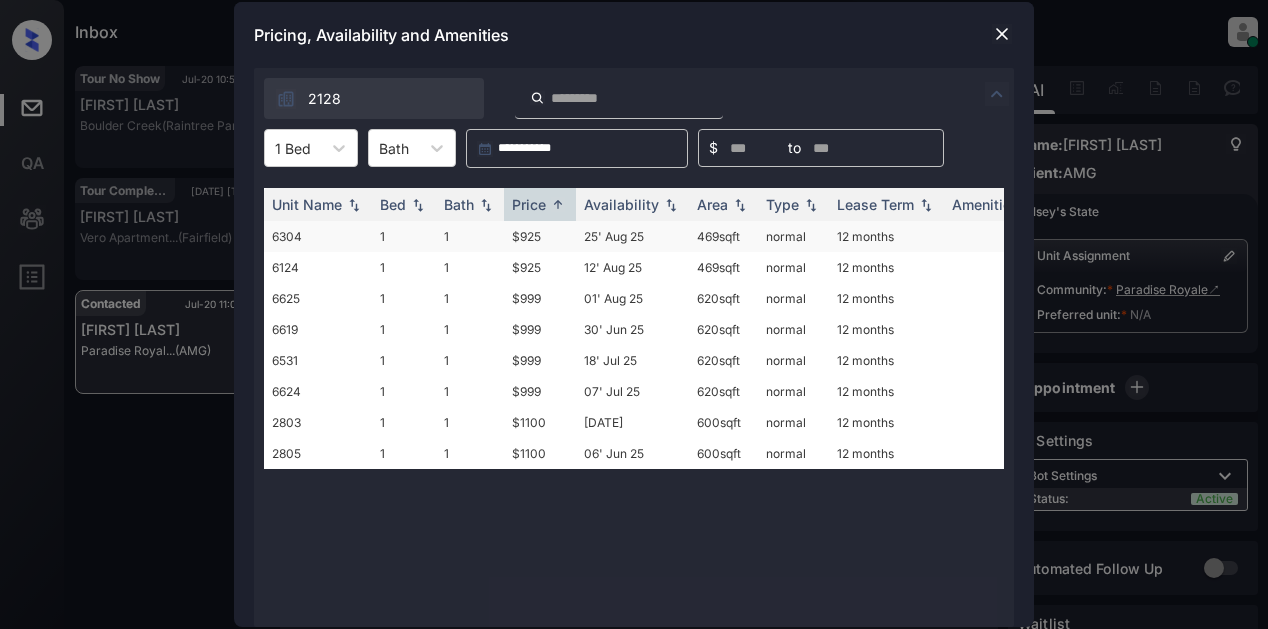 click on "$925" at bounding box center (540, 236) 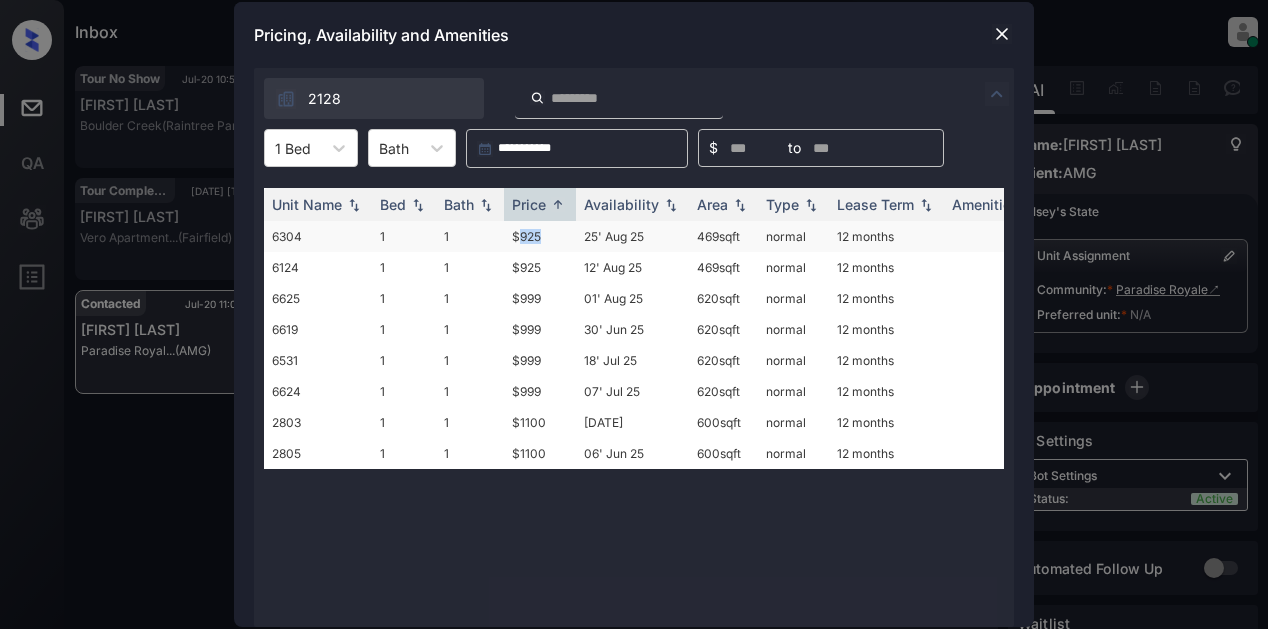 click on "$925" at bounding box center (540, 236) 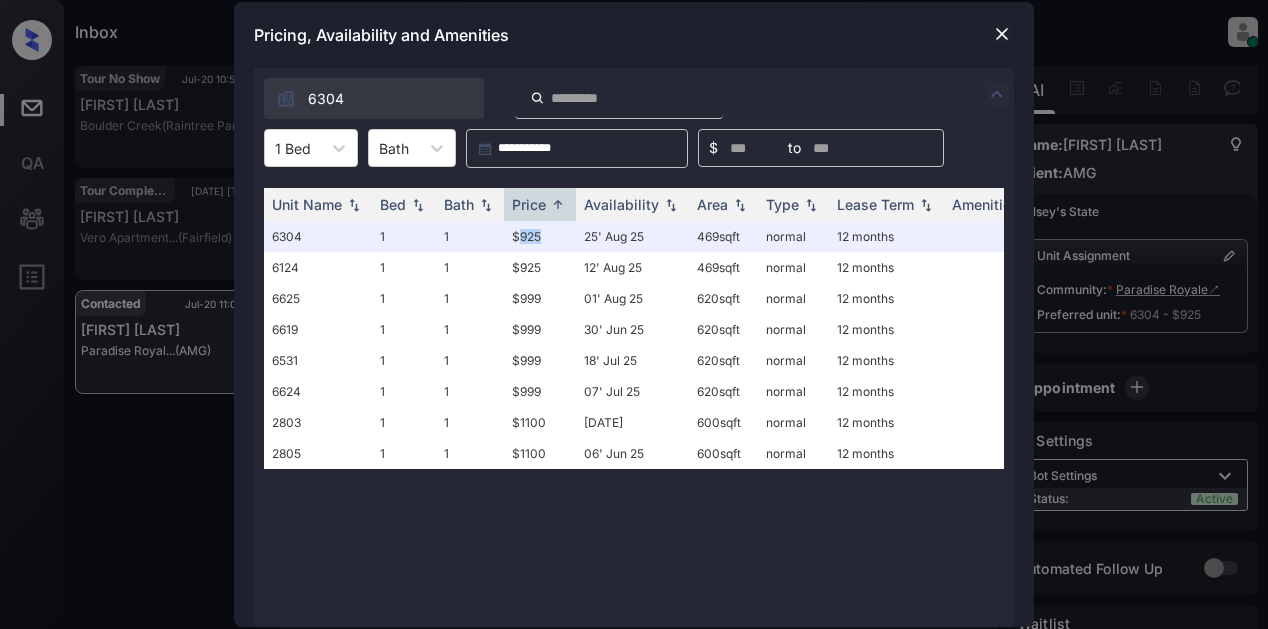 scroll, scrollTop: 4578, scrollLeft: 0, axis: vertical 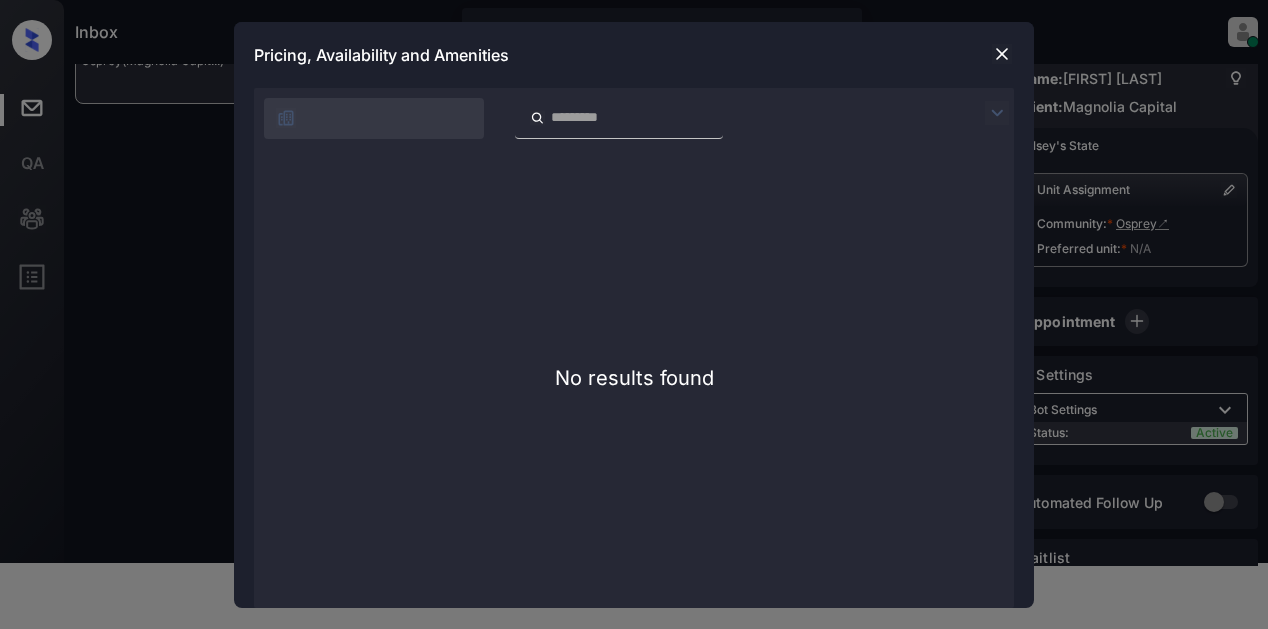 click at bounding box center [1002, 54] 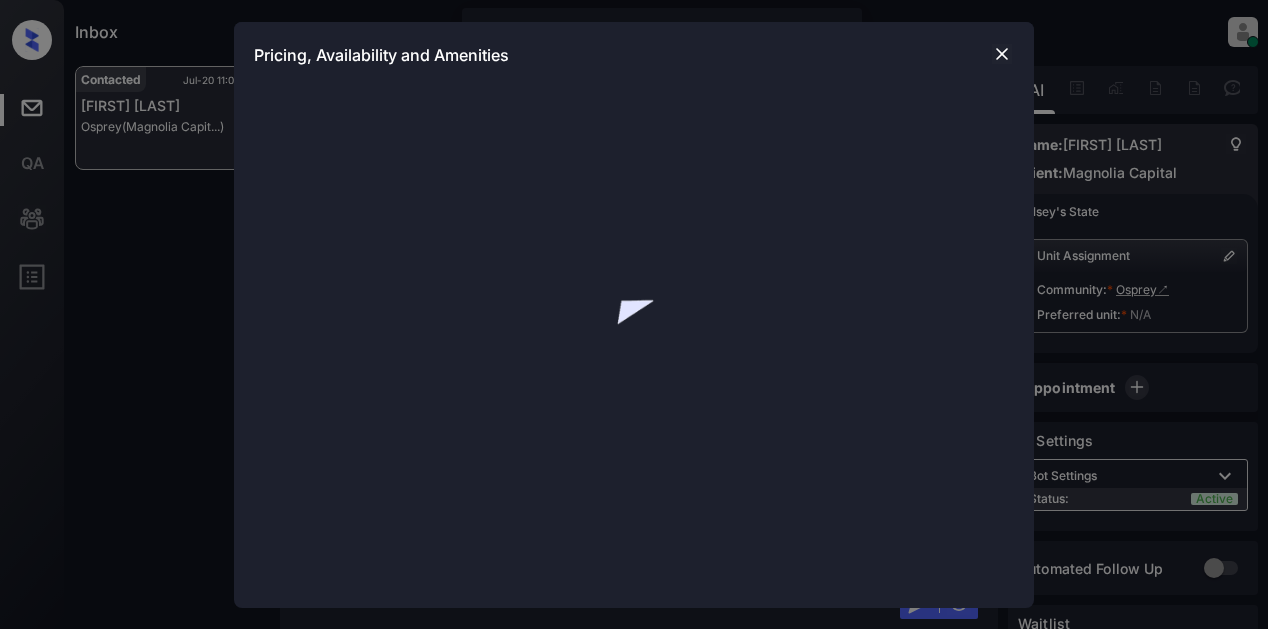 scroll, scrollTop: 66, scrollLeft: 0, axis: vertical 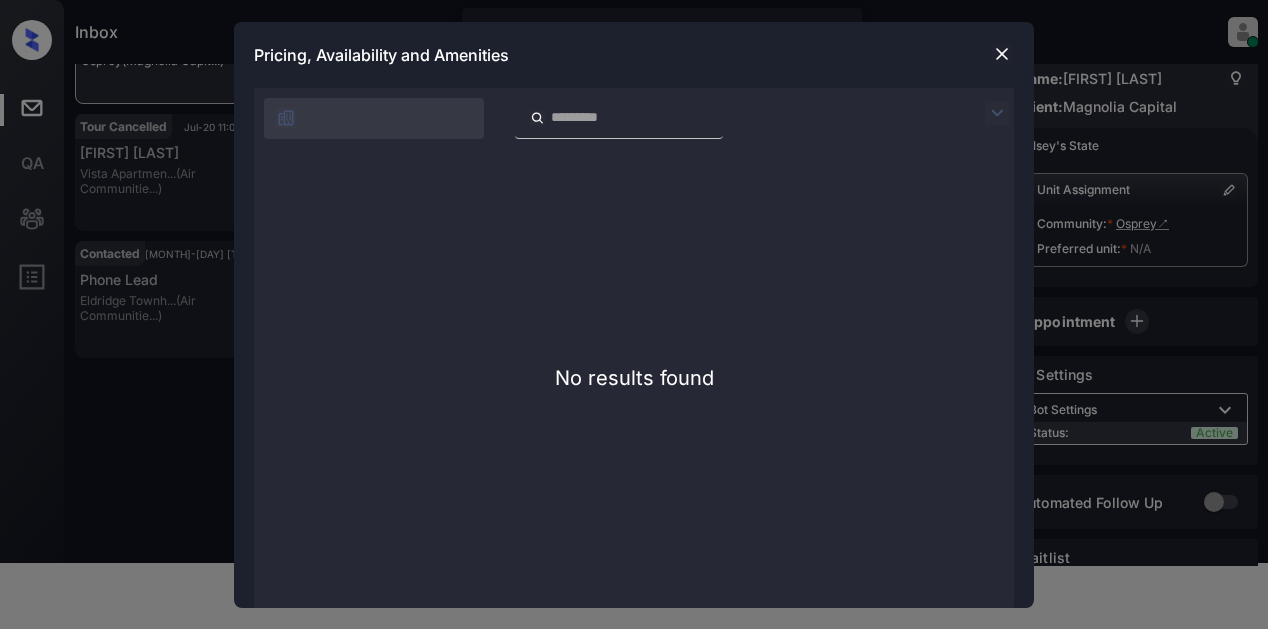 click on "**********" at bounding box center (634, 314) 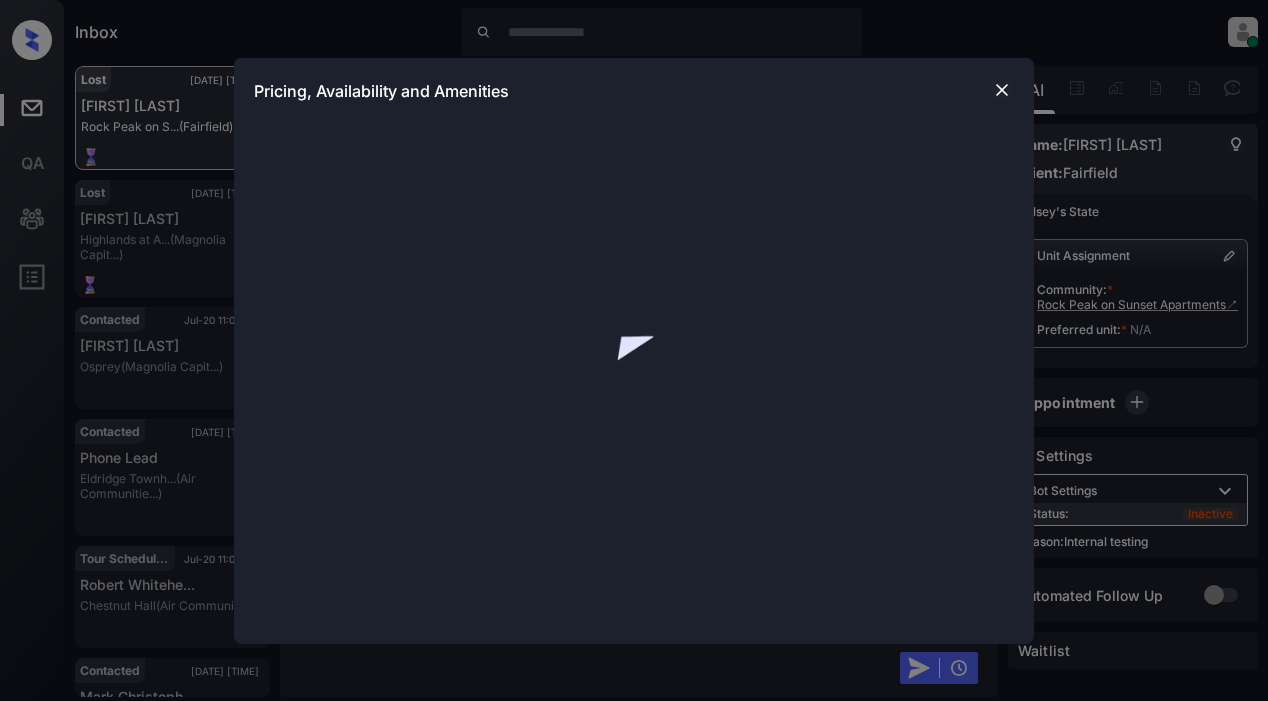 scroll, scrollTop: 0, scrollLeft: 0, axis: both 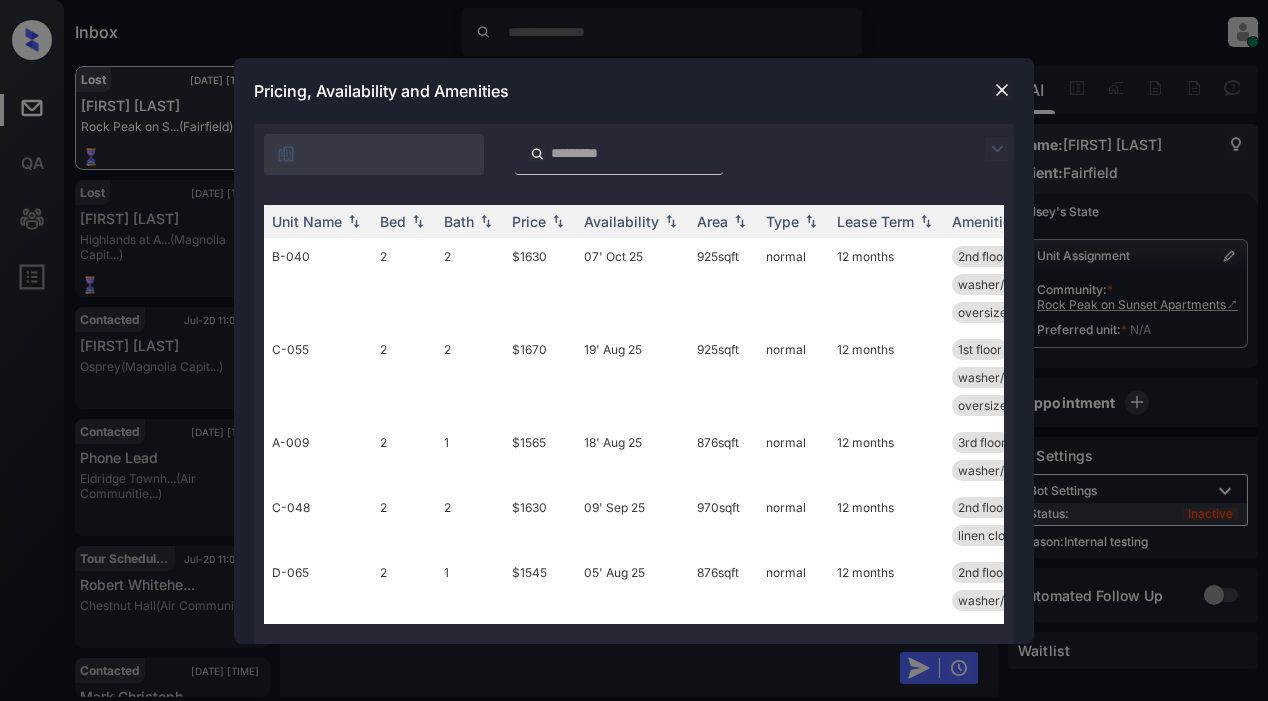 click at bounding box center [997, 149] 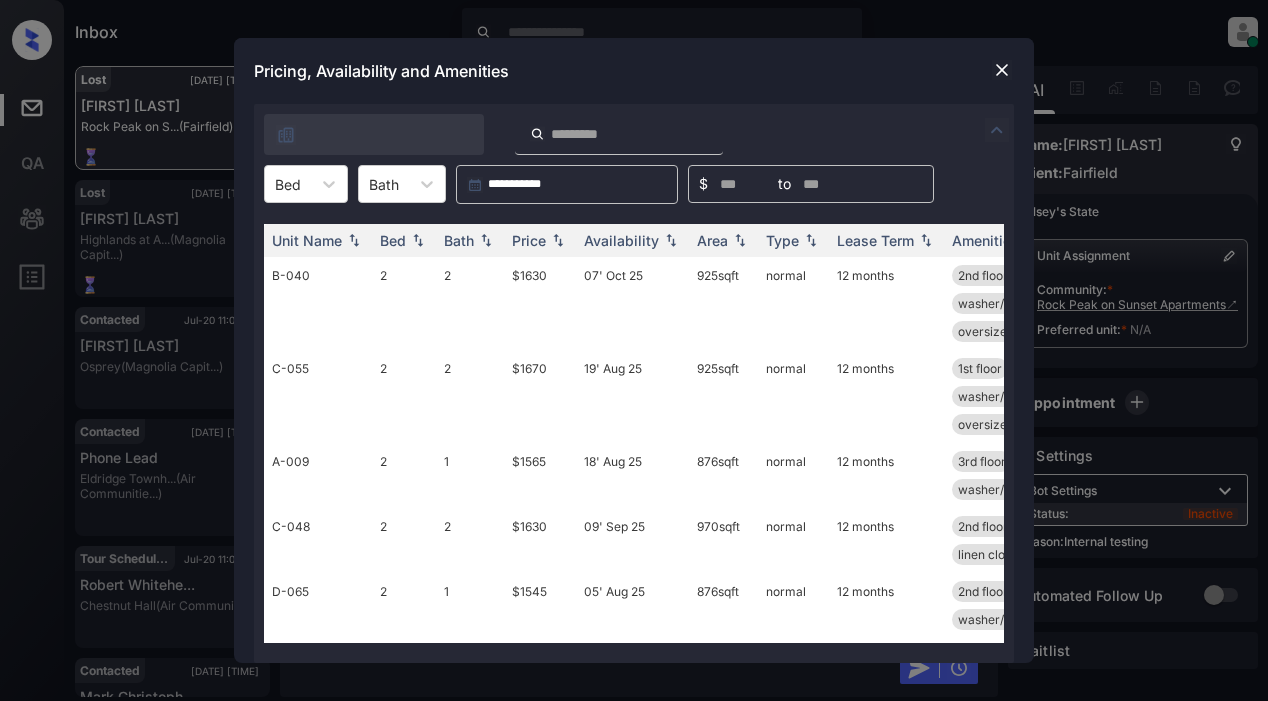 click at bounding box center [1002, 70] 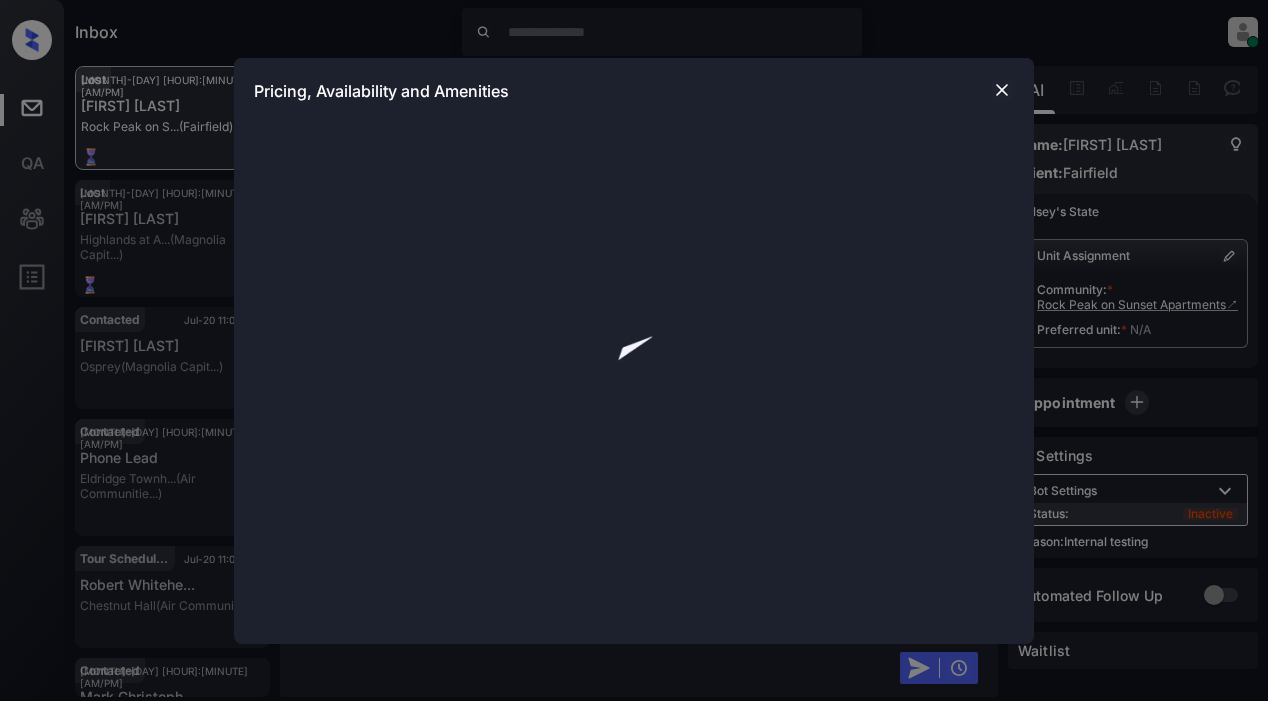 scroll, scrollTop: 0, scrollLeft: 0, axis: both 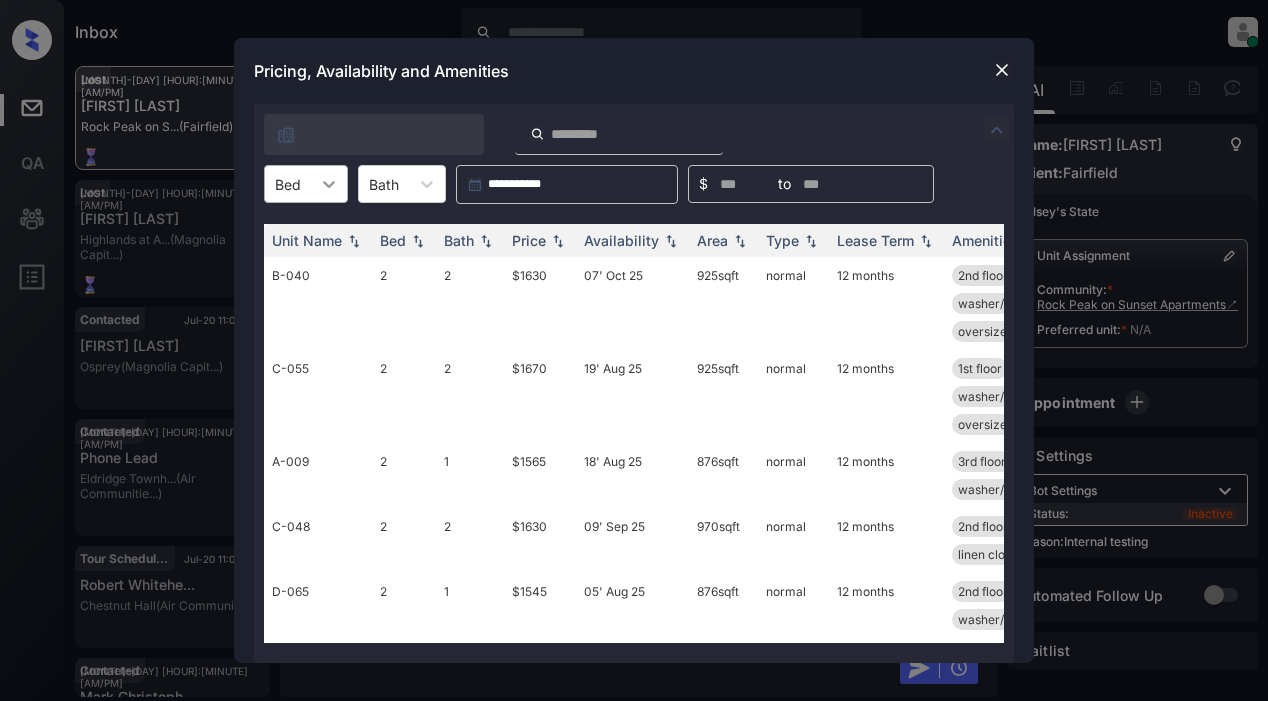 click 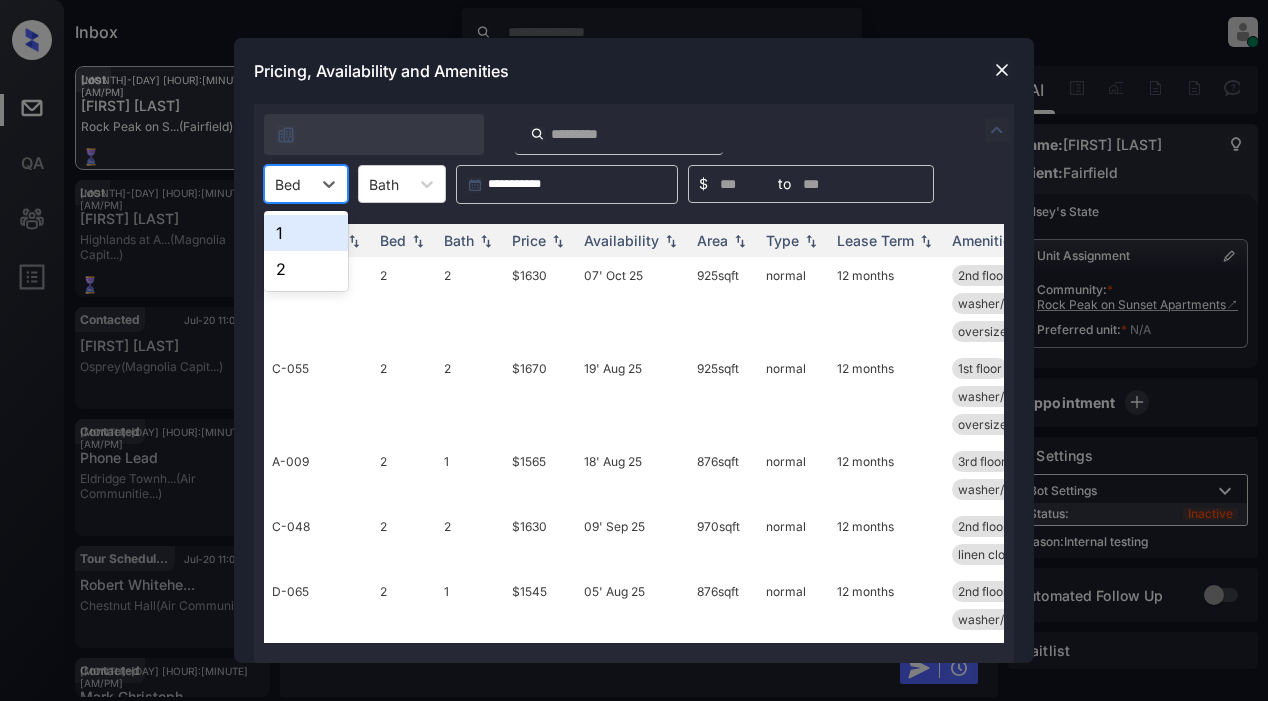 click on "1" at bounding box center (306, 233) 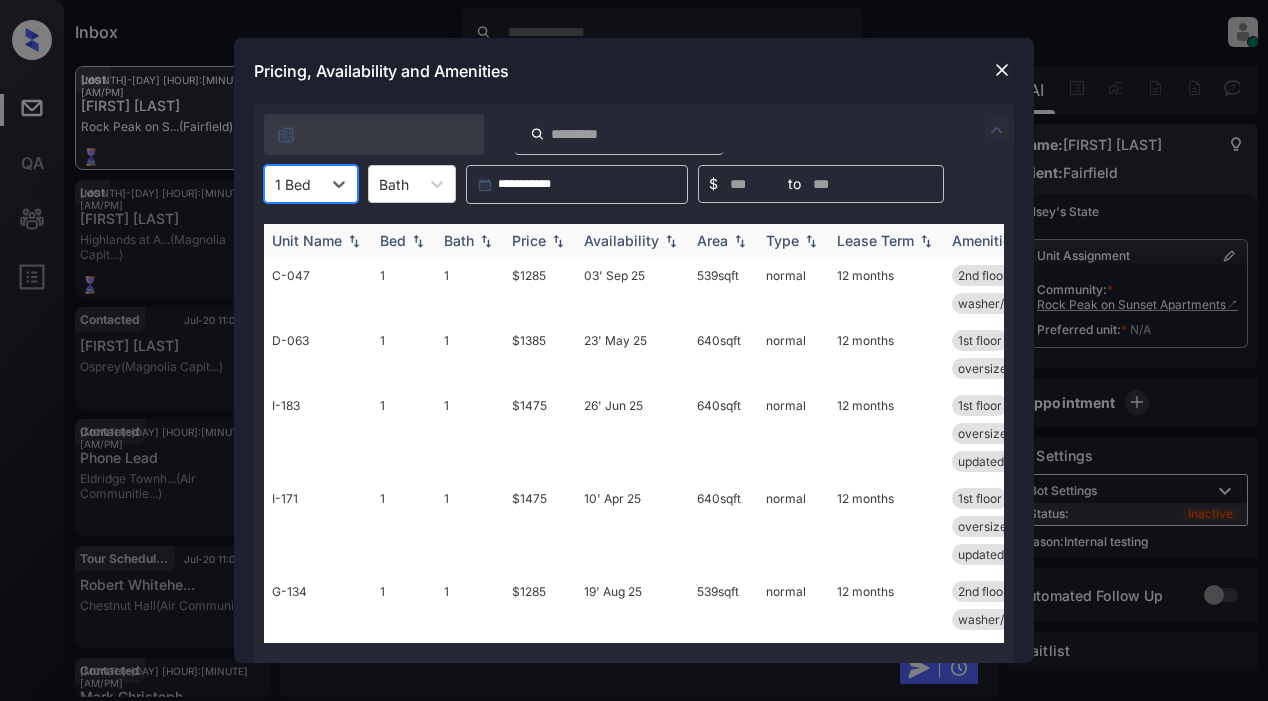 click at bounding box center [558, 241] 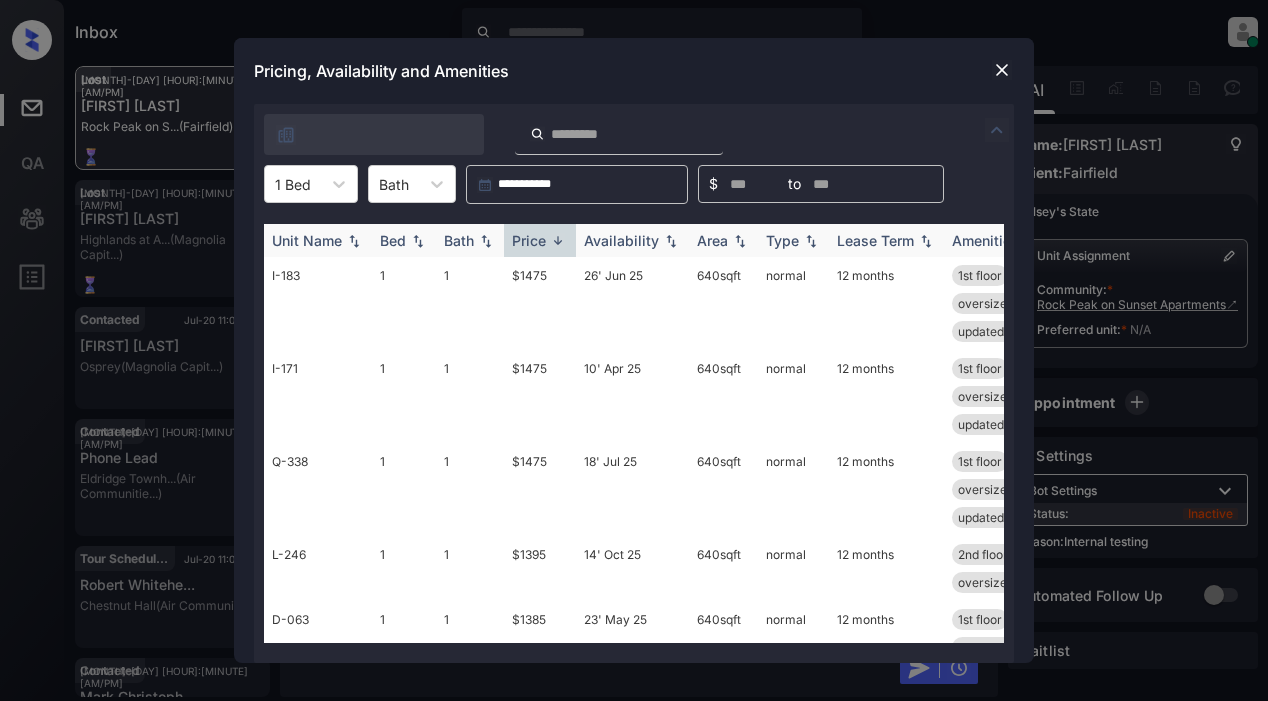 click at bounding box center (558, 240) 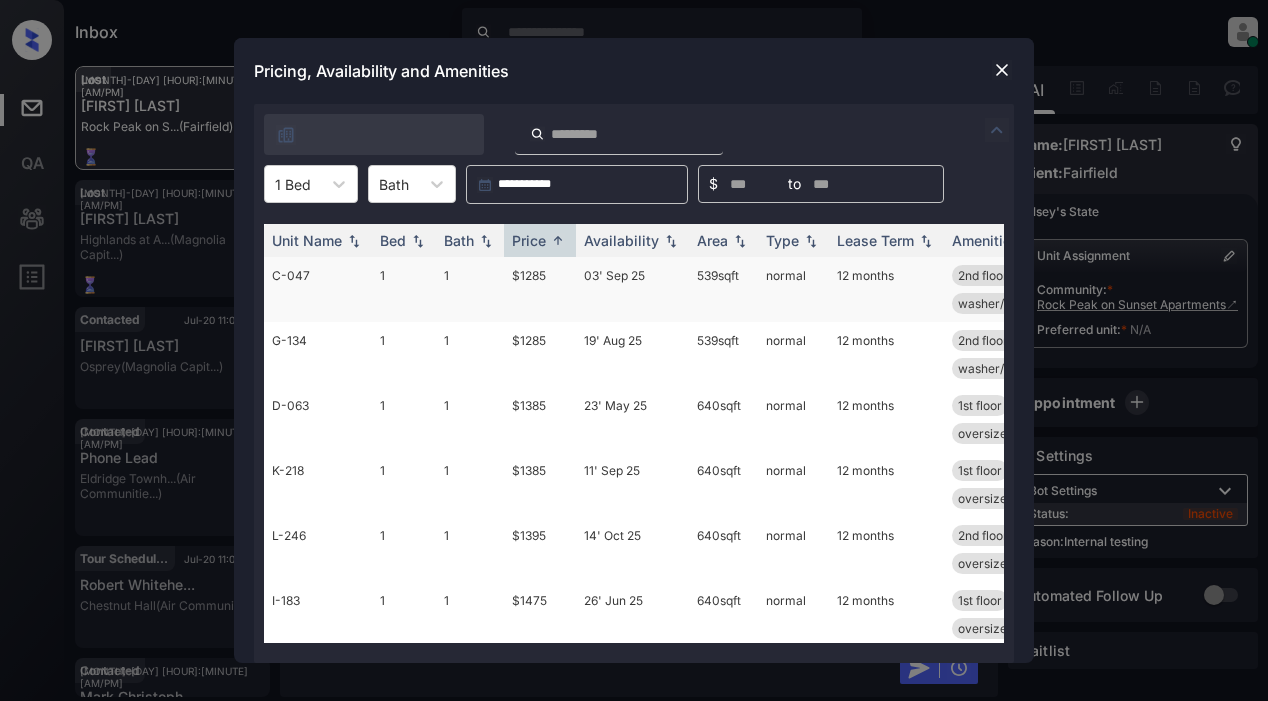 click on "$1285" at bounding box center [540, 289] 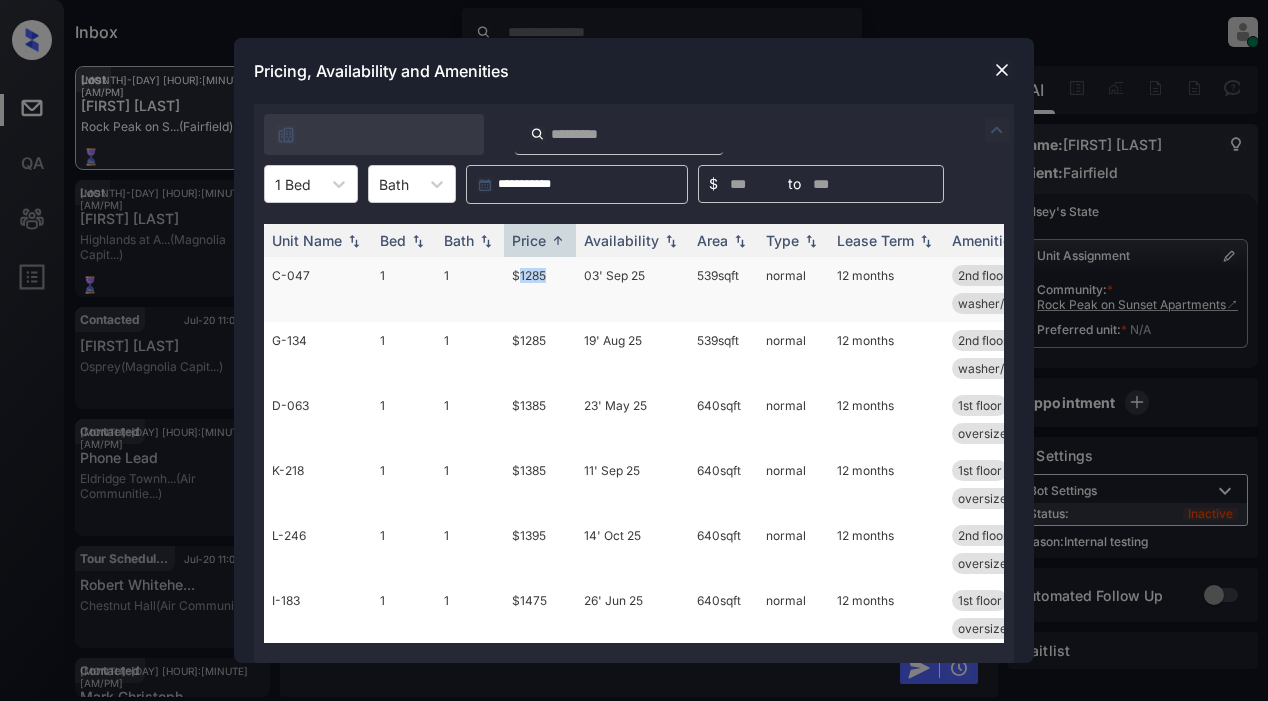 click on "$1285" at bounding box center (540, 289) 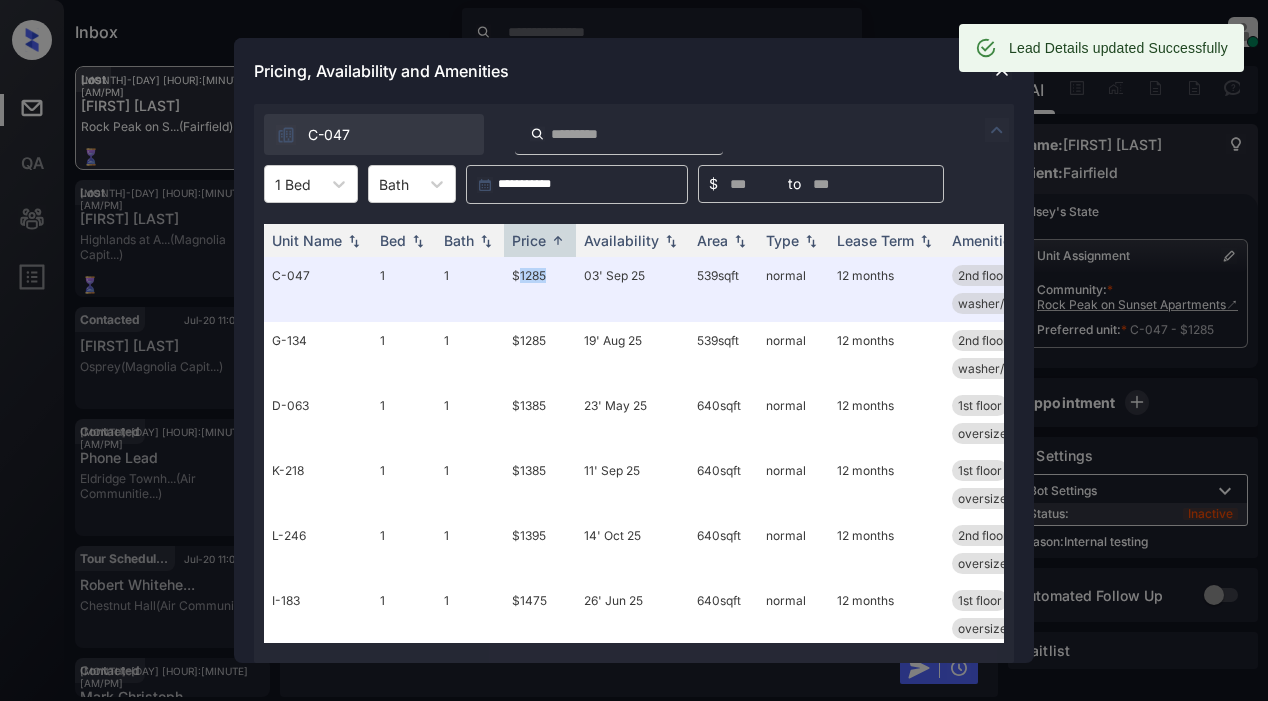 click at bounding box center (1002, 70) 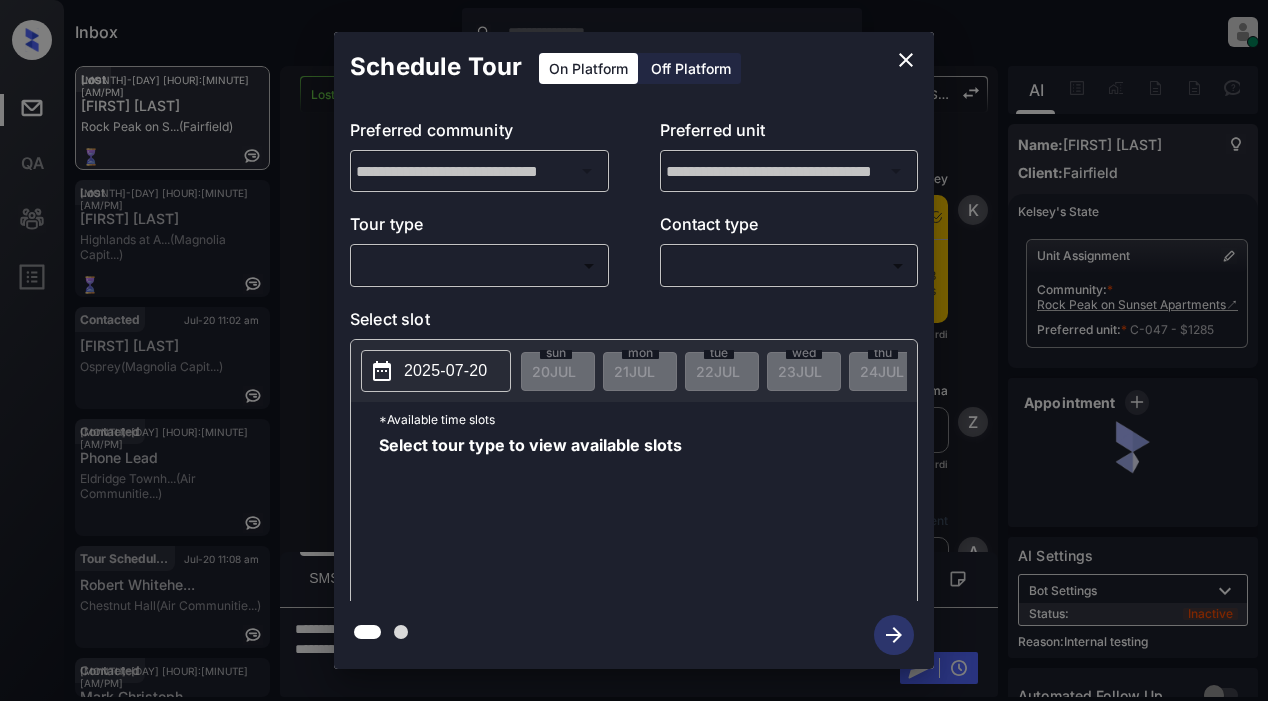 scroll, scrollTop: 0, scrollLeft: 0, axis: both 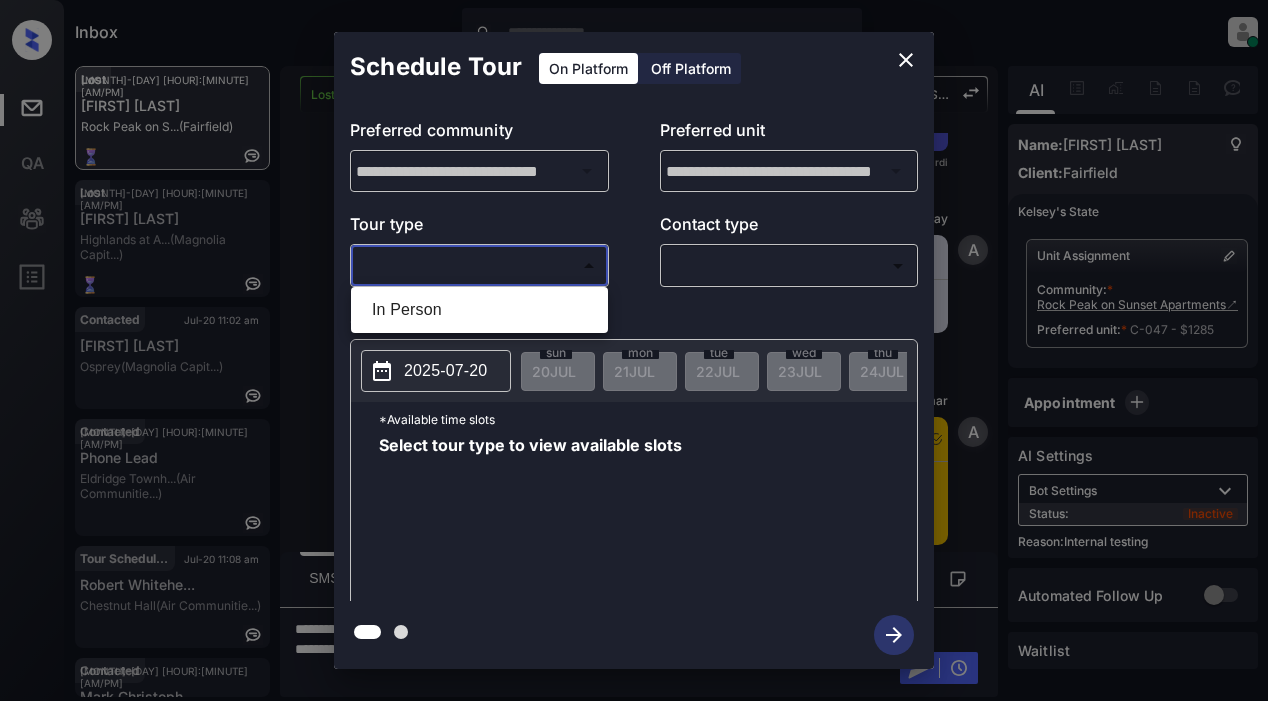 click on "Inbox Lyzzelle M. Ceralde Online Set yourself   offline Set yourself   on break Profile Switch to  light  mode Sign out Lost Jul-19 01:56 pm   Kellie Terrill Rock Peak on S...  (Fairfield) Lost Jul-19 02:58 pm   Keifer Carmine Highlands at A...  (Magnolia Capit...) Contacted Jul-20 11:02 am   Keith Radcliff Osprey  (Magnolia Capit...) Contacted Jul-20 11:07 am   Phone Lead Eldridge Townh...  (Air Communitie...) Tour Scheduled Jul-20 11:08 am   Robert Whitehe... Chestnut Hall  (Air Communitie...) Contacted Jul-20 11:09 am   Mark Christoph Rock Peak on S...  (Fairfield) Lost Lead Sentiment: Angry Upon sliding the acknowledgement:  Lead will move to lost stage. * ​ SMS and call option will be set to opt out. AFM will be turned off for the lead. Rock Peak On Sunset Apartments New Message Kelsey Notes Note: https://conversation.getzuma.com/687bffabf9b368bc2585b650 - Paste this link into your browser to view Kelsey’s conversation with the prospect Jul 19, 2025 01:27 pm  Sync'd w  yardi K New Message Zuma yardi" at bounding box center [634, 350] 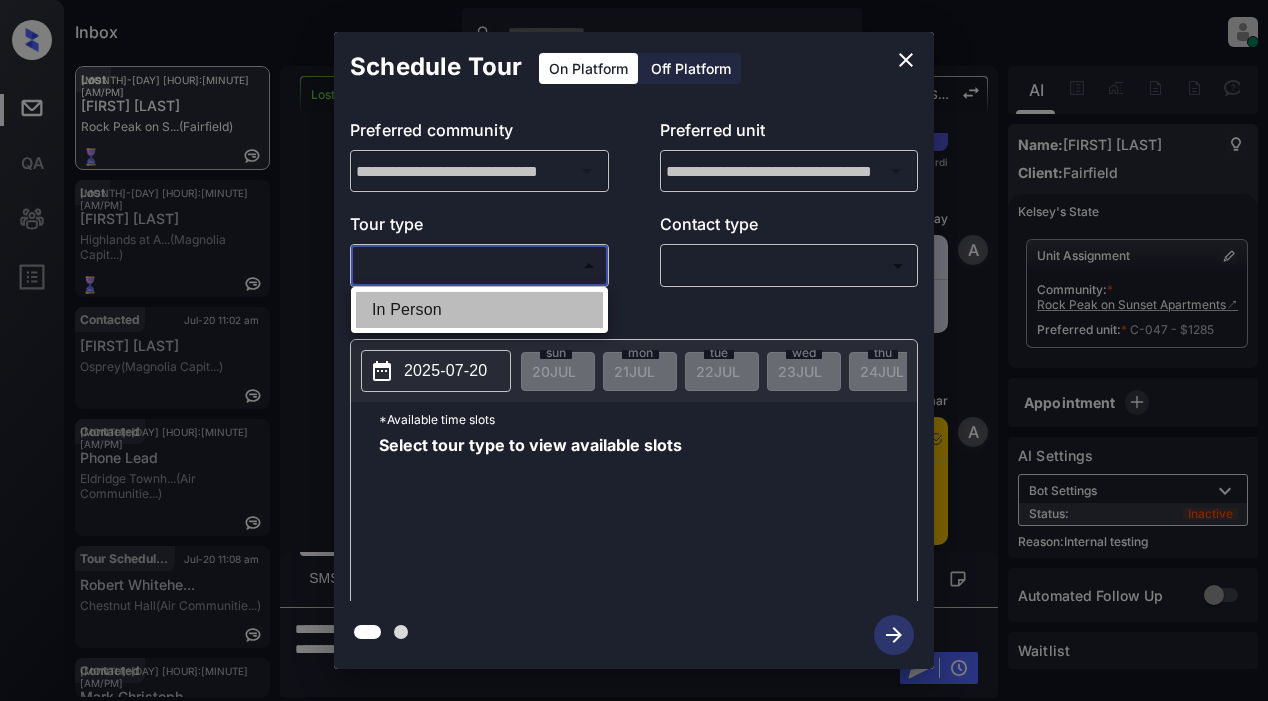 drag, startPoint x: 413, startPoint y: 306, endPoint x: 631, endPoint y: 298, distance: 218.14674 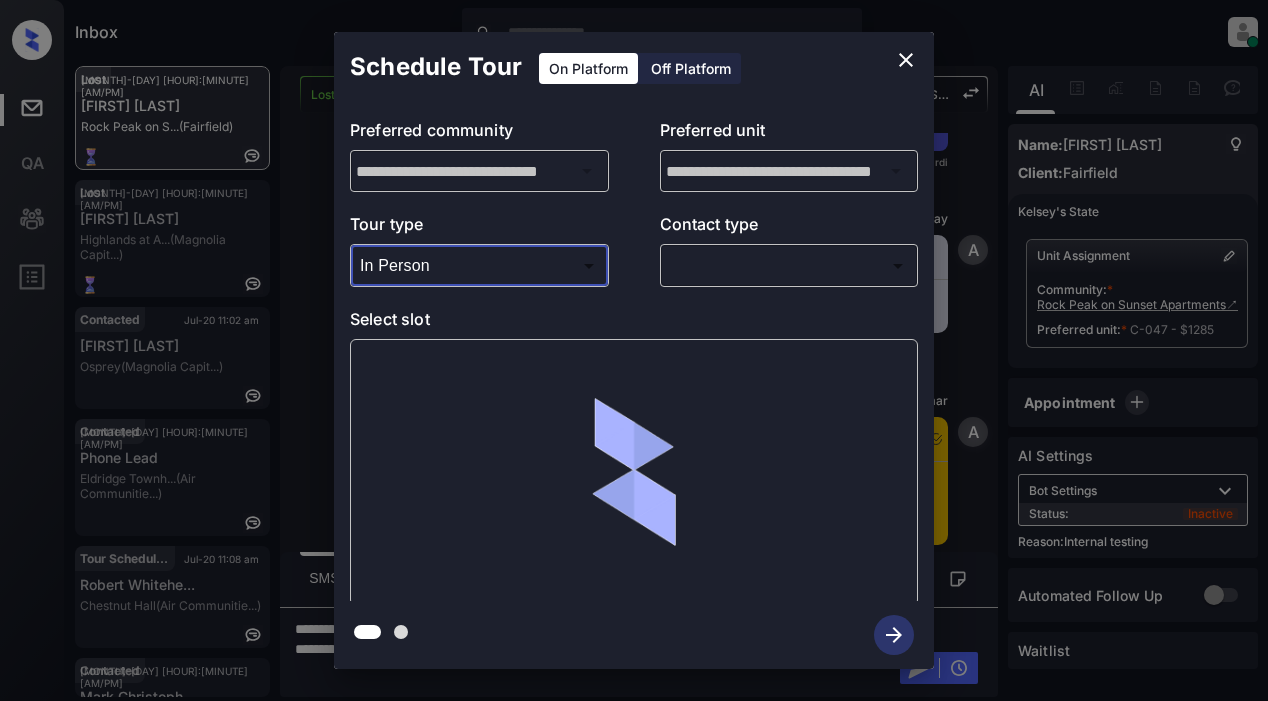click on "Inbox Lyzzelle M. Ceralde Online Set yourself   offline Set yourself   on break Profile Switch to  light  mode Sign out Lost Jul-19 01:56 pm   Kellie Terrill Rock Peak on S...  (Fairfield) Lost Jul-19 02:58 pm   Keifer Carmine Highlands at A...  (Magnolia Capit...) Contacted Jul-20 11:02 am   Keith Radcliff Osprey  (Magnolia Capit...) Contacted Jul-20 11:07 am   Phone Lead Eldridge Townh...  (Air Communitie...) Tour Scheduled Jul-20 11:08 am   Robert Whitehe... Chestnut Hall  (Air Communitie...) Contacted Jul-20 11:09 am   Mark Christoph Rock Peak on S...  (Fairfield) Lost Lead Sentiment: Angry Upon sliding the acknowledgement:  Lead will move to lost stage. * ​ SMS and call option will be set to opt out. AFM will be turned off for the lead. Rock Peak On Sunset Apartments New Message Kelsey Notes Note: https://conversation.getzuma.com/687bffabf9b368bc2585b650 - Paste this link into your browser to view Kelsey’s conversation with the prospect Jul 19, 2025 01:27 pm  Sync'd w  yardi K New Message Zuma yardi" at bounding box center (634, 350) 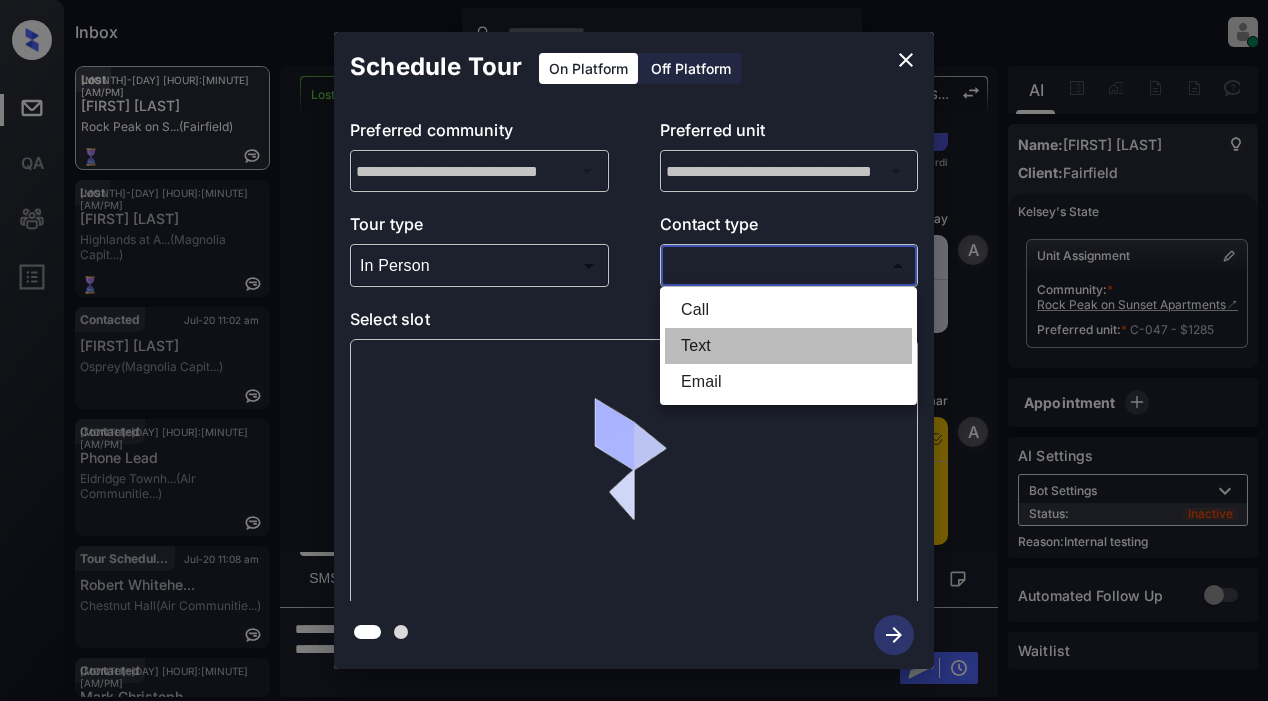 click on "Text" at bounding box center [788, 346] 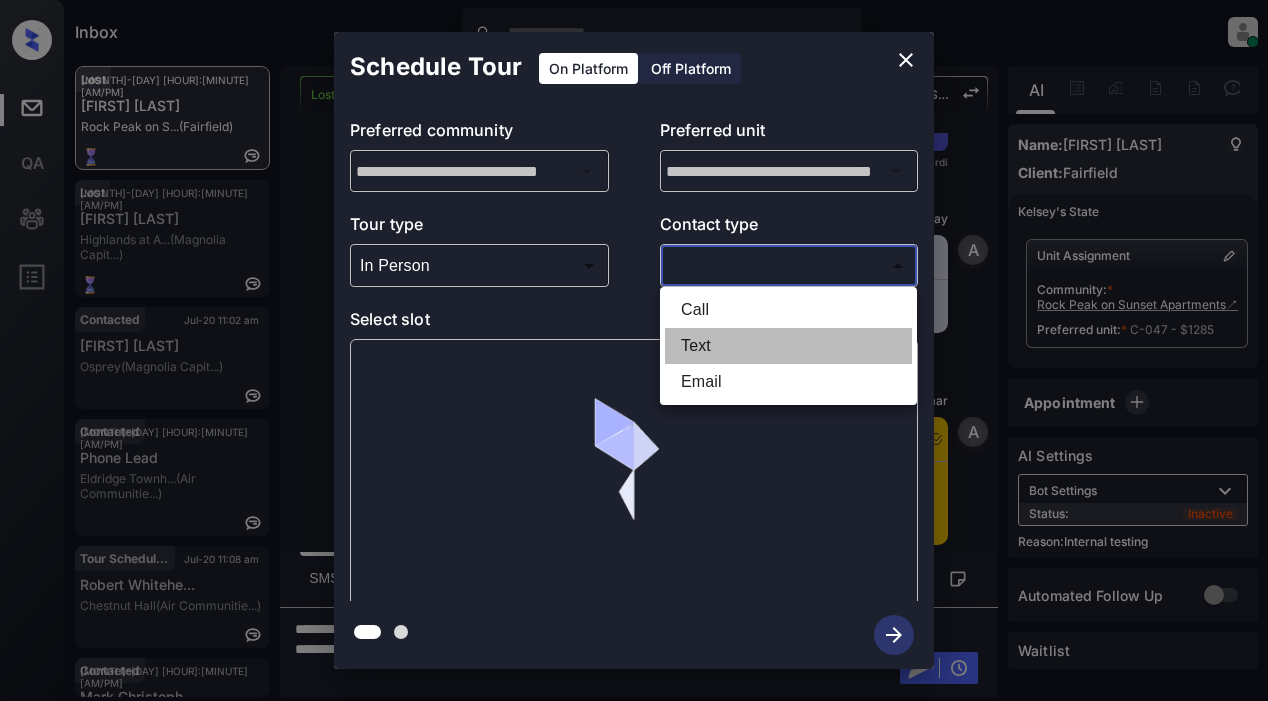 type on "****" 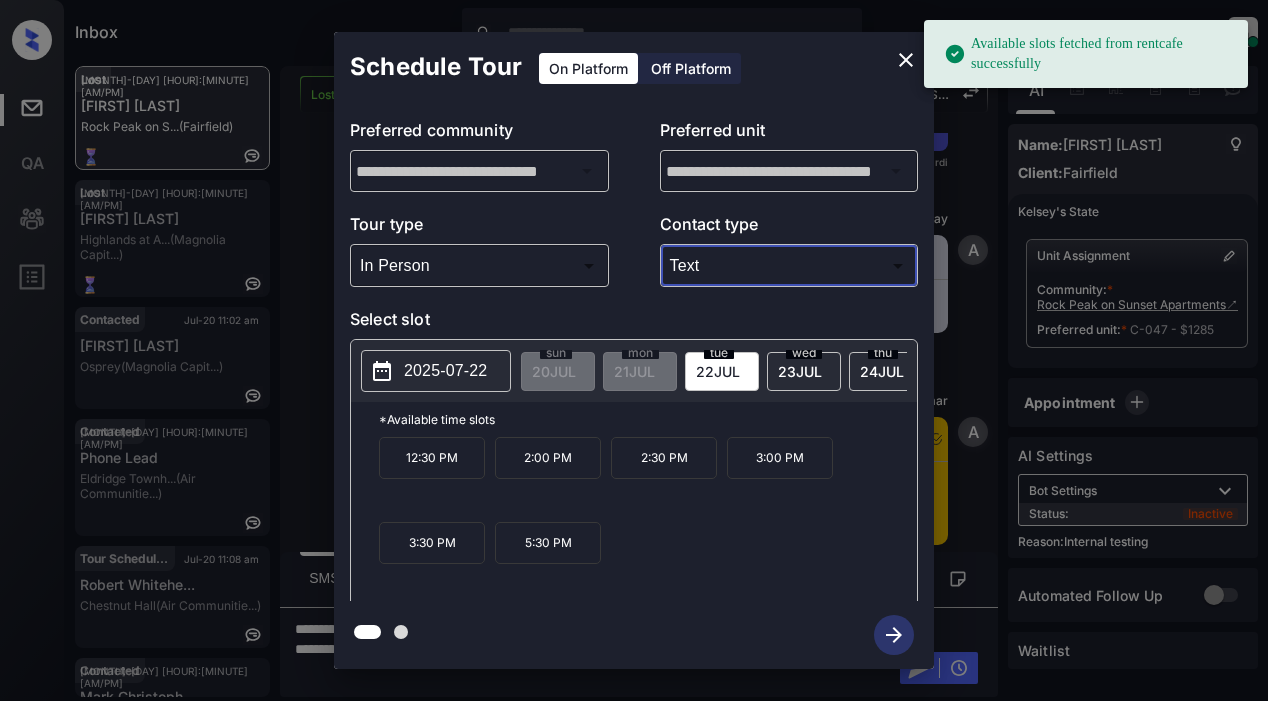 click on "2025-07-22" at bounding box center (445, 371) 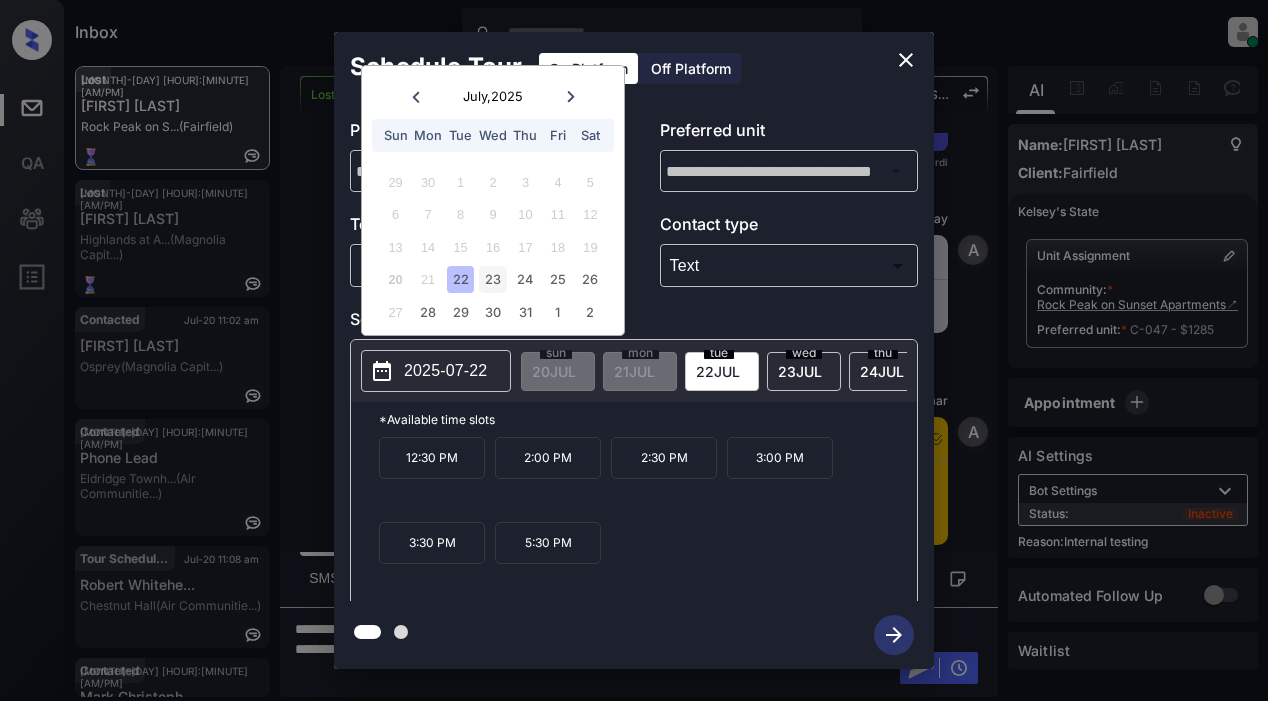 click on "23" at bounding box center (492, 279) 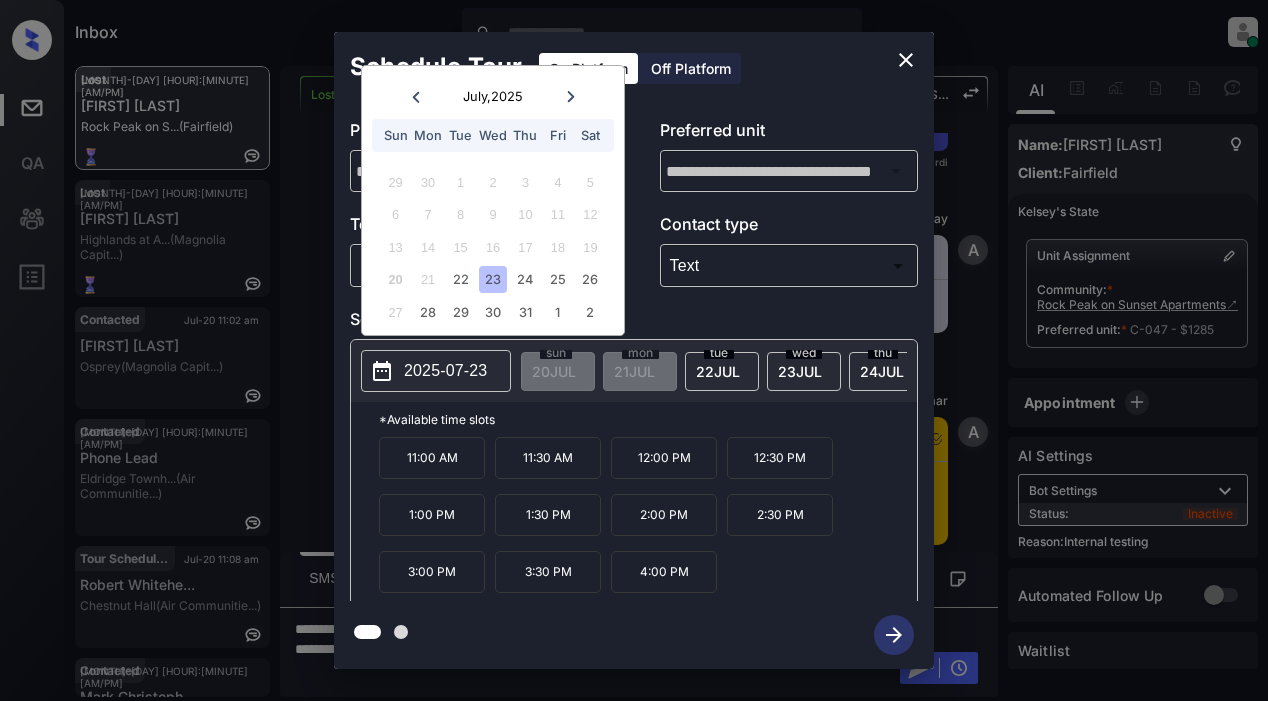 click 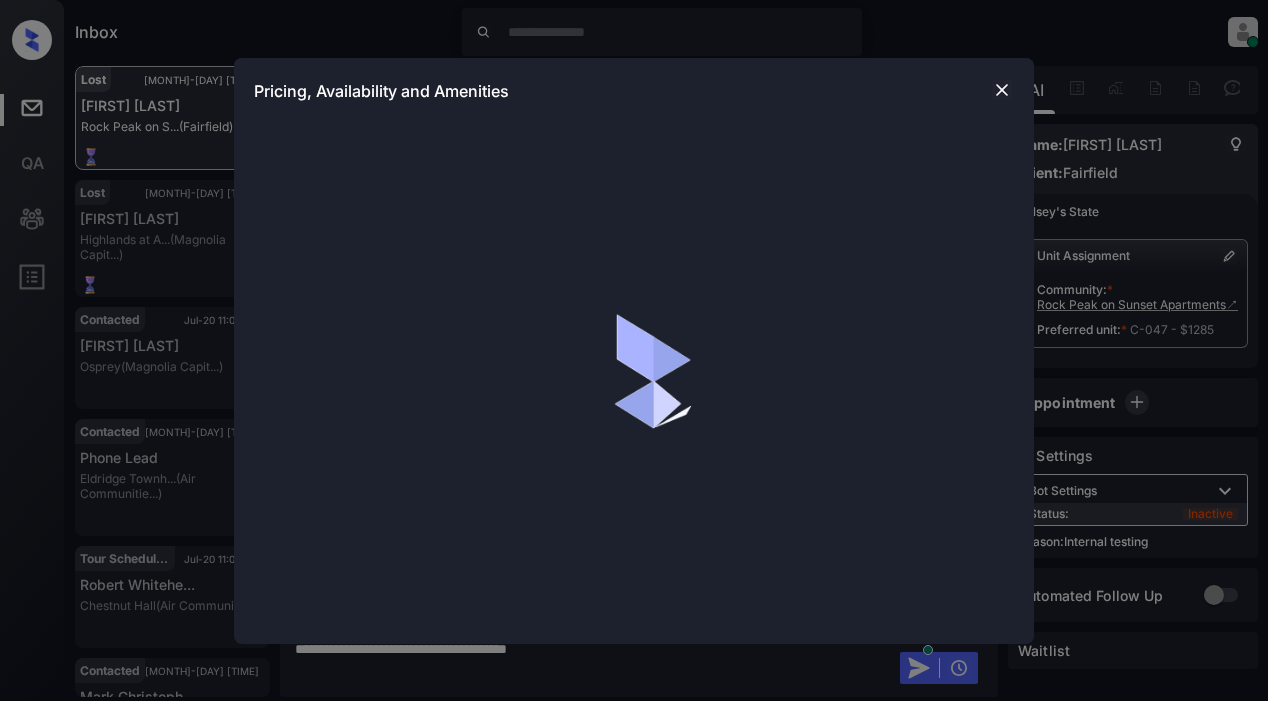 scroll, scrollTop: 0, scrollLeft: 0, axis: both 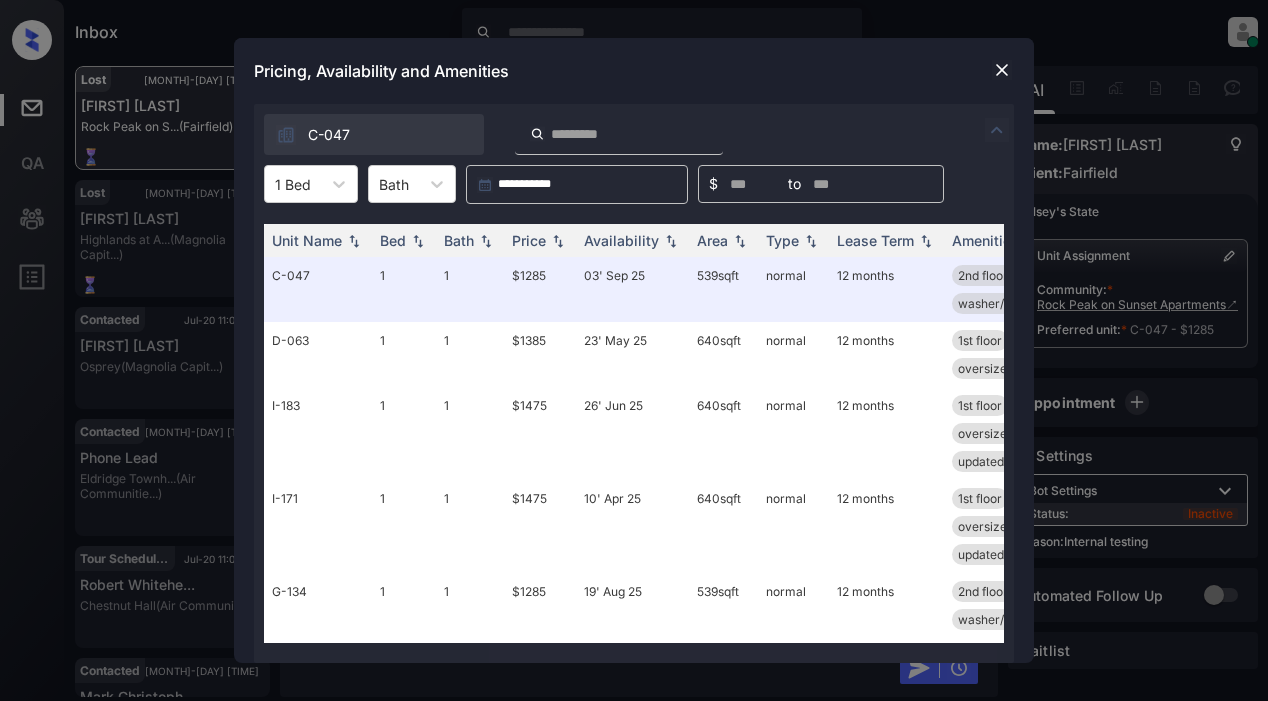 click at bounding box center (1002, 70) 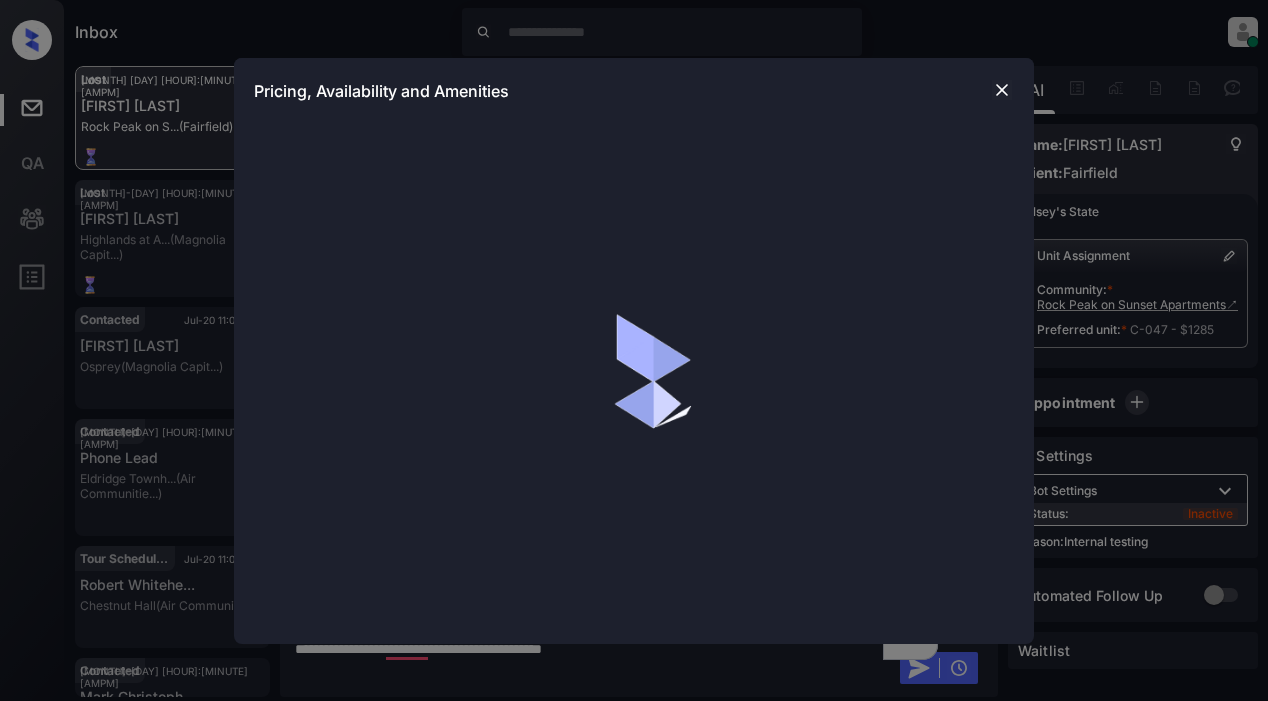 scroll, scrollTop: 0, scrollLeft: 0, axis: both 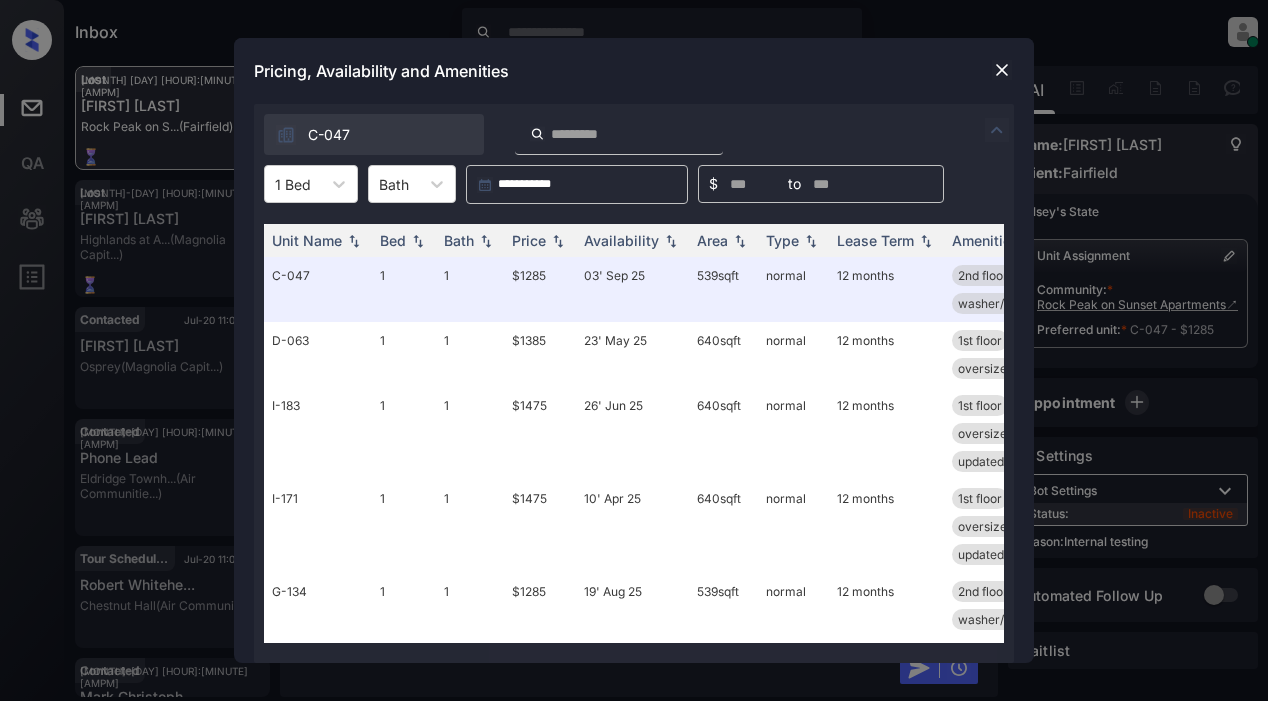 click at bounding box center (1002, 70) 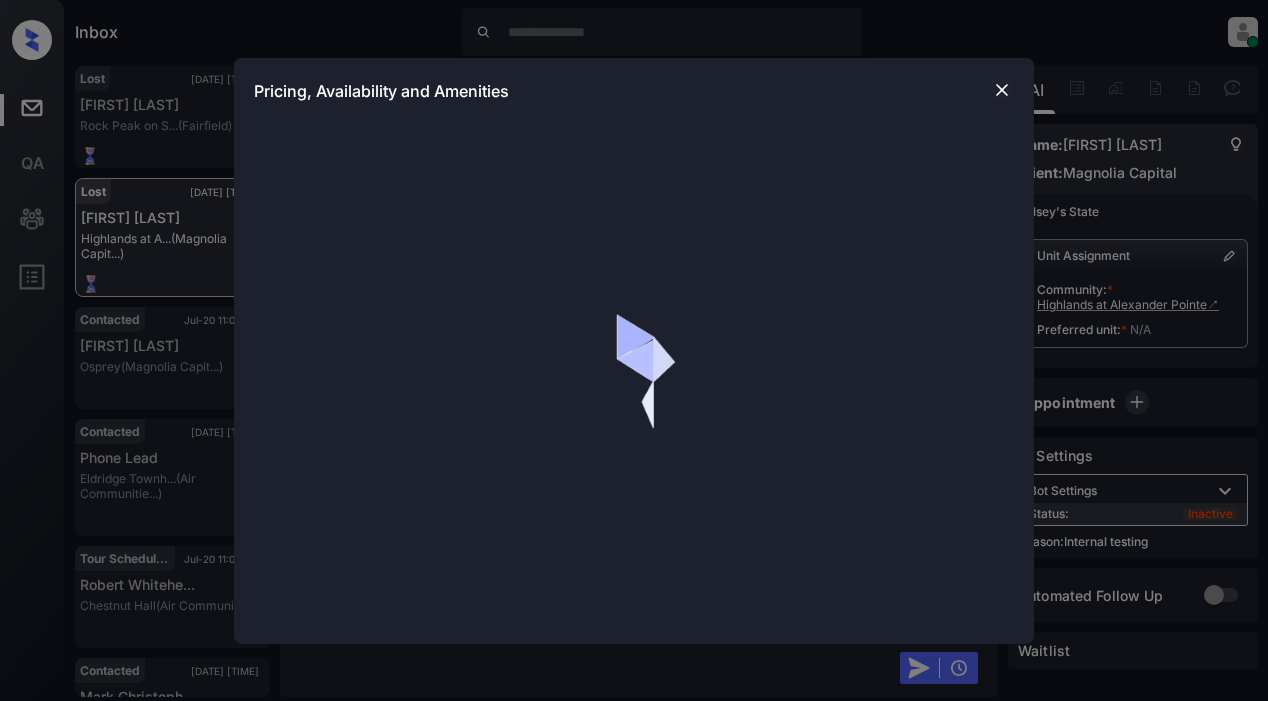 scroll, scrollTop: 0, scrollLeft: 0, axis: both 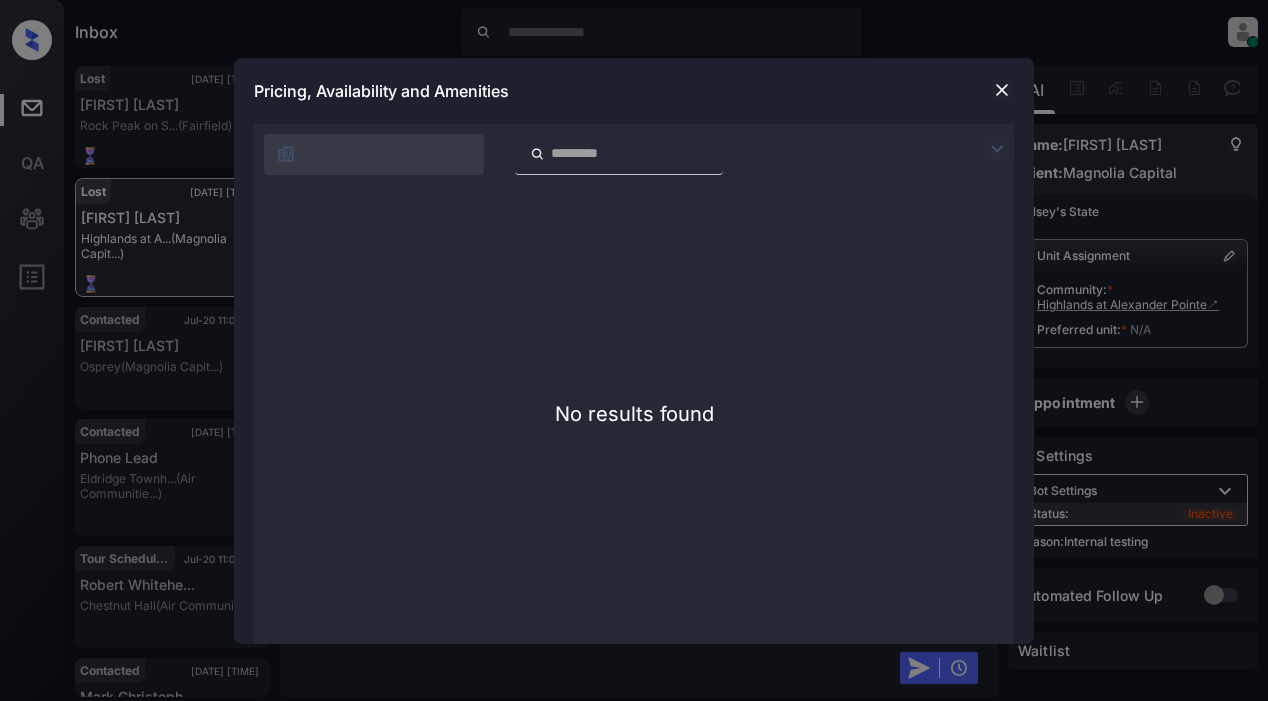 click at bounding box center (1002, 90) 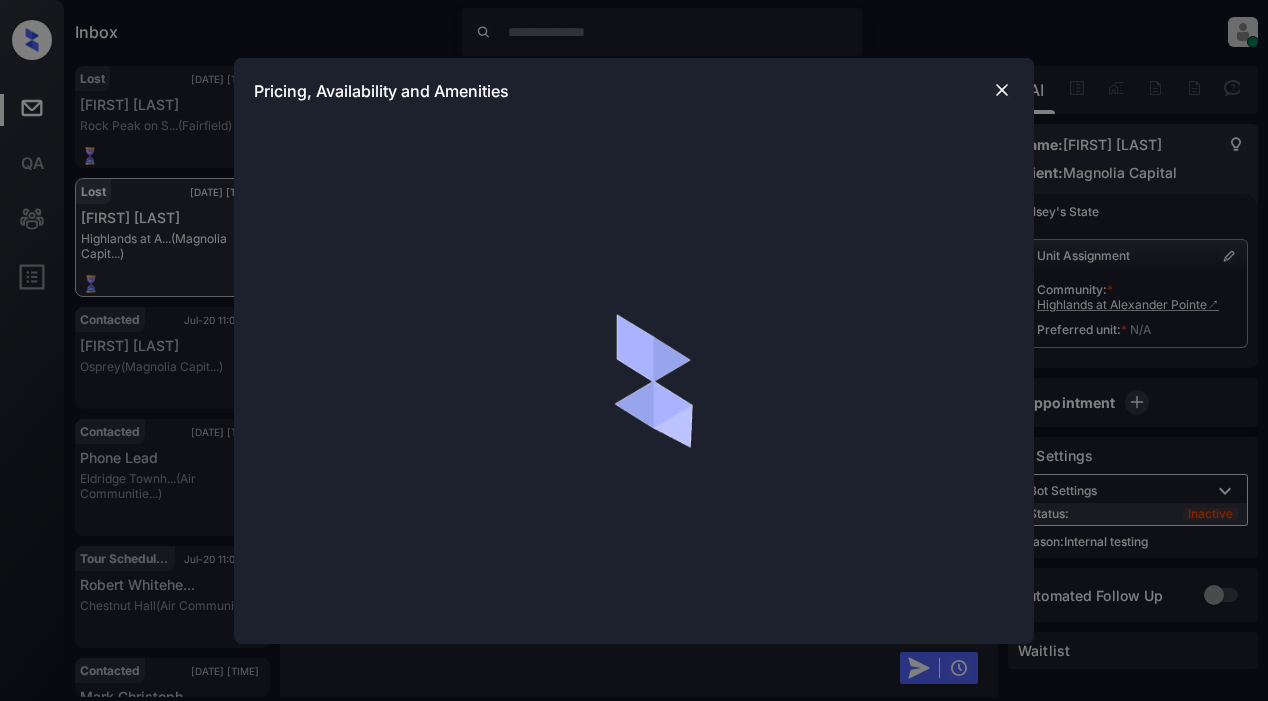 scroll, scrollTop: 0, scrollLeft: 0, axis: both 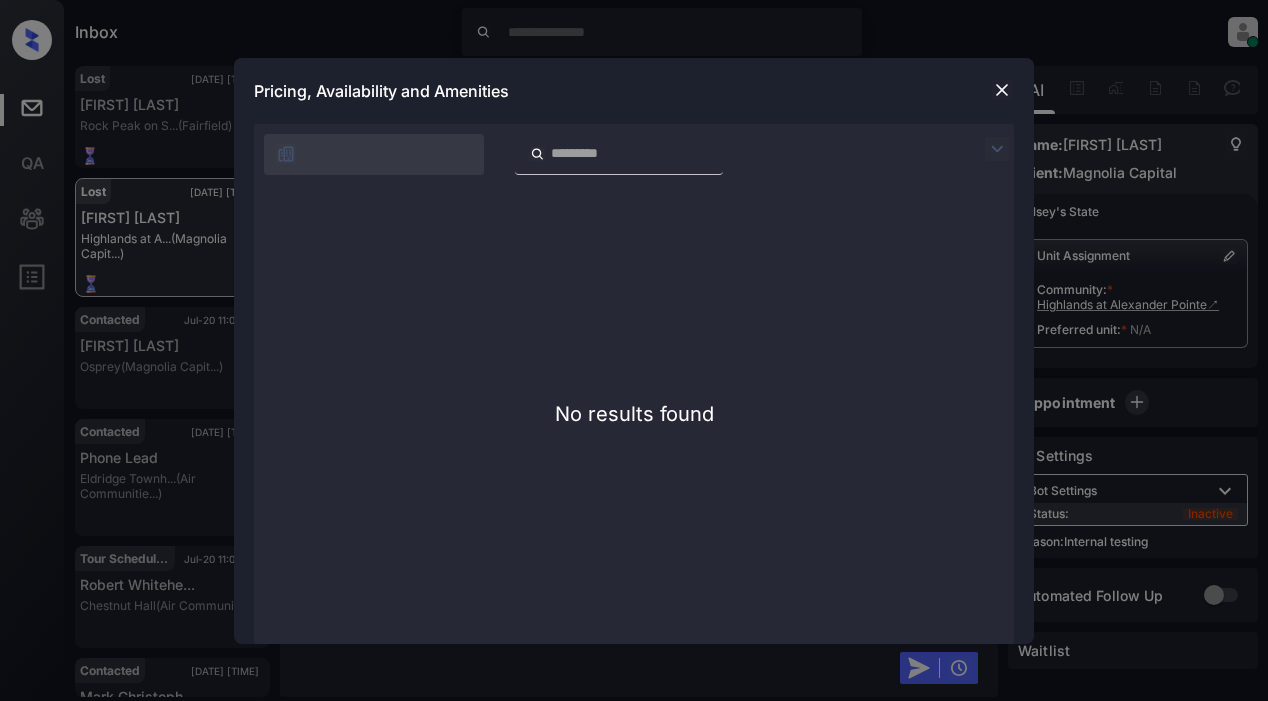 click at bounding box center [1002, 90] 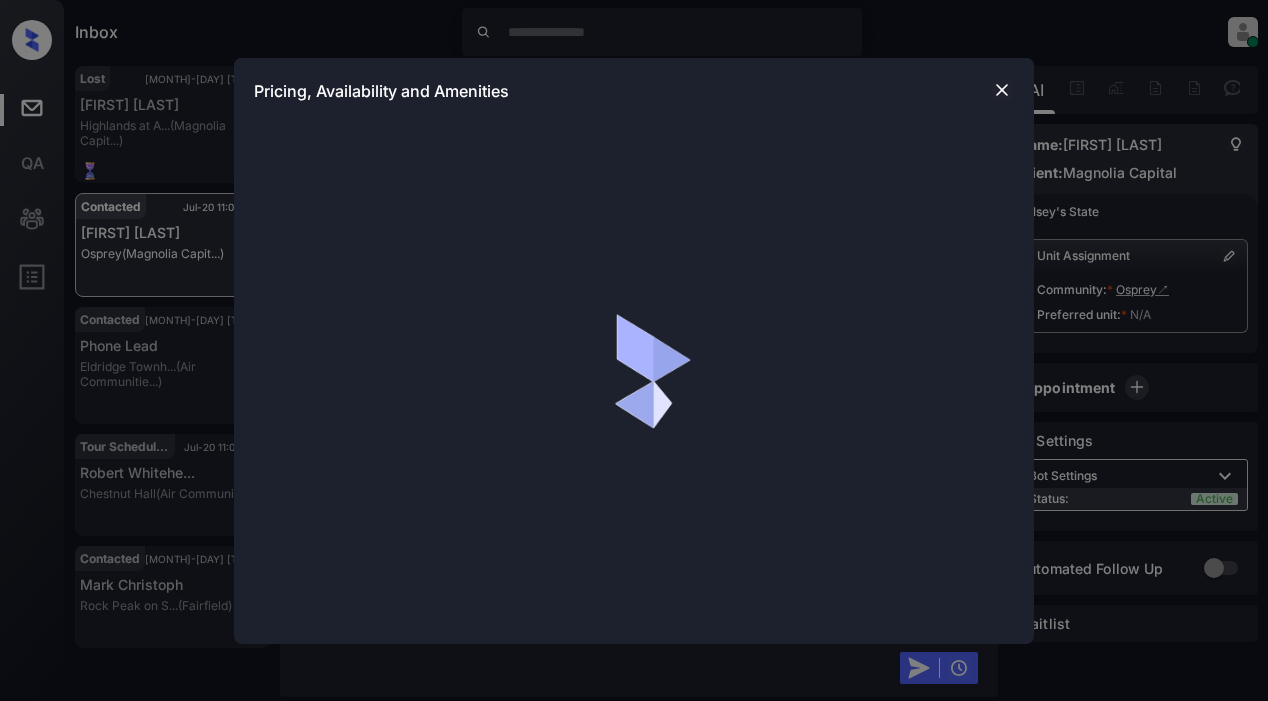 scroll, scrollTop: 0, scrollLeft: 0, axis: both 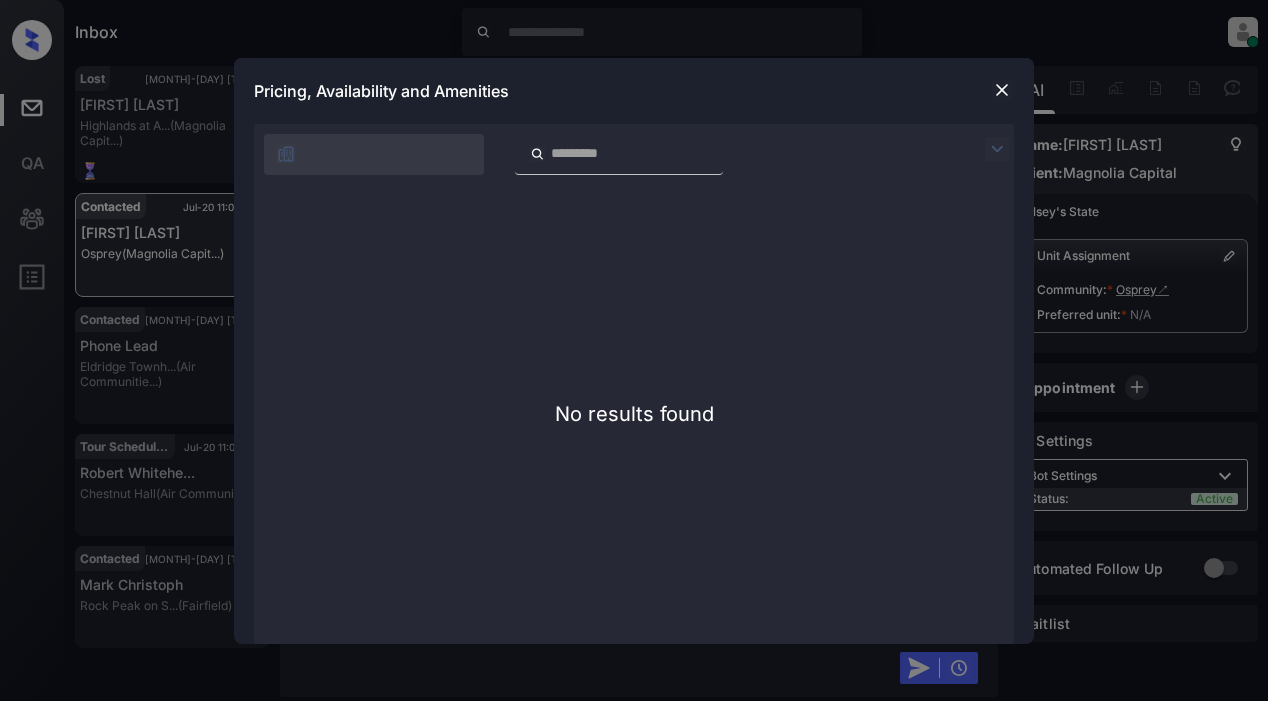 click at bounding box center (1002, 90) 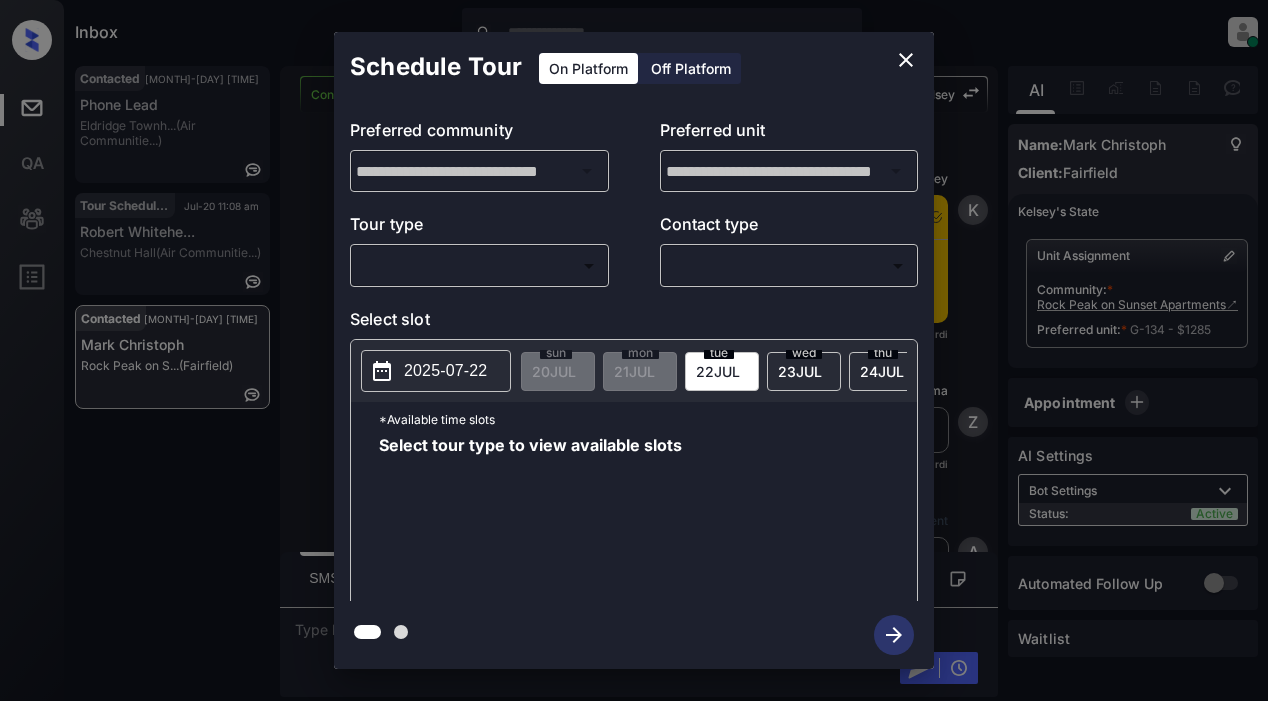 scroll, scrollTop: 0, scrollLeft: 0, axis: both 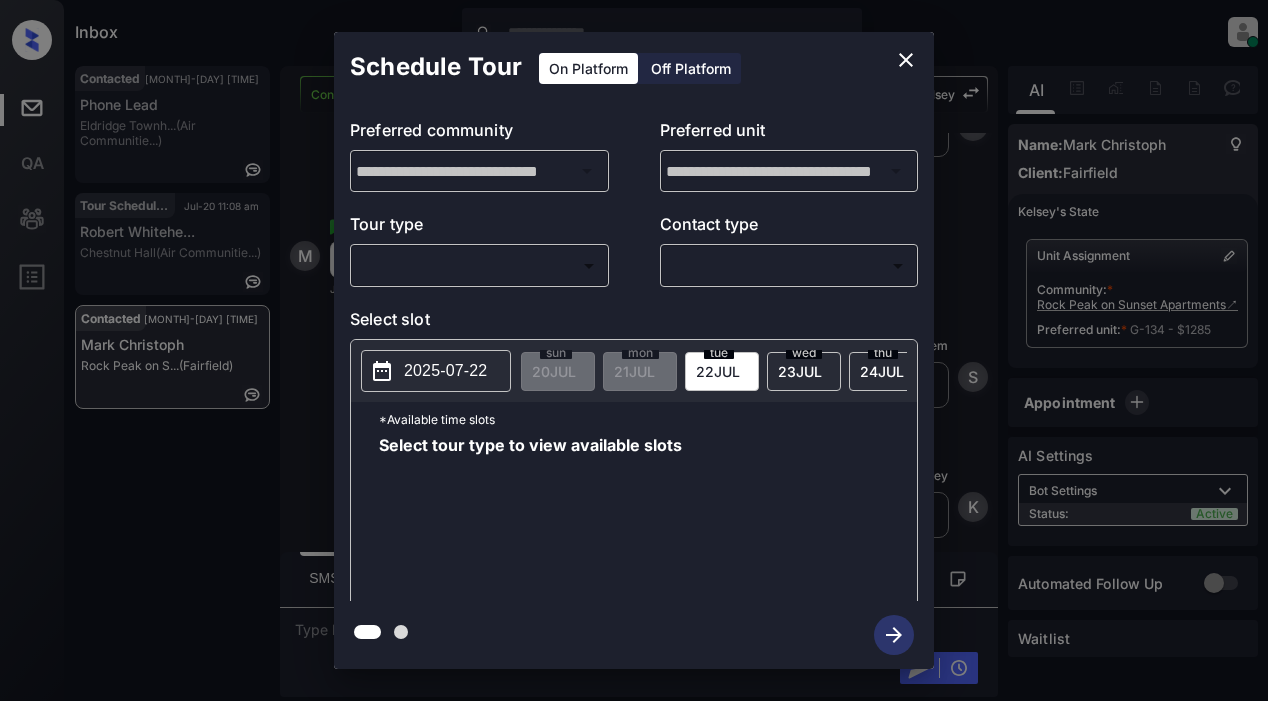 click on "Inbox Lyzzelle M. Ceralde Online Set yourself   offline Set yourself   on break Profile Switch to  light  mode Sign out Contacted Jul-20 11:07 am   Phone Lead Eldridge Townh...  (Air Communitie...) Tour Scheduled Jul-20 11:08 am   Robert Whitehe... Chestnut Hall  (Air Communitie...) Contacted Jul-20 11:09 am   Mark Christoph Rock Peak on S...  (Fairfield) Contacted Lost Lead Sentiment: Angry Upon sliding the acknowledgement:  Lead will move to lost stage. * ​ SMS and call option will be set to opt out. AFM will be turned off for the lead. Kelsey New Message Kelsey Notes Note: https://conversation.getzuma.com/687d2226863b4b3f8fc73ea8 - Paste this link into your browser to view Kelsey’s conversation with the prospect Jul 20, 2025 10:06 am  Sync'd w  yardi K New Message Zuma Lead transferred to leasing agent: kelsey Jul 20, 2025 10:06 am  Sync'd w  yardi Z New Message Agent Lead created via leadPoller in Inbound stage. Jul 20, 2025 10:06 am A New Message Agent AFM Request sent to Kelsey. A New Message Agent" at bounding box center [634, 350] 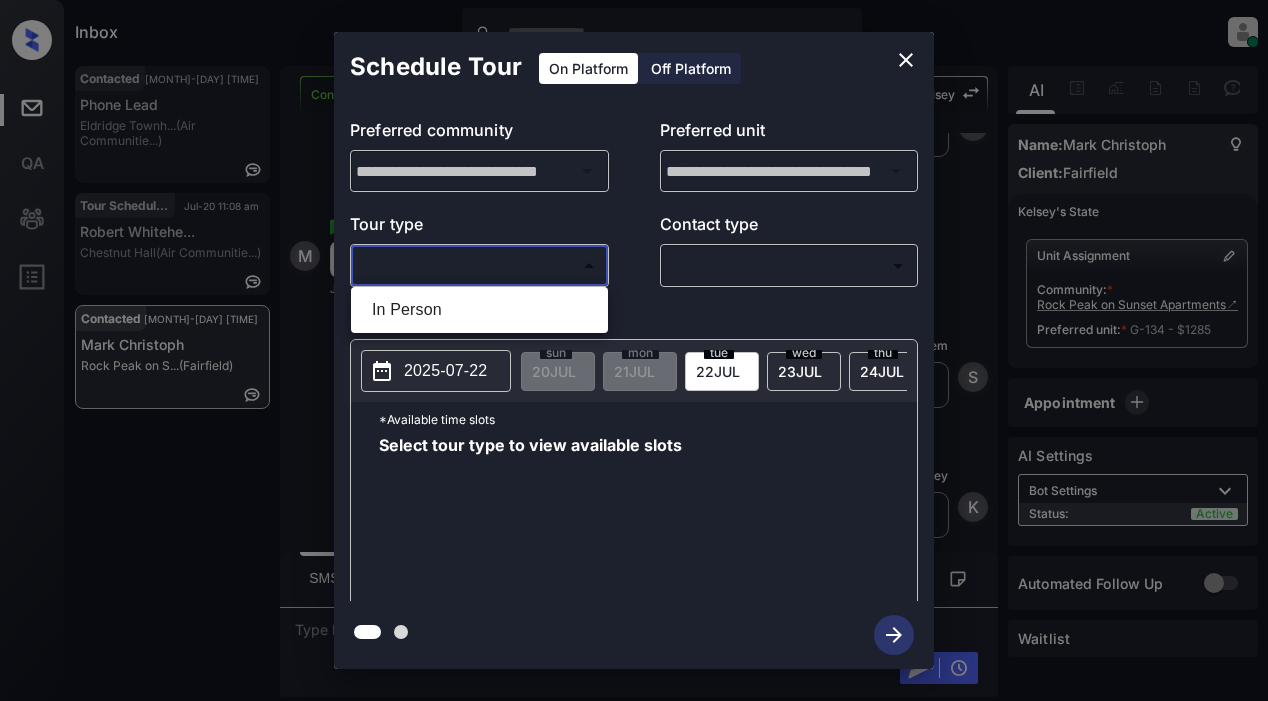click on "In Person" at bounding box center [479, 310] 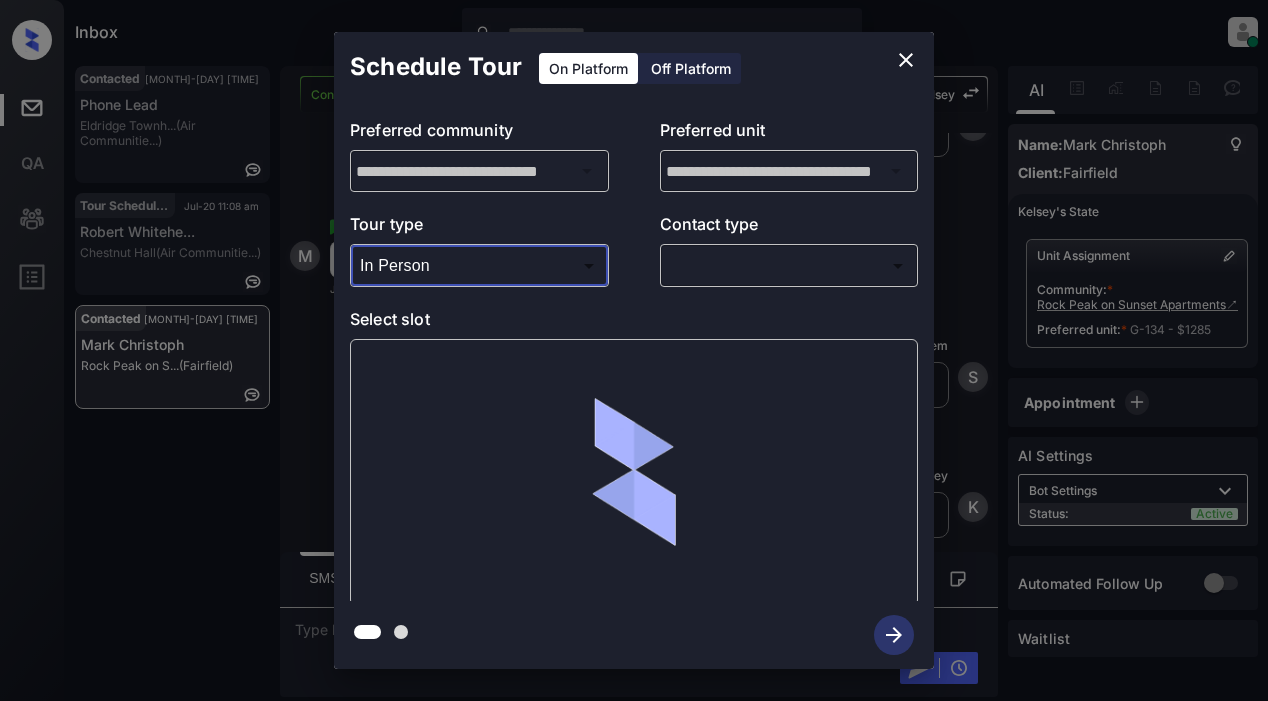 click on "Inbox Lyzzelle M. Ceralde Online Set yourself   offline Set yourself   on break Profile Switch to  light  mode Sign out Contacted Jul-20 11:07 am   Phone Lead Eldridge Townh...  (Air Communitie...) Tour Scheduled Jul-20 11:08 am   Robert Whitehe... Chestnut Hall  (Air Communitie...) Contacted Jul-20 11:09 am   Mark Christoph Rock Peak on S...  (Fairfield) Contacted Lost Lead Sentiment: Angry Upon sliding the acknowledgement:  Lead will move to lost stage. * ​ SMS and call option will be set to opt out. AFM will be turned off for the lead. Kelsey New Message Kelsey Notes Note: https://conversation.getzuma.com/687d2226863b4b3f8fc73ea8 - Paste this link into your browser to view Kelsey’s conversation with the prospect Jul 20, 2025 10:06 am  Sync'd w  yardi K New Message Zuma Lead transferred to leasing agent: kelsey Jul 20, 2025 10:06 am  Sync'd w  yardi Z New Message Agent Lead created via leadPoller in Inbound stage. Jul 20, 2025 10:06 am A New Message Agent AFM Request sent to Kelsey. A New Message Agent" at bounding box center [634, 350] 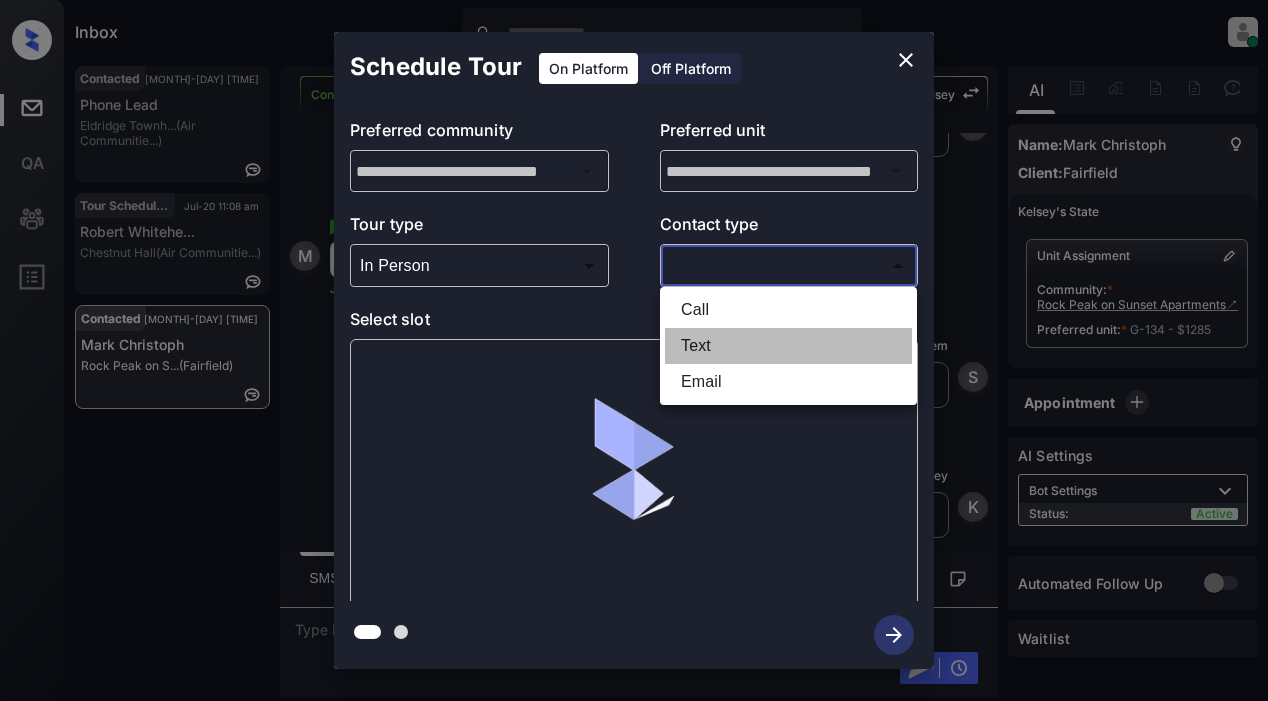 click on "Text" at bounding box center (788, 346) 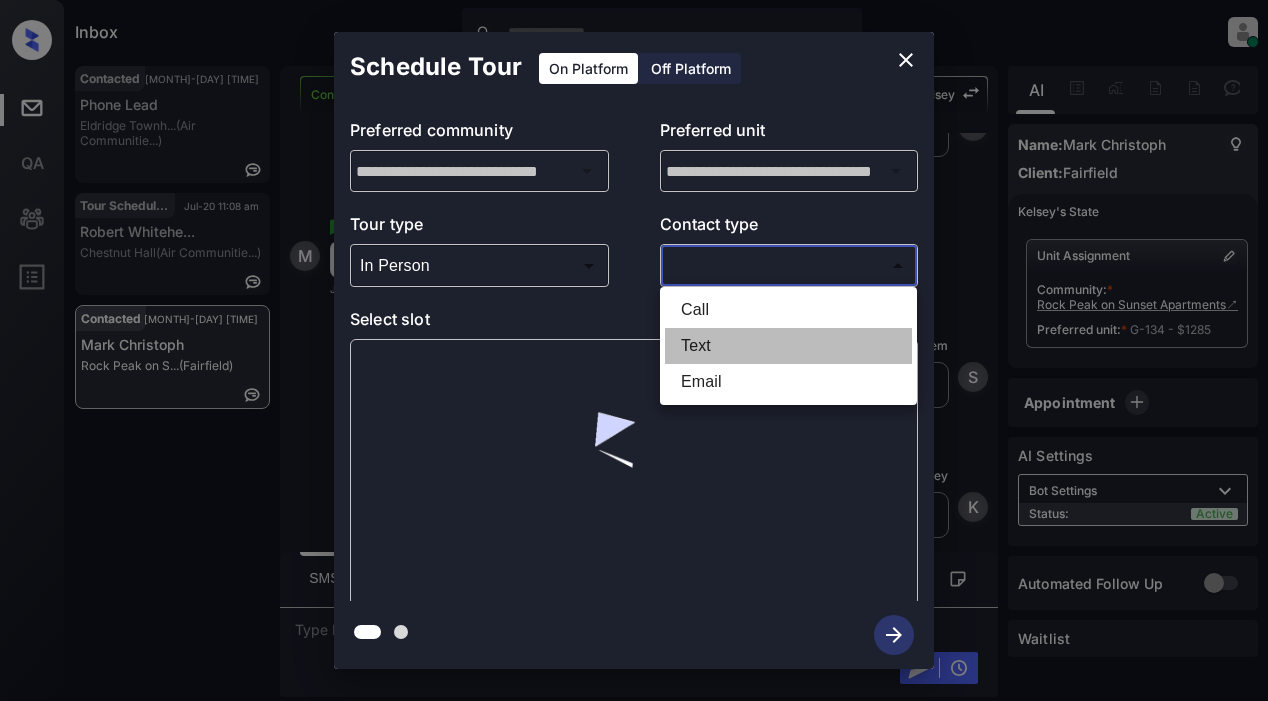 type on "****" 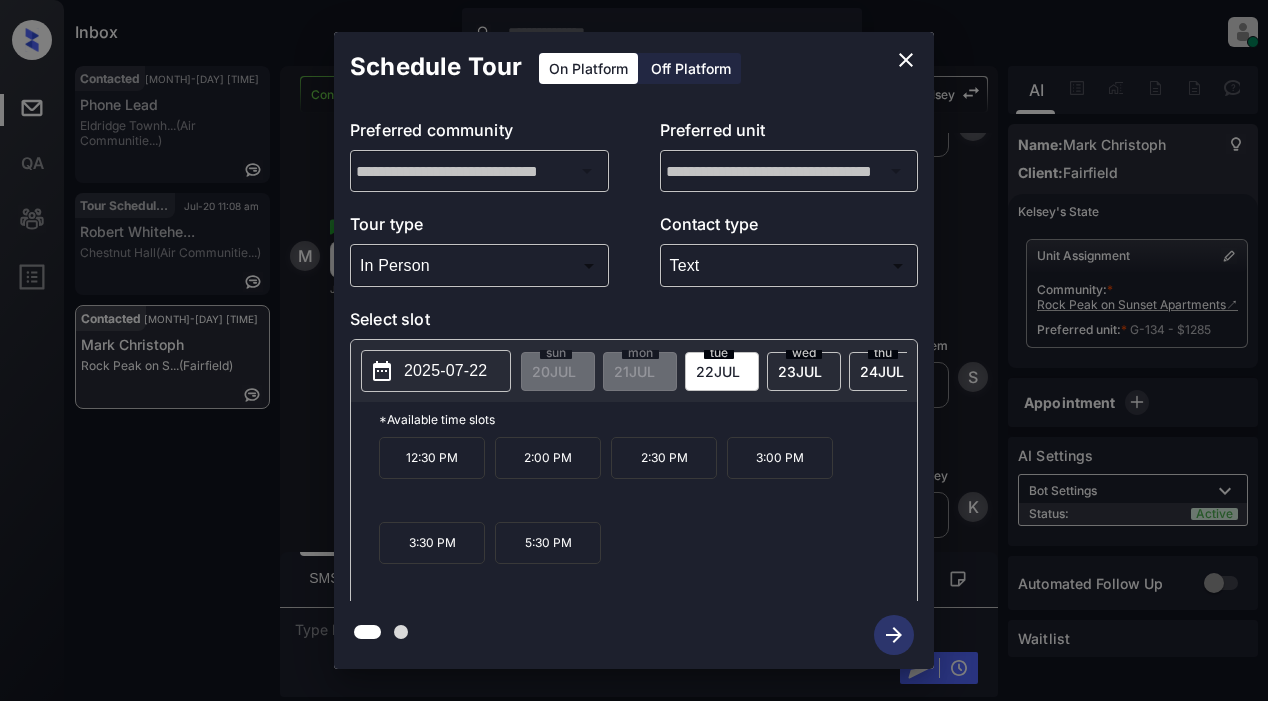 click on "2025-07-22" at bounding box center (445, 371) 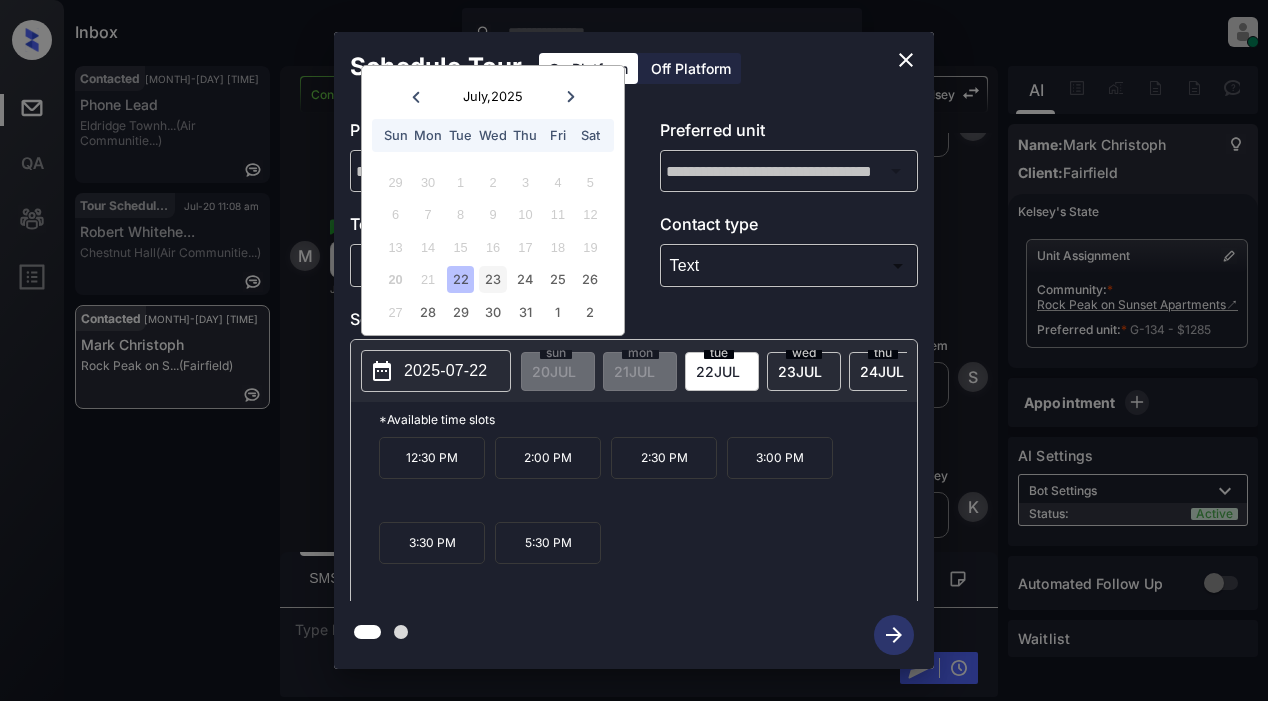 click on "23" at bounding box center [492, 279] 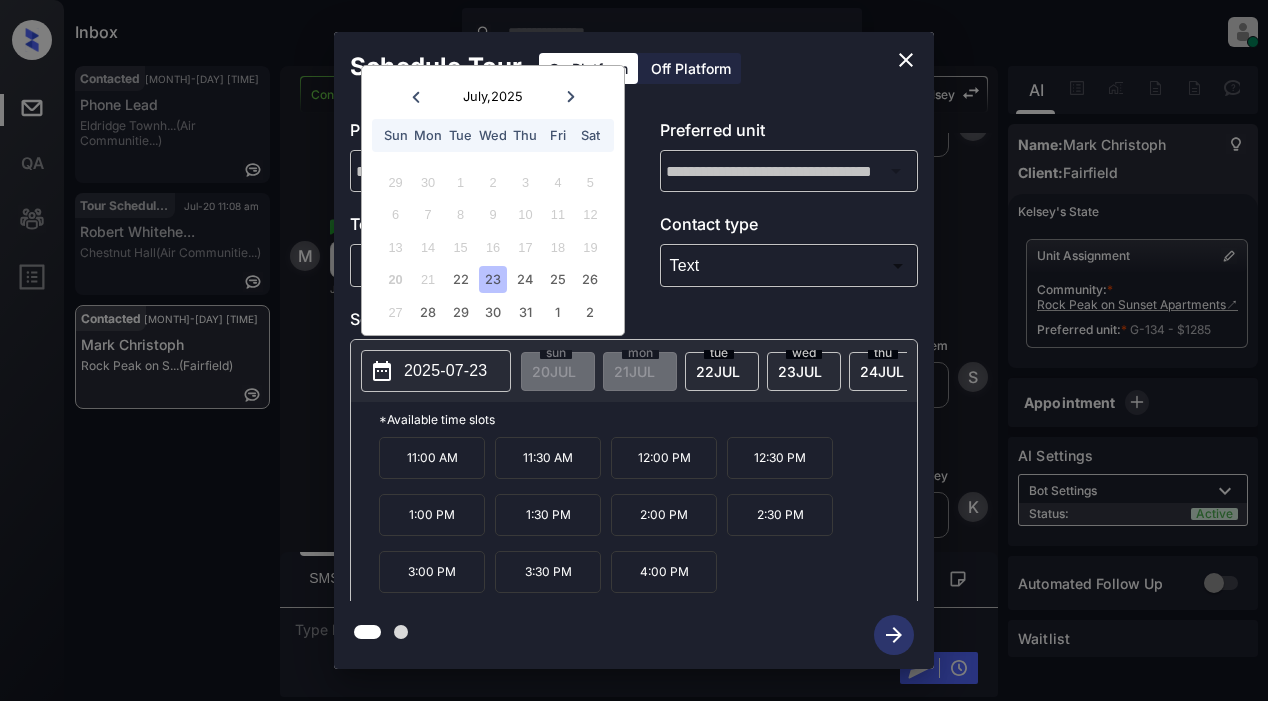 click on "23" at bounding box center (492, 279) 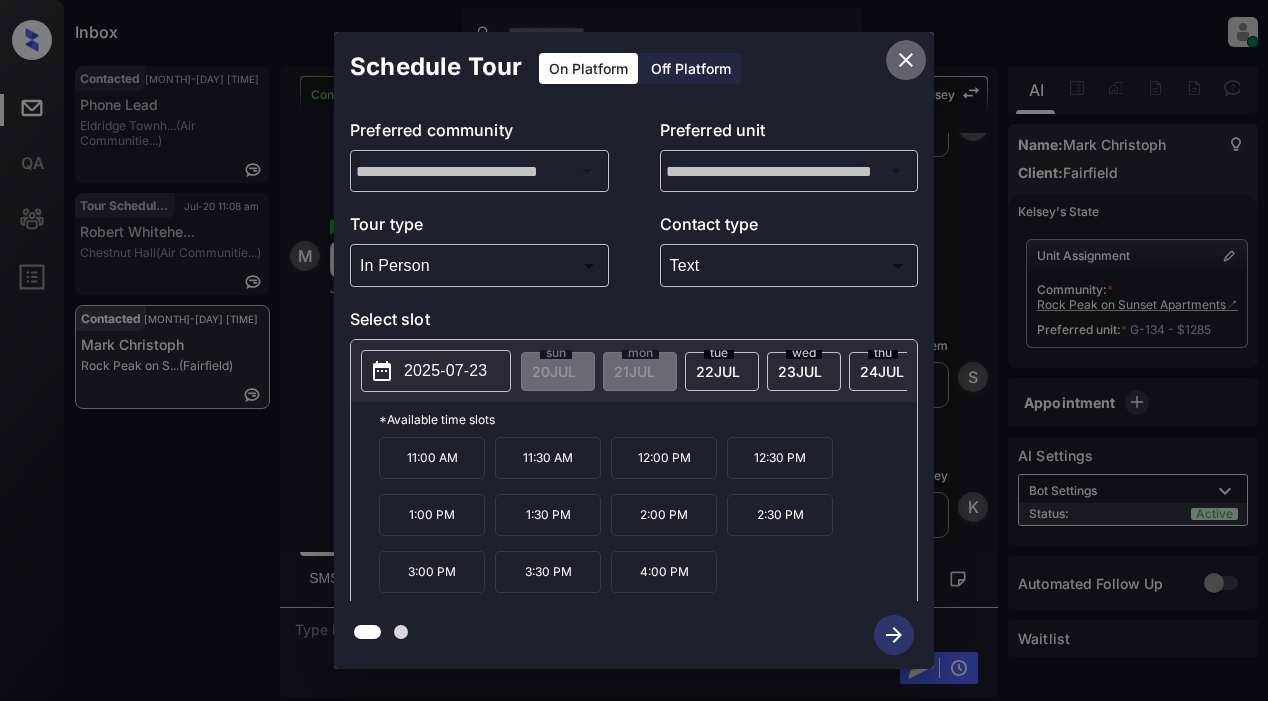 click 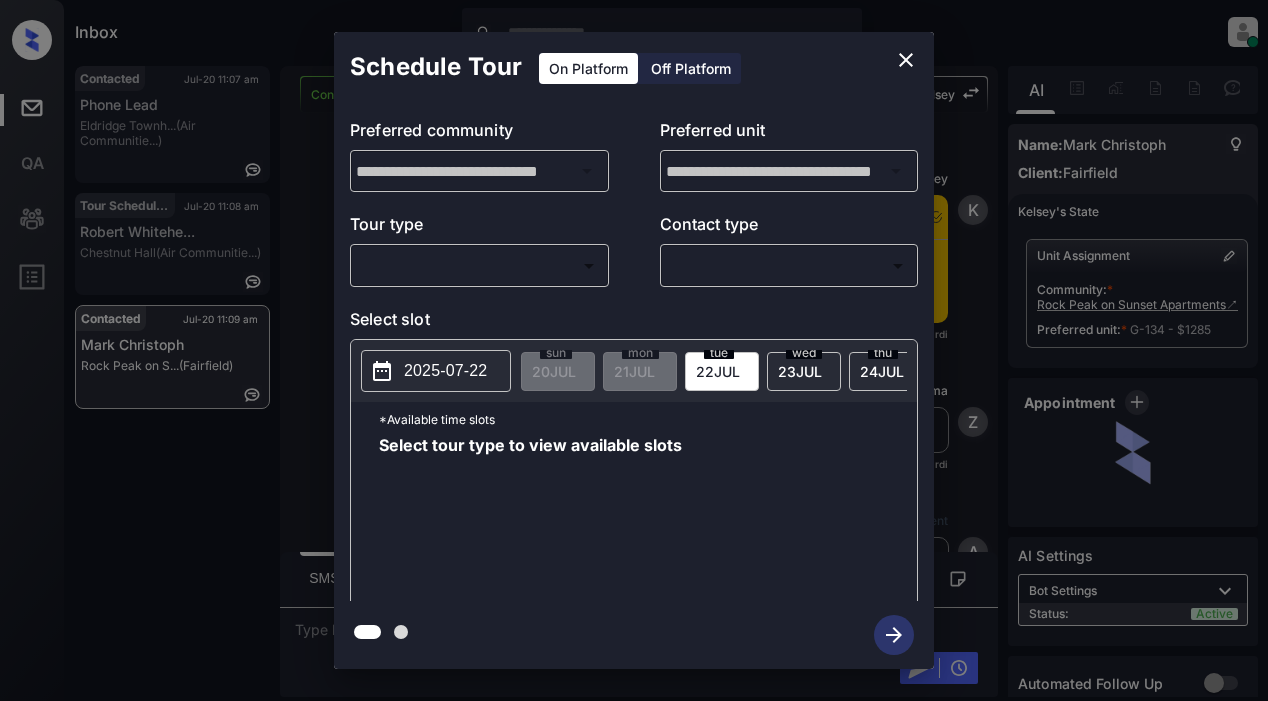 scroll, scrollTop: 0, scrollLeft: 0, axis: both 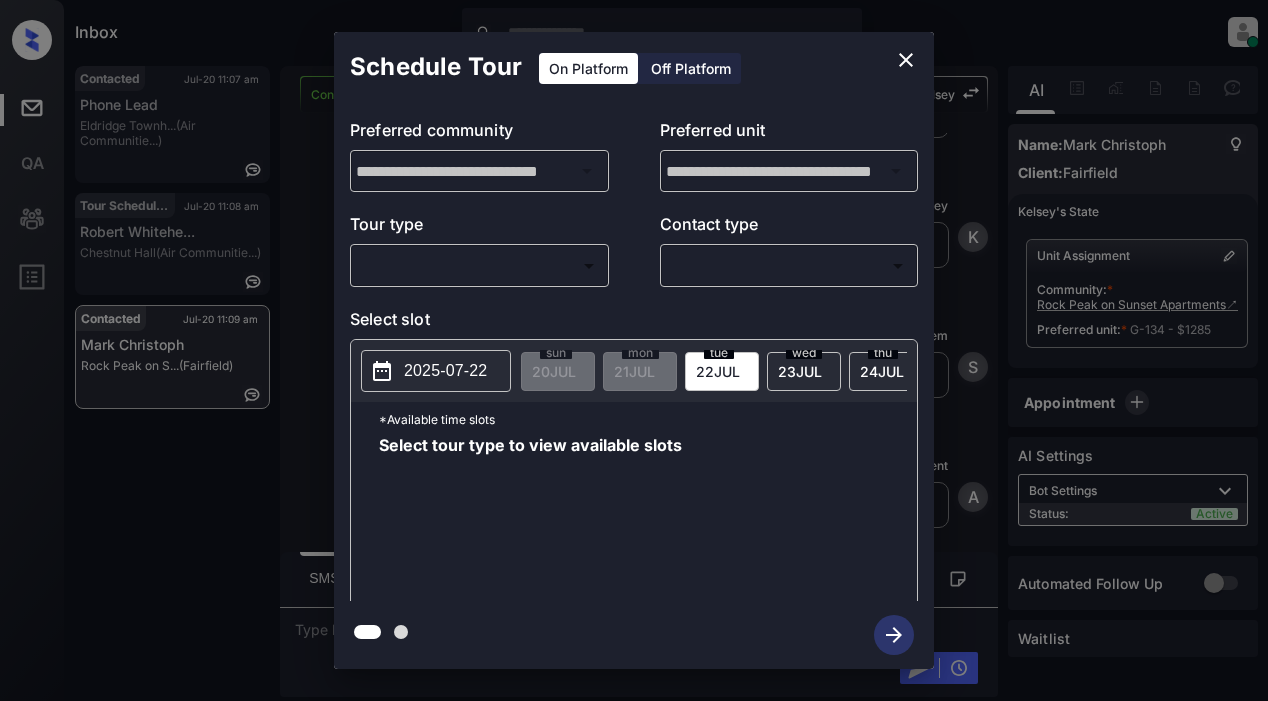 click on "Inbox Lyzzelle M. Ceralde Online Set yourself   offline Set yourself   on break Profile Switch to  light  mode Sign out Contacted Jul-20 11:07 am   Phone Lead Eldridge Townh...  (Air Communitie...) Tour Scheduled Jul-20 11:08 am   Robert Whitehe... Chestnut Hall  (Air Communitie...) Contacted Jul-20 11:09 am   Mark Christoph Rock Peak on S...  (Fairfield) Contacted Lost Lead Sentiment: Angry Upon sliding the acknowledgement:  Lead will move to lost stage. * ​ SMS and call option will be set to opt out. AFM will be turned off for the lead. Kelsey New Message Kelsey Notes Note: https://conversation.getzuma.com/687d2226863b4b3f8fc73ea8 - Paste this link into your browser to view Kelsey’s conversation with the prospect Jul 20, 2025 10:06 am  Sync'd w  yardi K New Message Zuma Lead transferred to leasing agent: kelsey Jul 20, 2025 10:06 am  Sync'd w  yardi Z New Message Agent Lead created via leadPoller in Inbound stage. Jul 20, 2025 10:06 am A New Message Agent AFM Request sent to Kelsey. A New Message Agent" at bounding box center [634, 350] 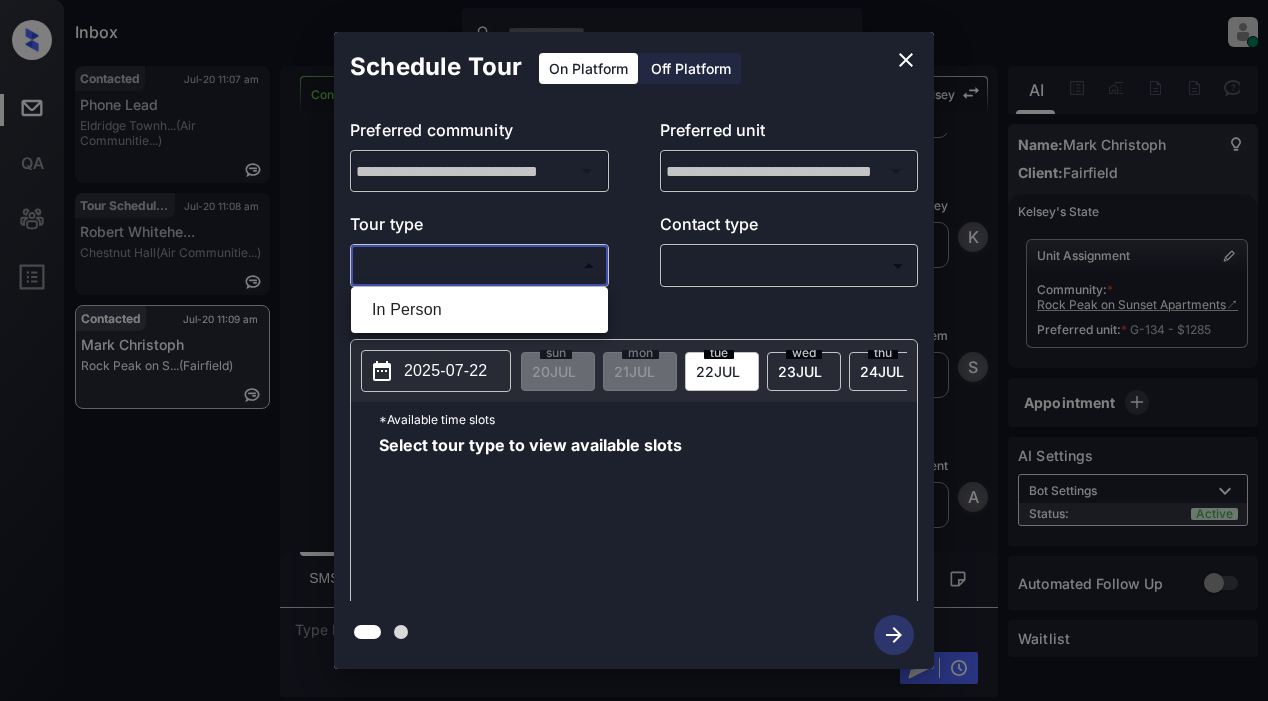 click on "In Person" at bounding box center (479, 310) 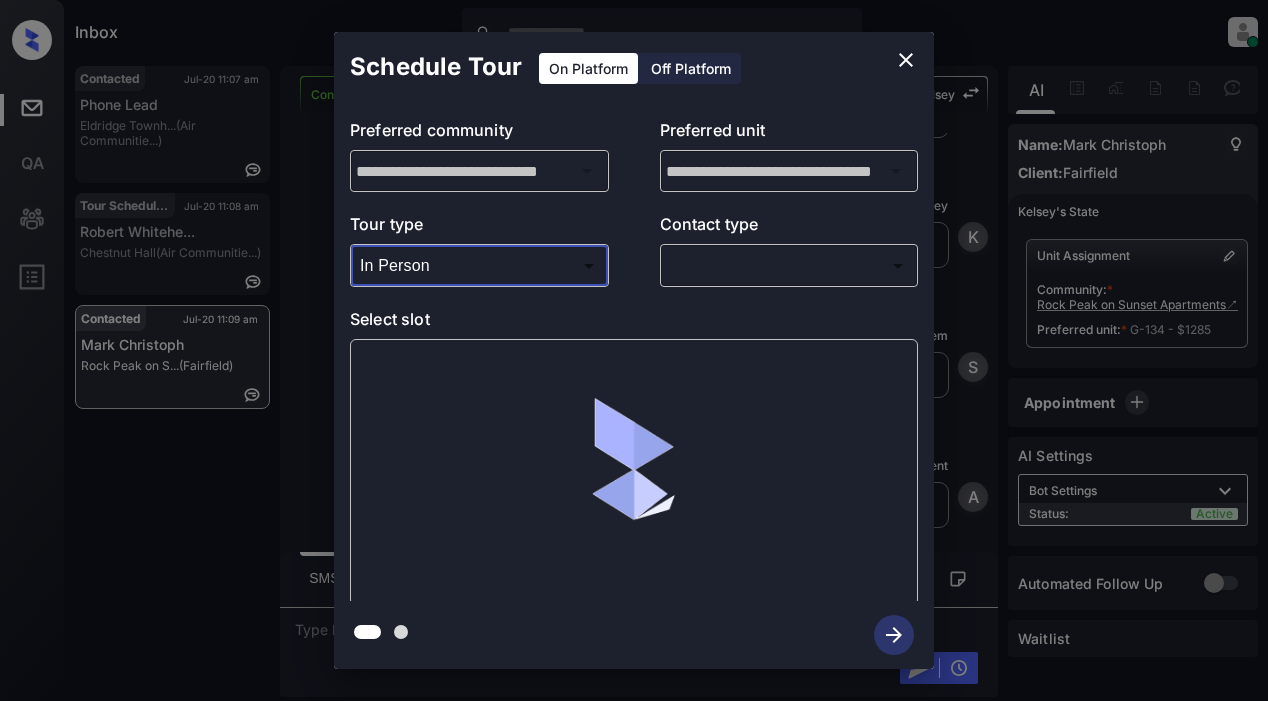 click on "Inbox Lyzzelle M. Ceralde Online Set yourself   offline Set yourself   on break Profile Switch to  light  mode Sign out Contacted Jul-20 11:07 am   Phone Lead Eldridge Townh...  (Air Communitie...) Tour Scheduled Jul-20 11:08 am   Robert Whitehe... Chestnut Hall  (Air Communitie...) Contacted Jul-20 11:09 am   Mark Christoph Rock Peak on S...  (Fairfield) Contacted Lost Lead Sentiment: Angry Upon sliding the acknowledgement:  Lead will move to lost stage. * ​ SMS and call option will be set to opt out. AFM will be turned off for the lead. Kelsey New Message Kelsey Notes Note: https://conversation.getzuma.com/687d2226863b4b3f8fc73ea8 - Paste this link into your browser to view Kelsey’s conversation with the prospect Jul 20, 2025 10:06 am  Sync'd w  yardi K New Message Zuma Lead transferred to leasing agent: kelsey Jul 20, 2025 10:06 am  Sync'd w  yardi Z New Message Agent Lead created via leadPoller in Inbound stage. Jul 20, 2025 10:06 am A New Message Agent AFM Request sent to Kelsey. A New Message Agent" at bounding box center [634, 350] 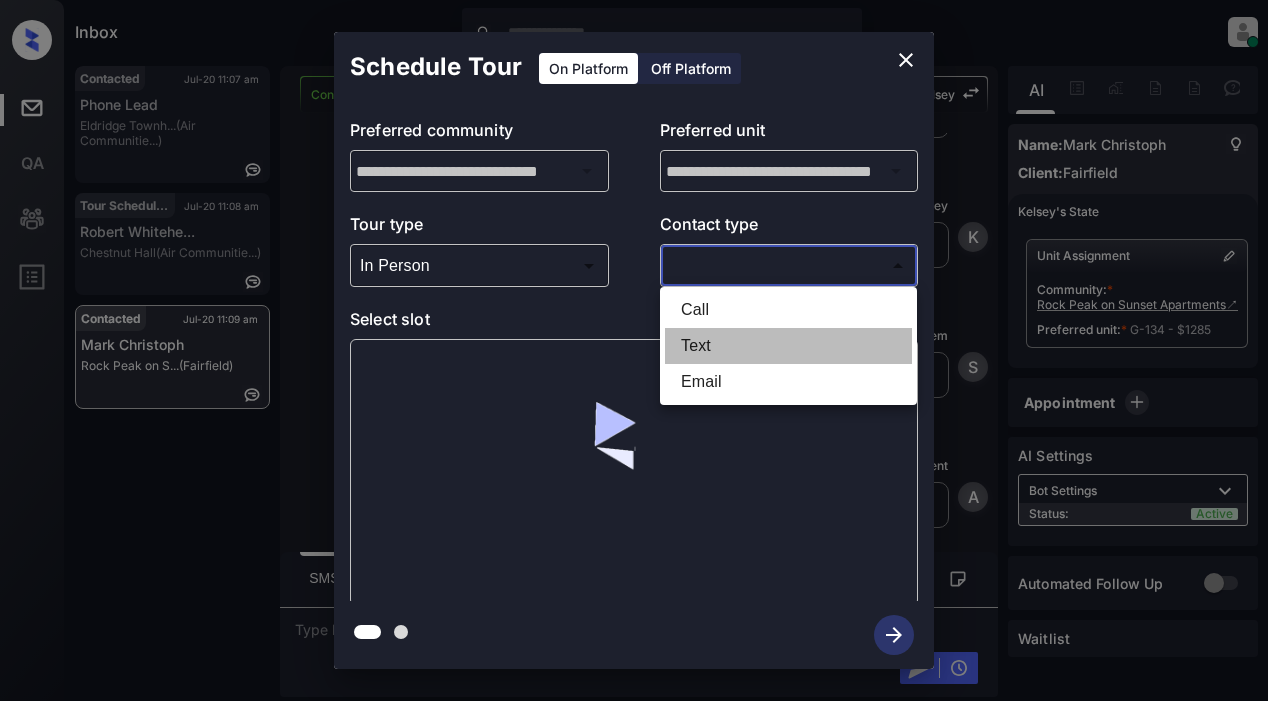 click on "Text" at bounding box center (788, 346) 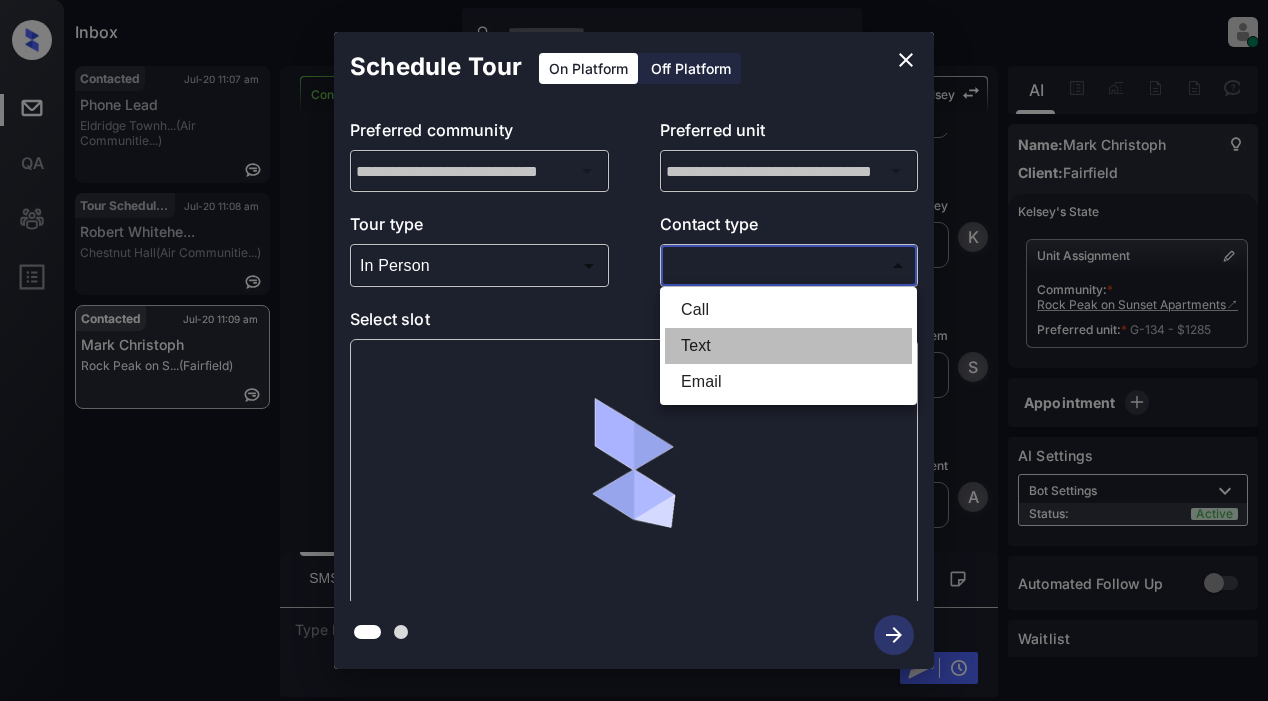 type on "****" 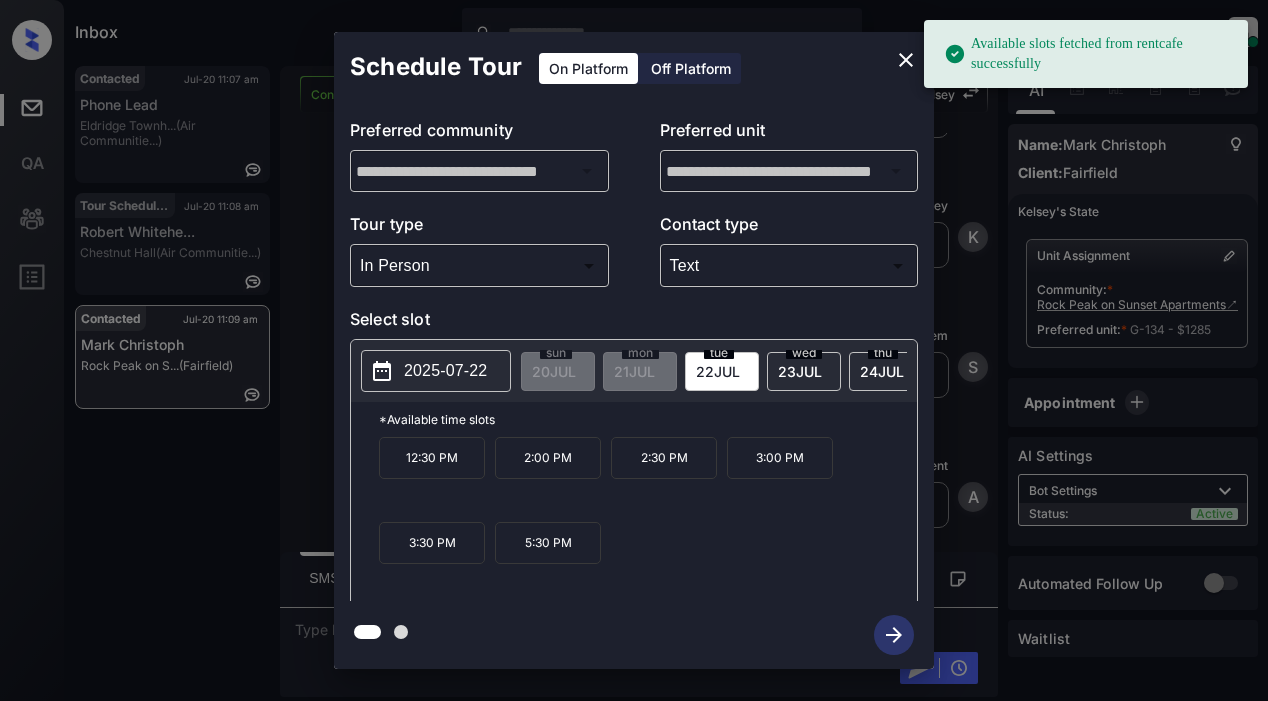drag, startPoint x: 462, startPoint y: 372, endPoint x: 476, endPoint y: 352, distance: 24.41311 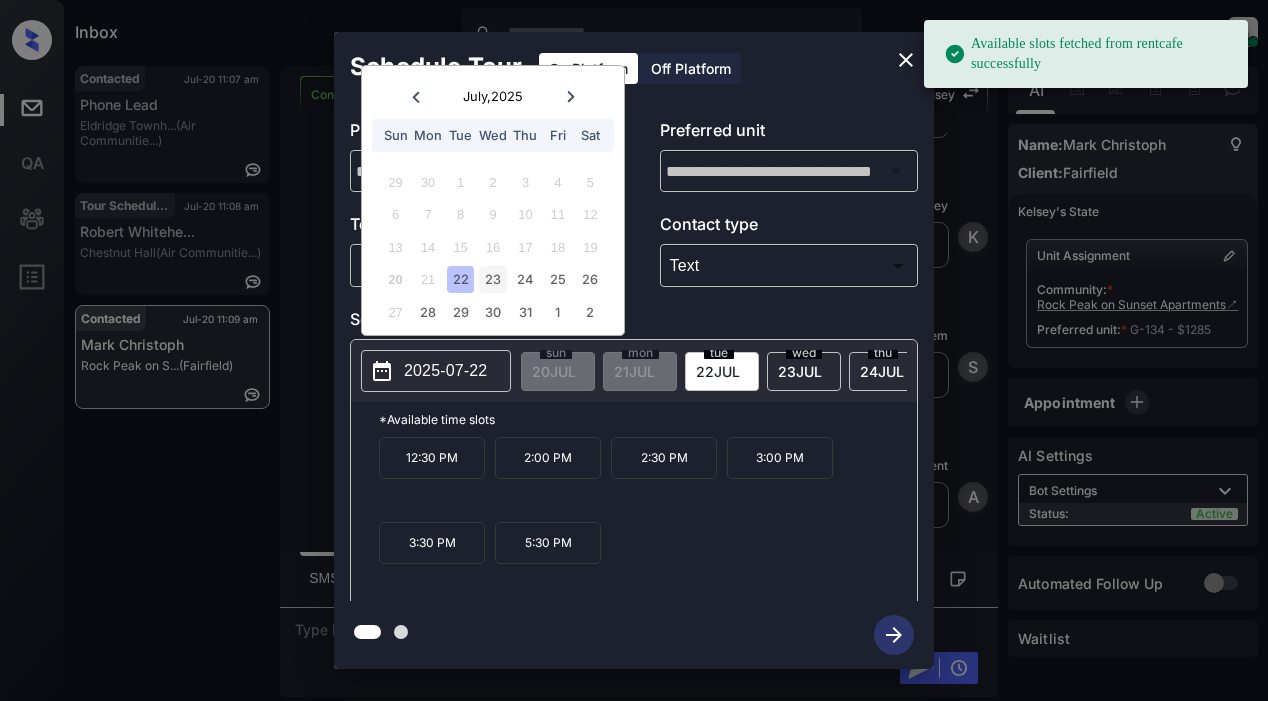 click on "23" at bounding box center [492, 279] 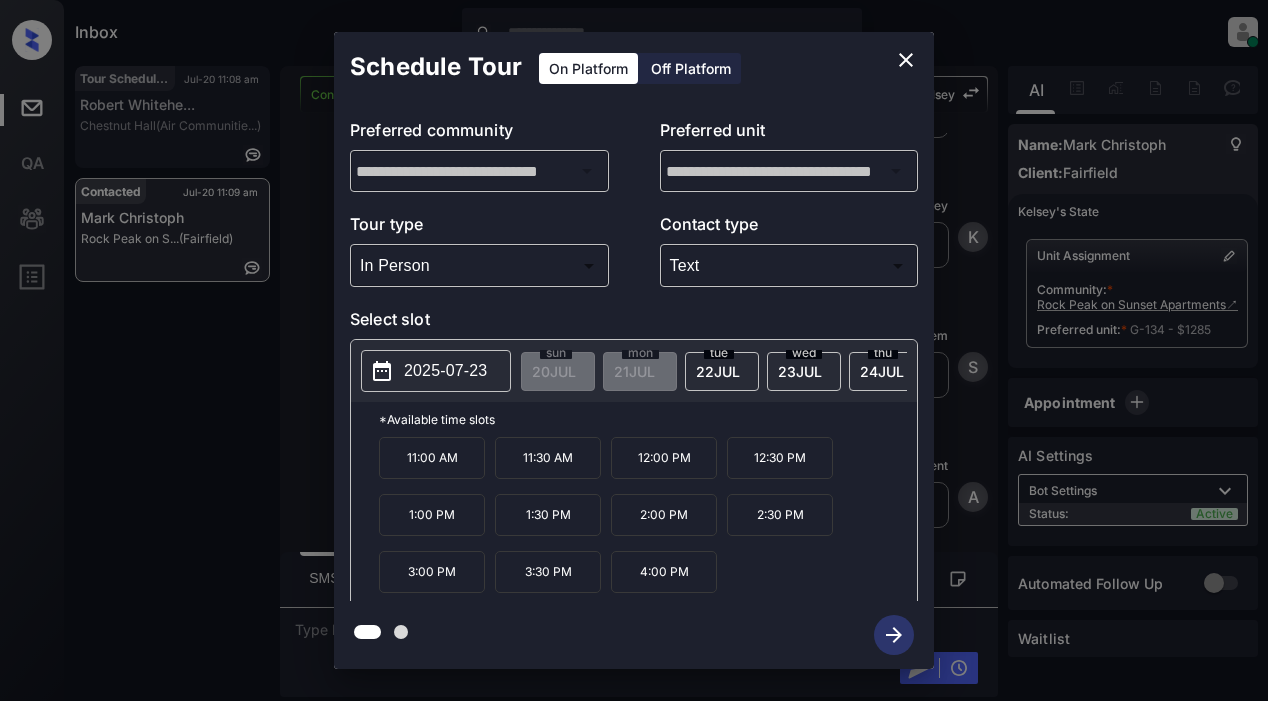 click on "4:00 PM" at bounding box center (664, 572) 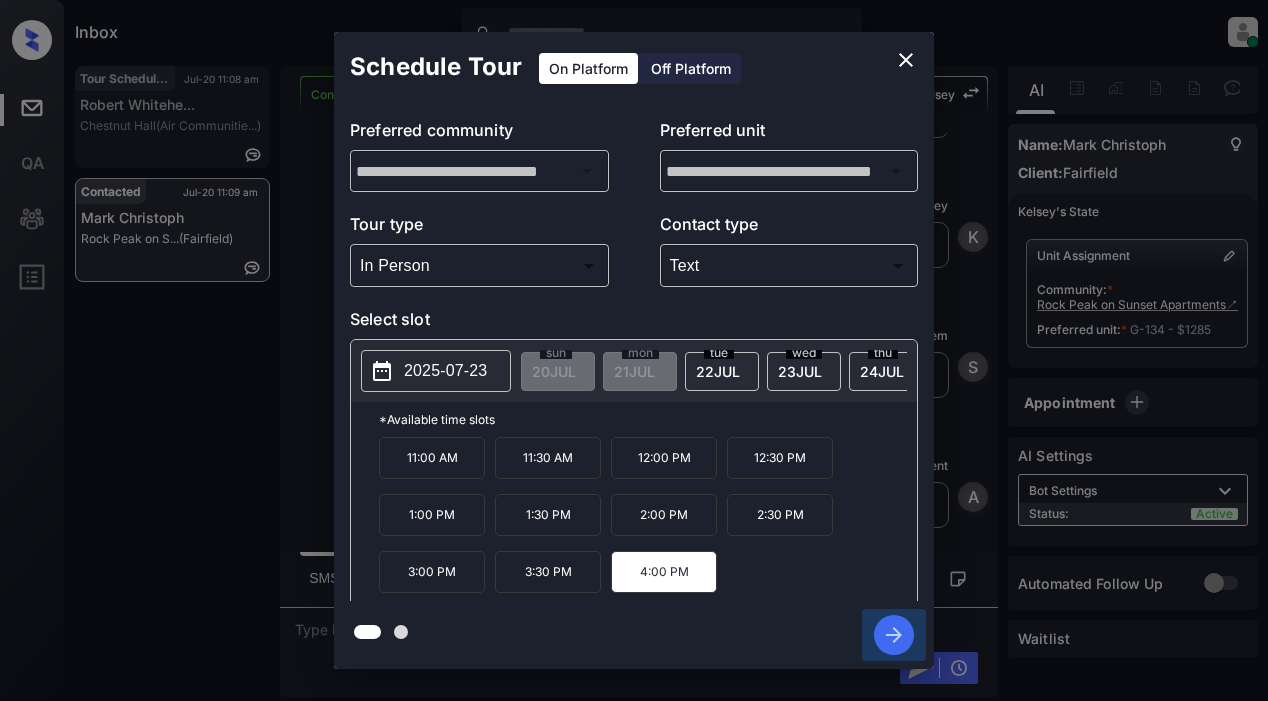 click 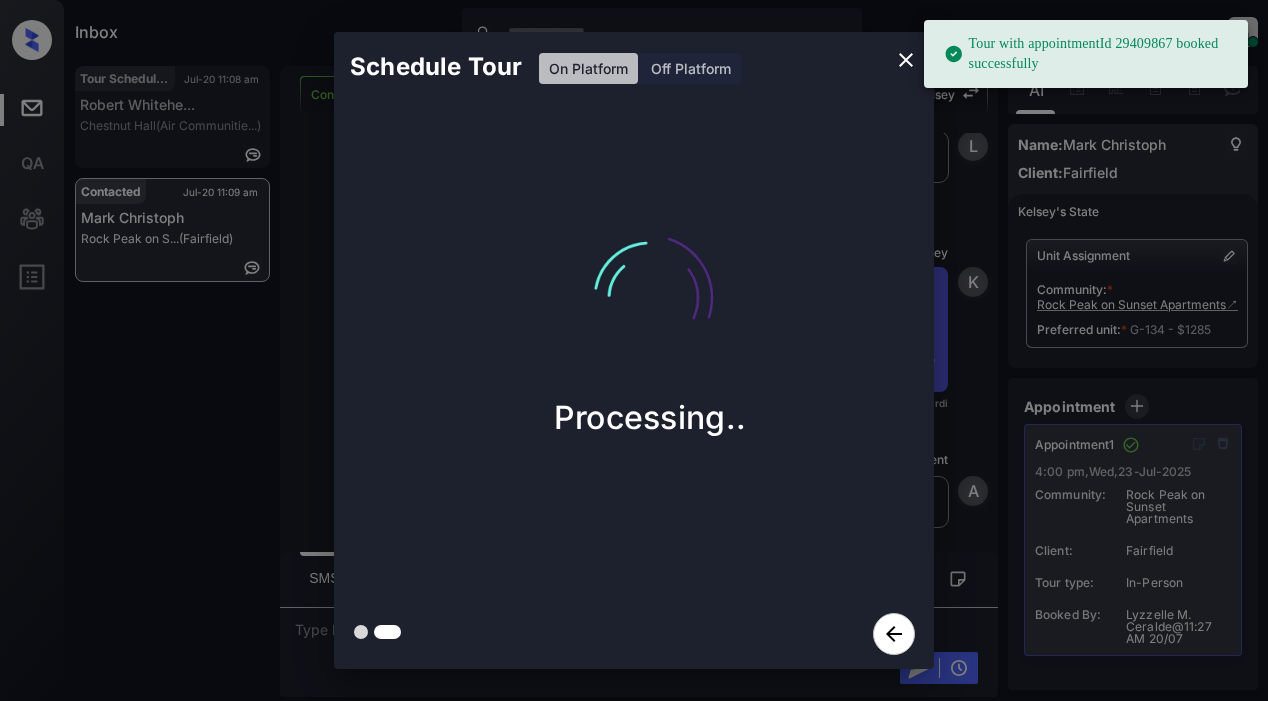 scroll, scrollTop: 6471, scrollLeft: 0, axis: vertical 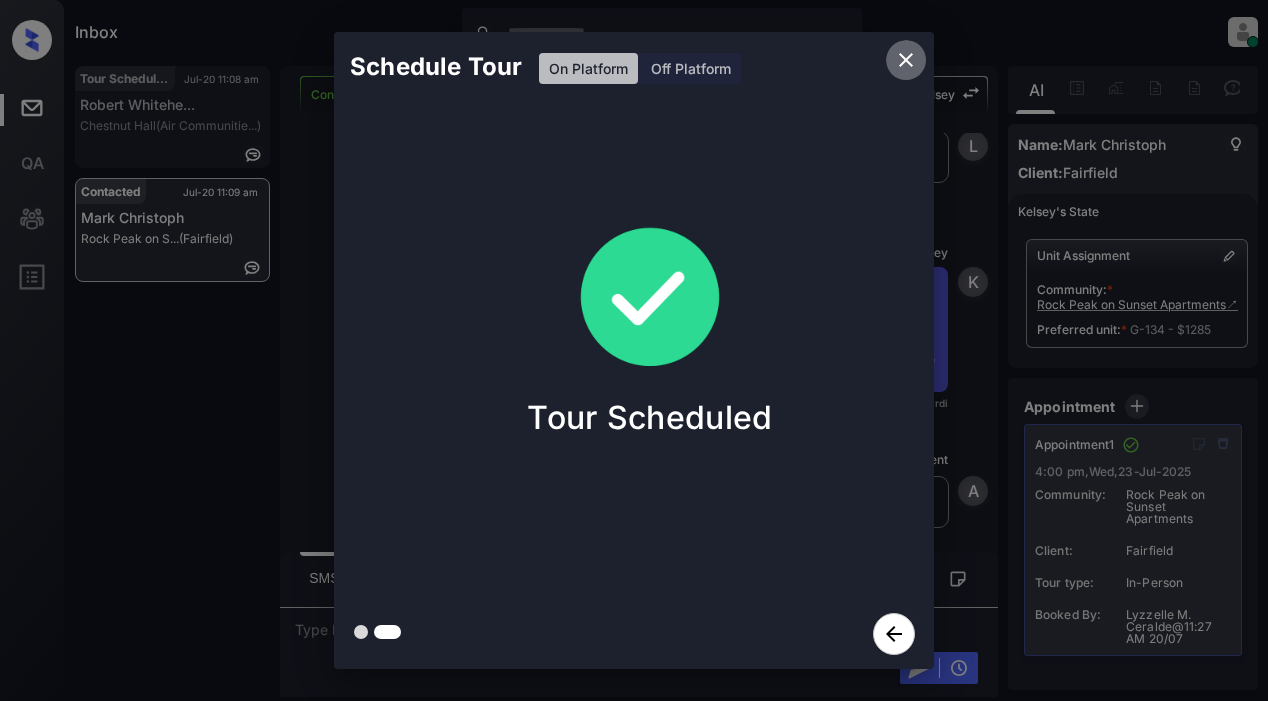 click 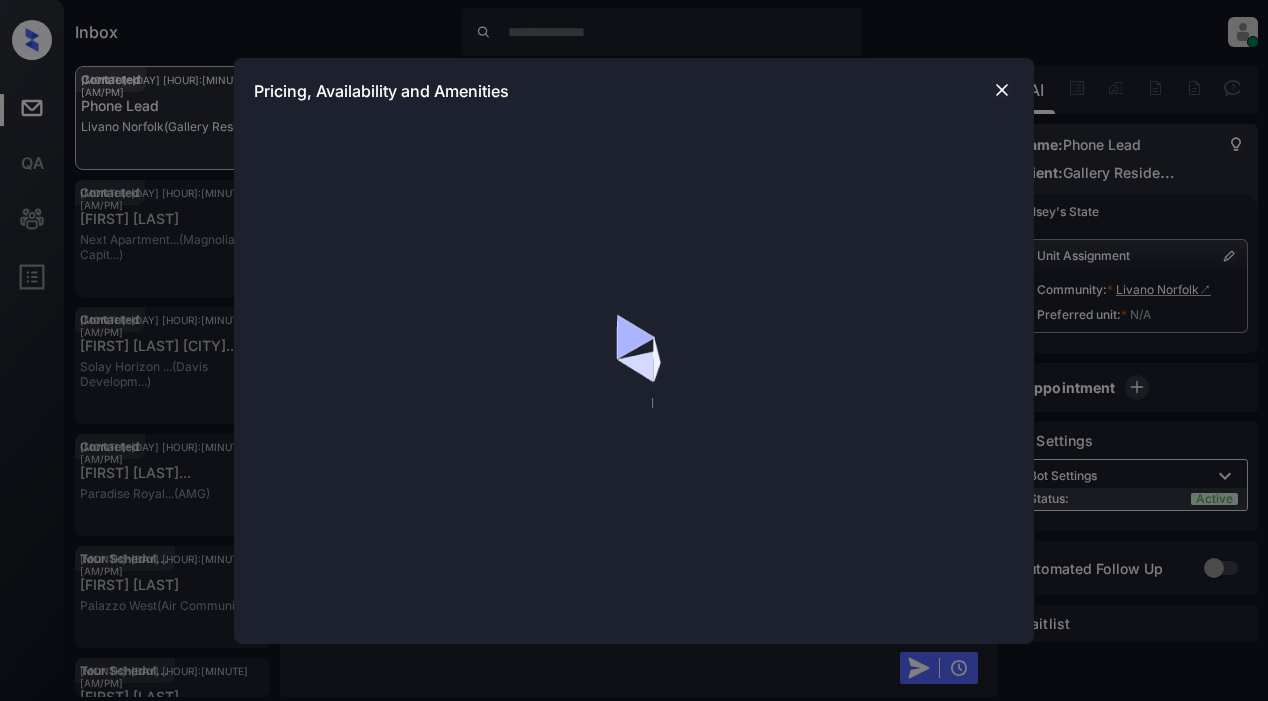 scroll, scrollTop: 65, scrollLeft: 0, axis: vertical 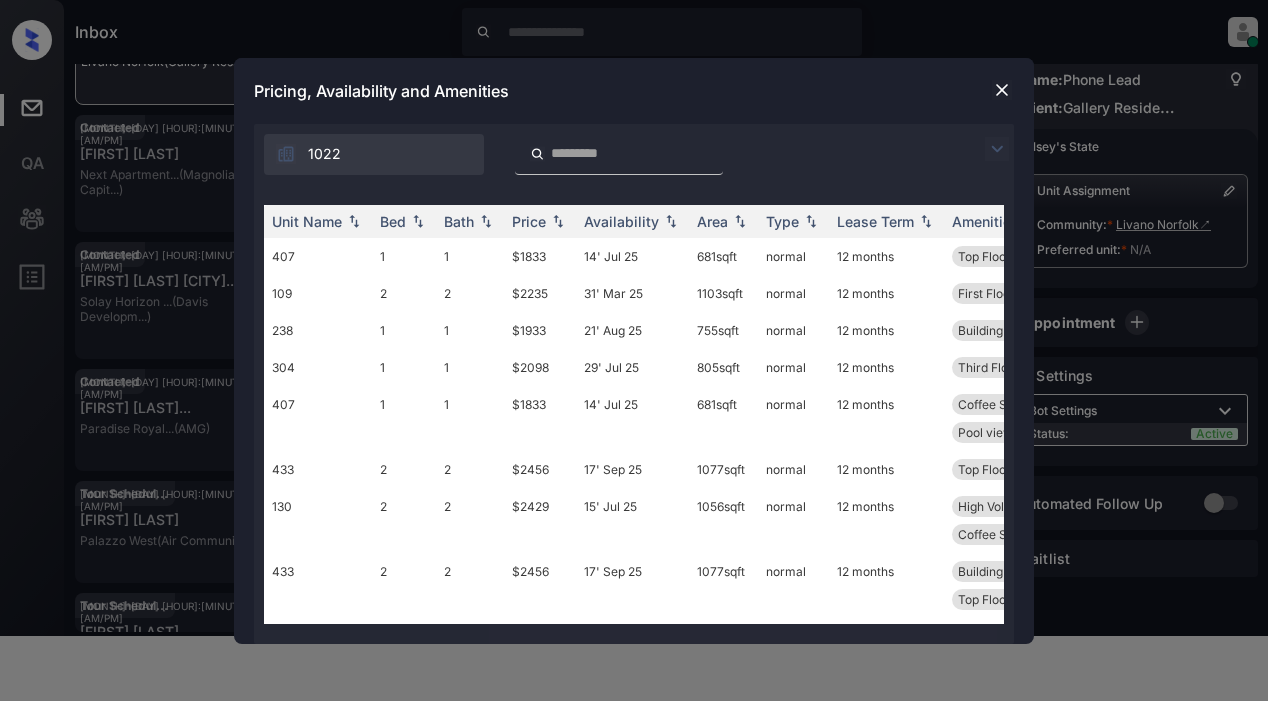 click at bounding box center (997, 149) 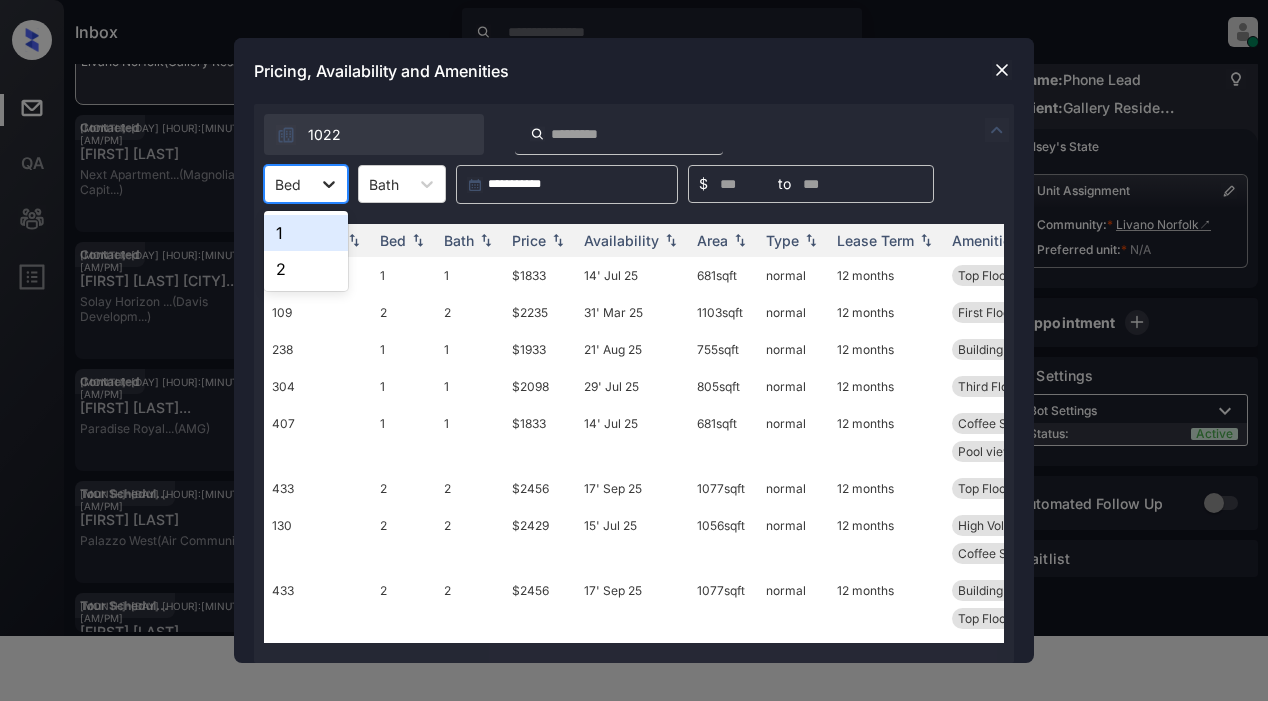 click at bounding box center (329, 184) 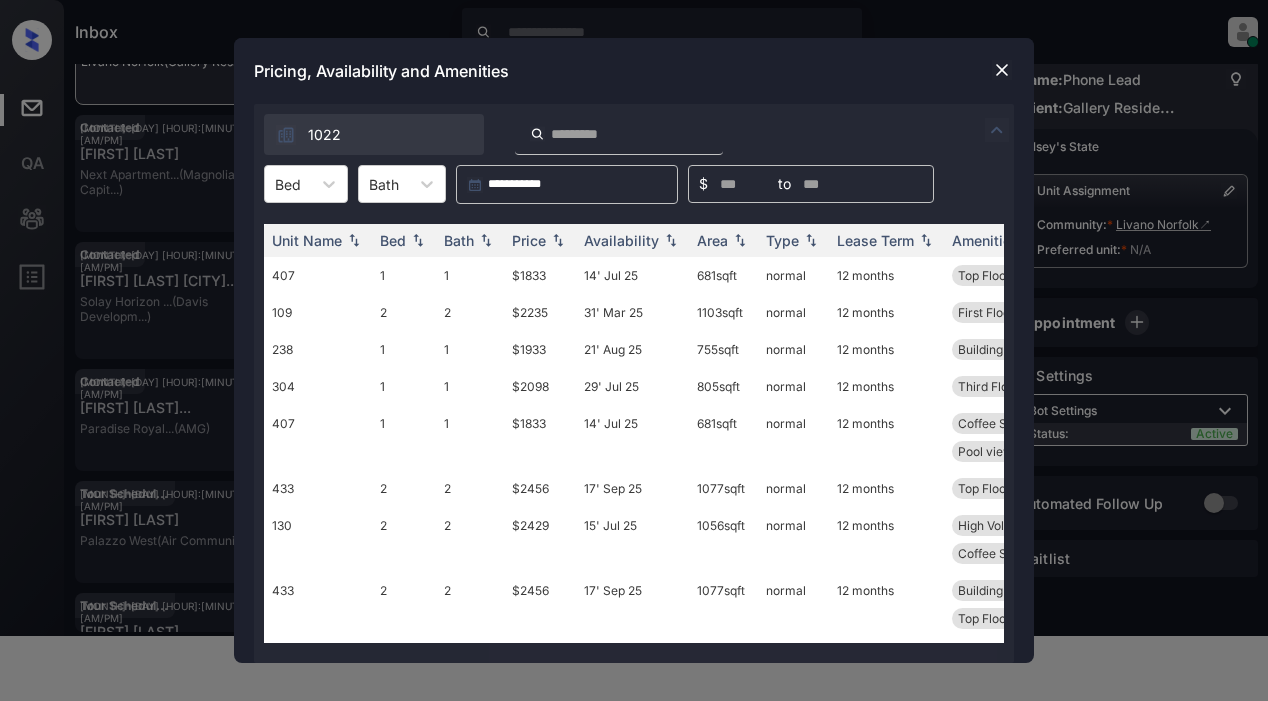 click on "**********" at bounding box center [634, 383] 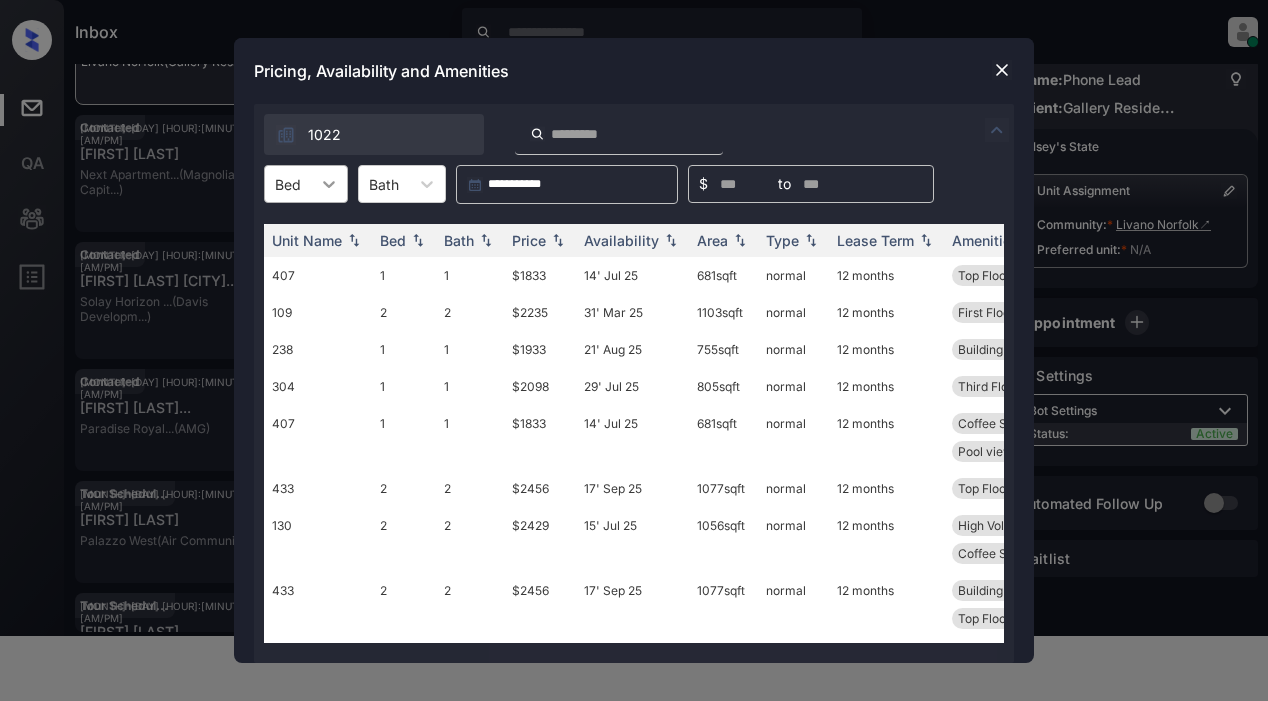 click 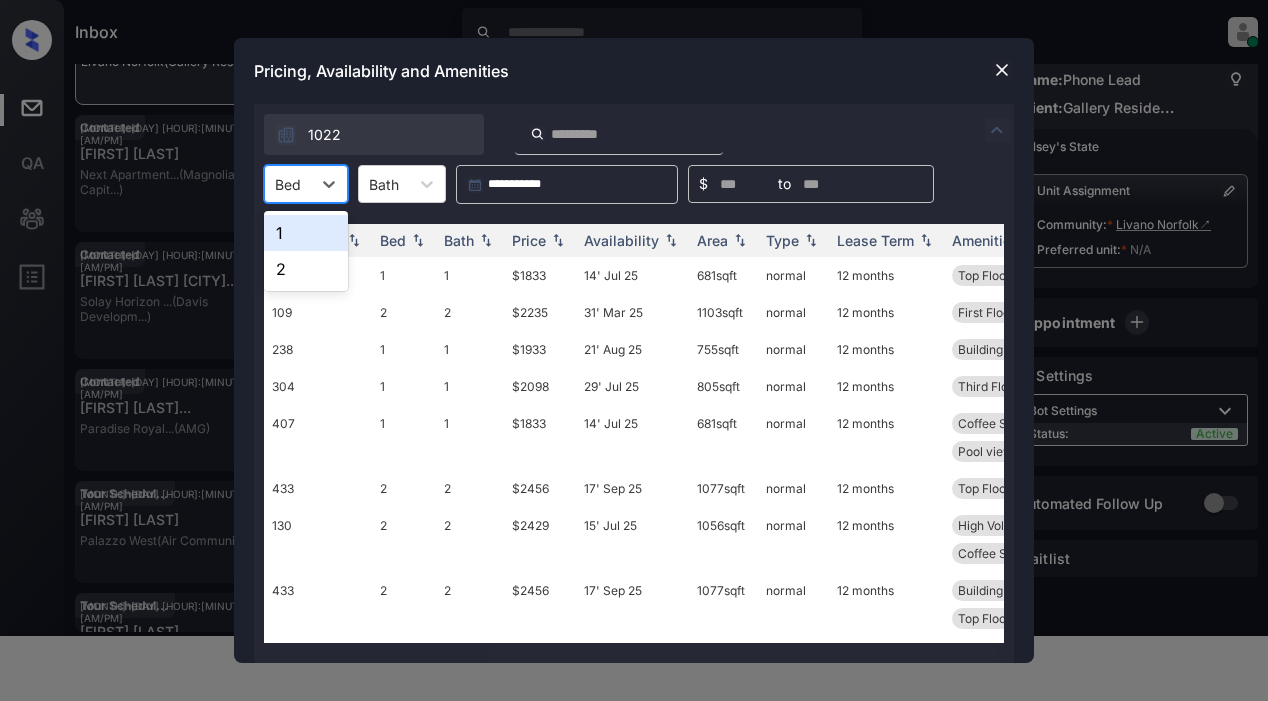 click on "1" at bounding box center [306, 233] 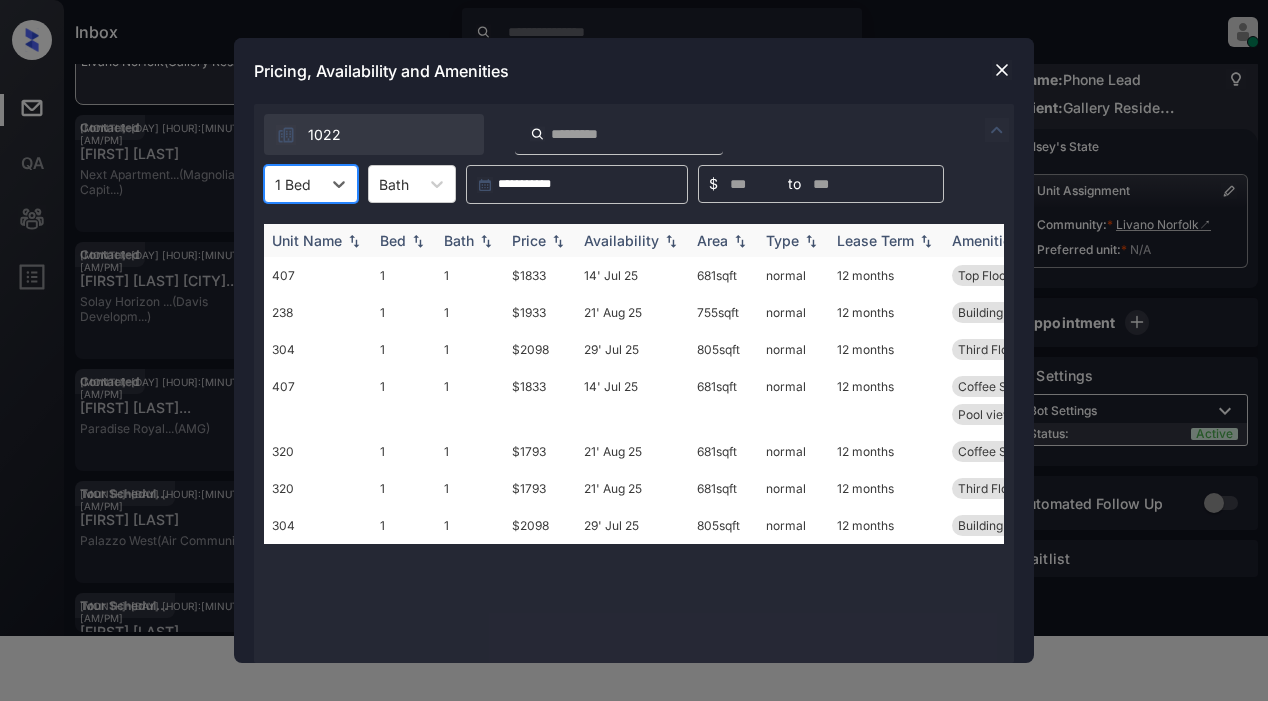 click on "Price" at bounding box center (529, 240) 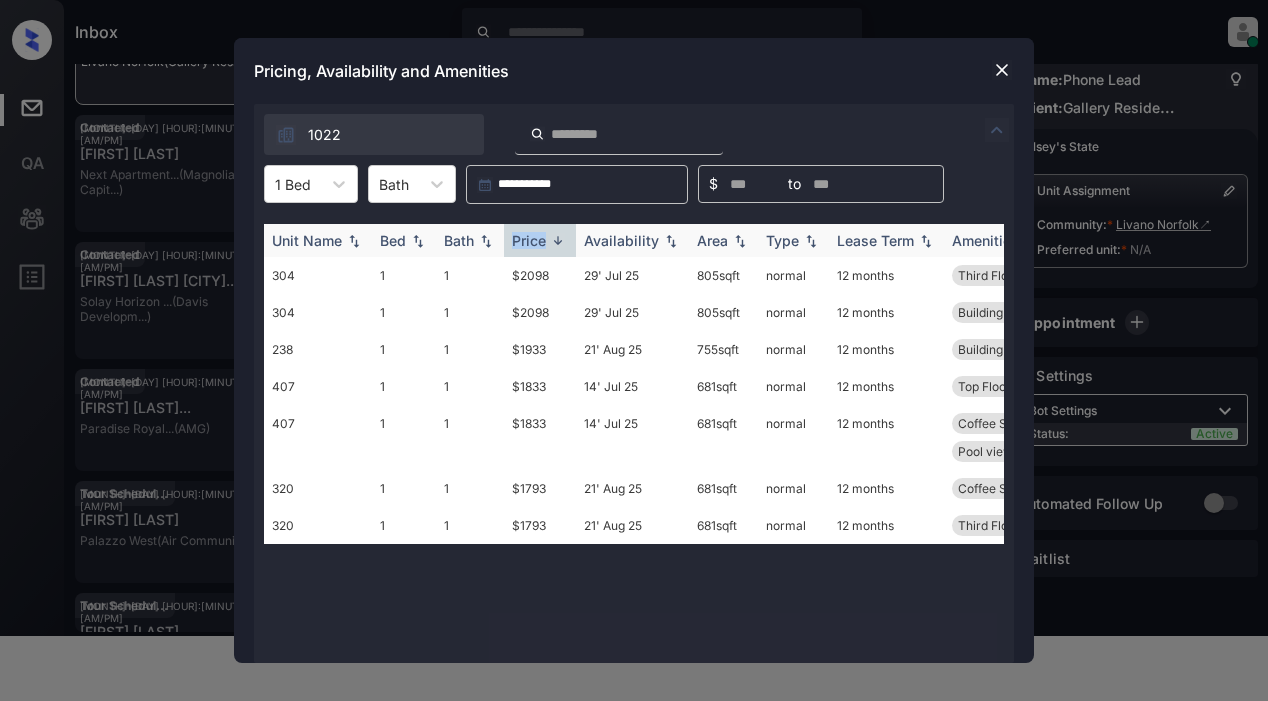 click on "Price" at bounding box center (529, 240) 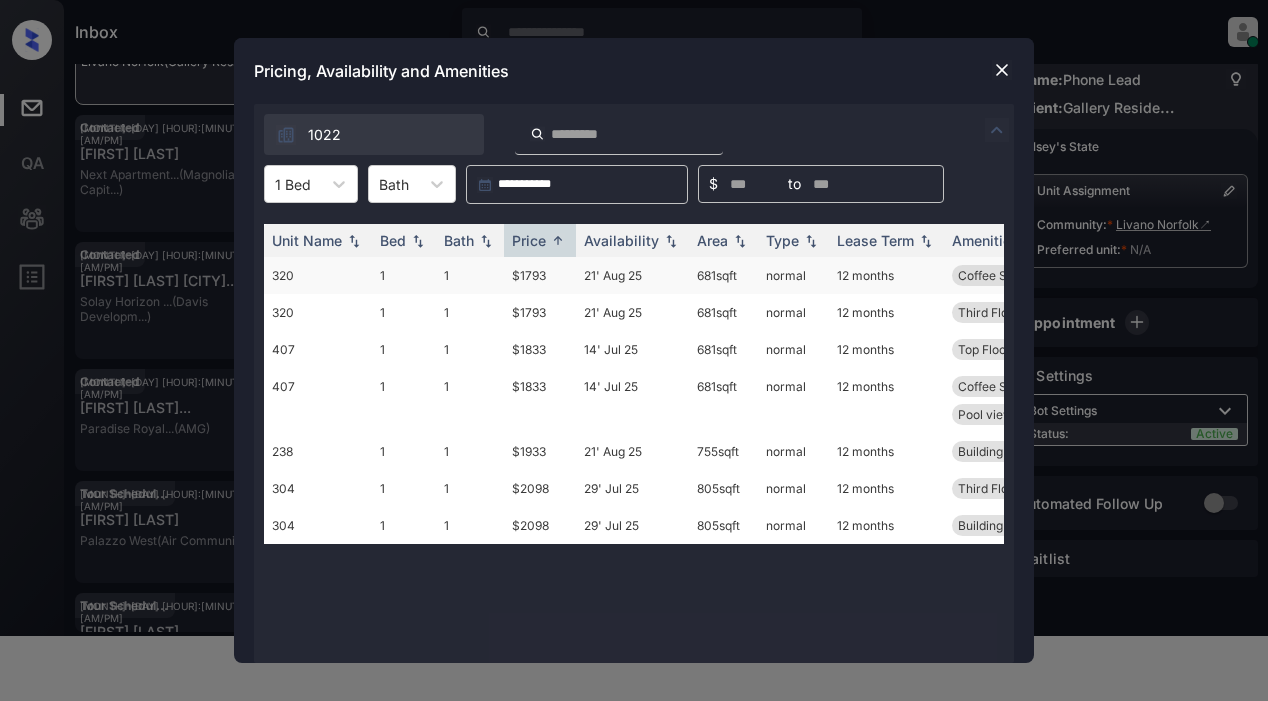 click on "$1793" at bounding box center [540, 275] 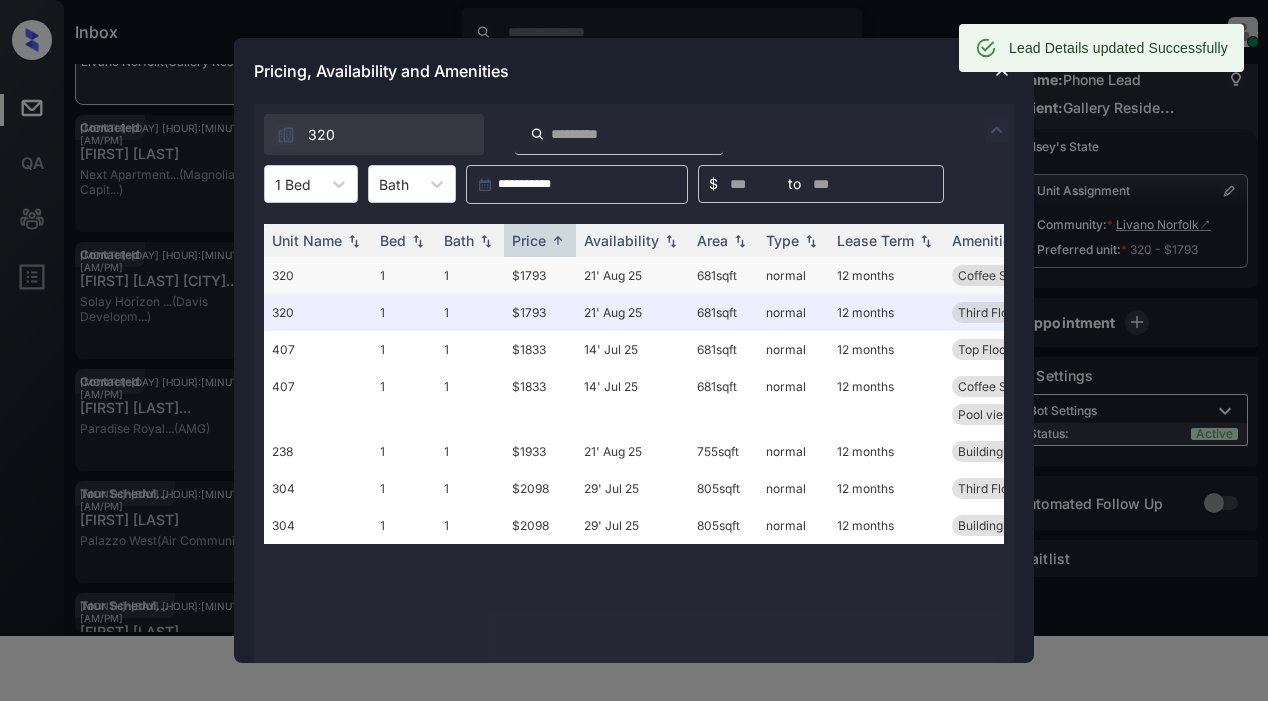 click on "$1793" at bounding box center (540, 275) 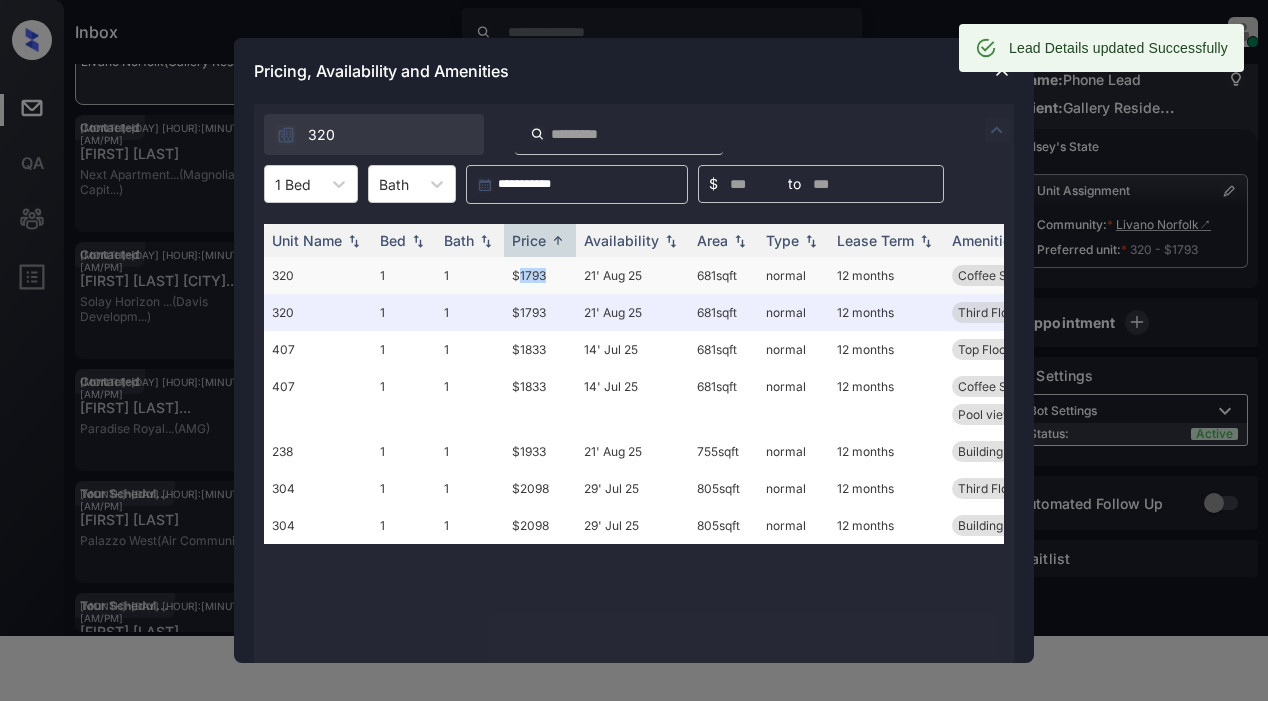 click on "$1793" at bounding box center (540, 275) 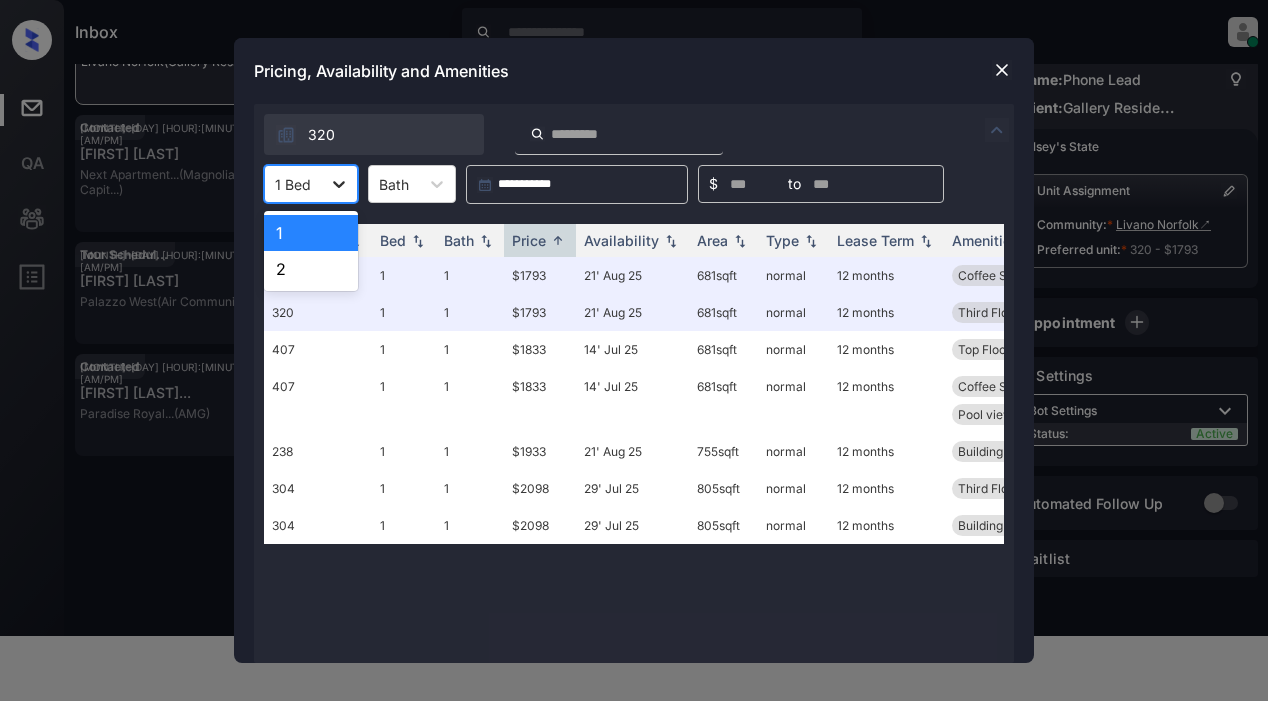 drag, startPoint x: 335, startPoint y: 180, endPoint x: 320, endPoint y: 197, distance: 22.671568 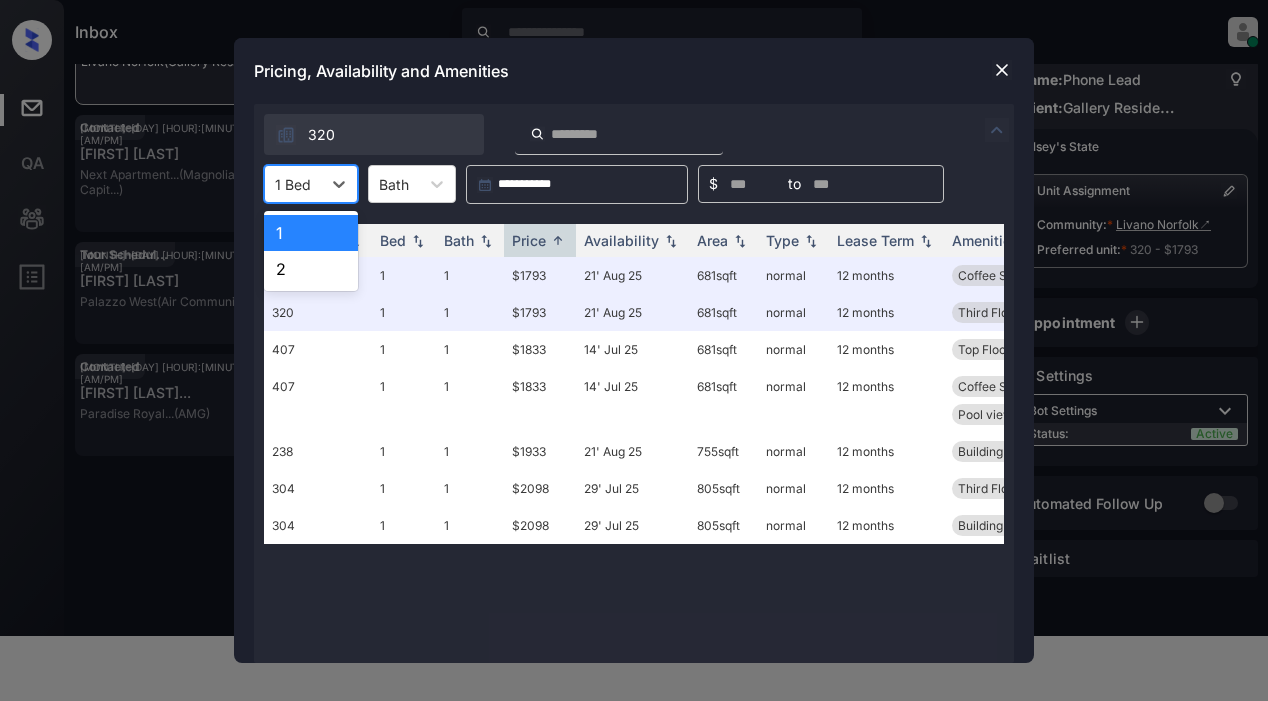 click 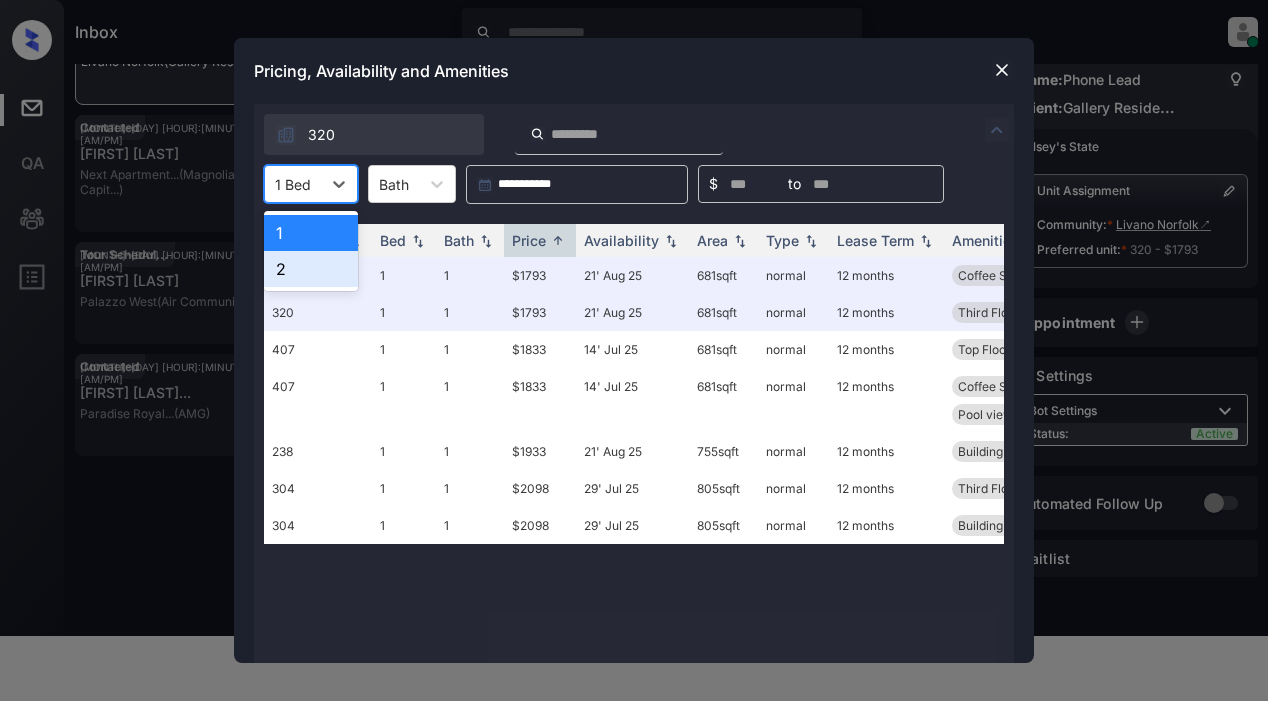 click on "2" at bounding box center [311, 269] 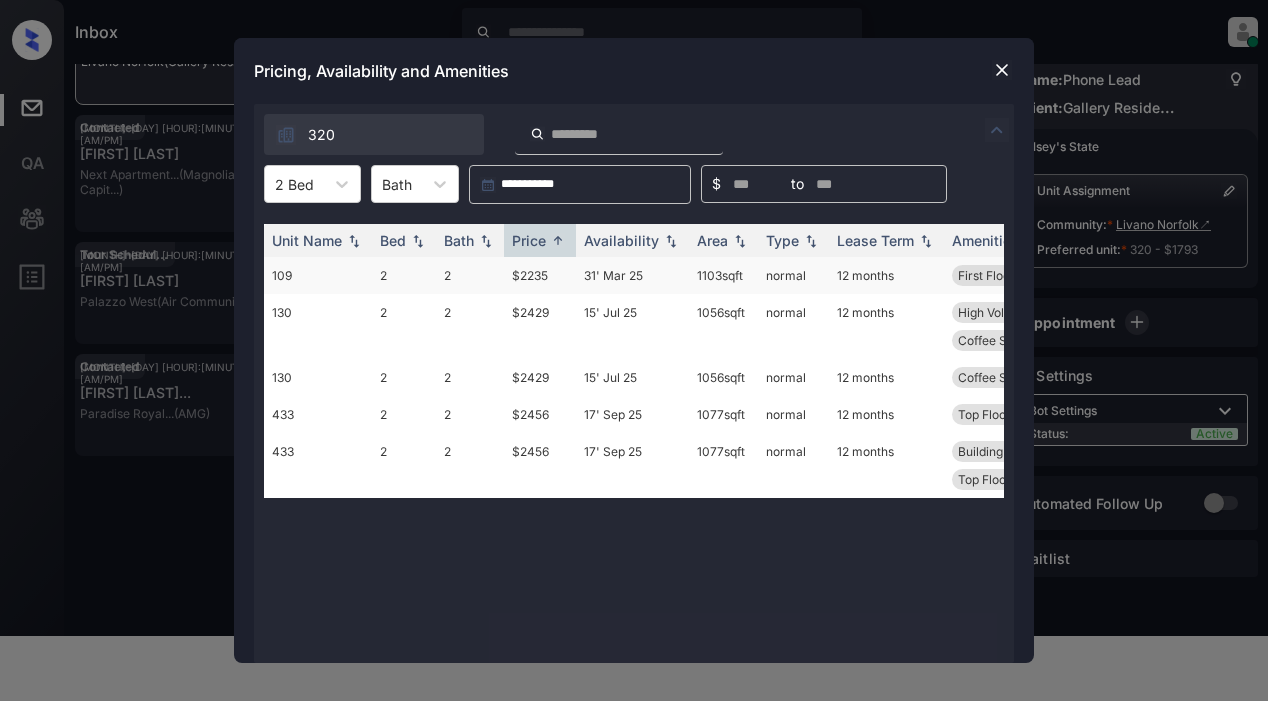 click on "$2235" at bounding box center [540, 275] 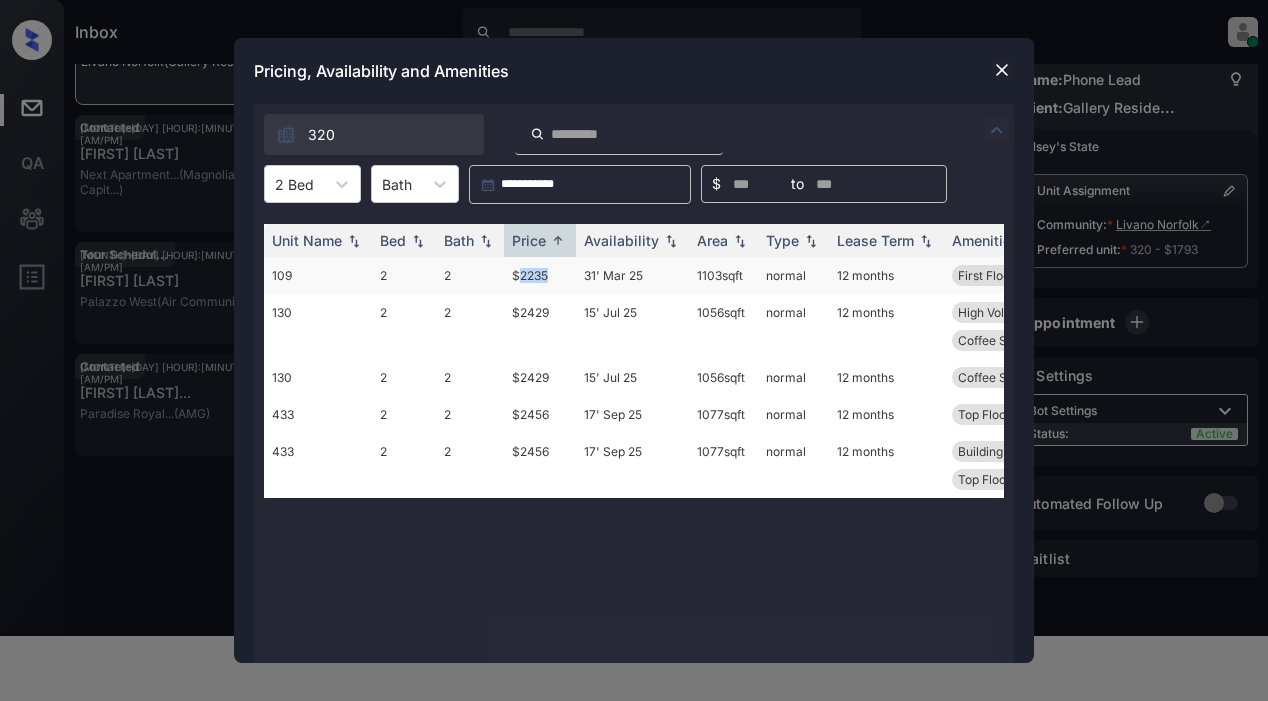 click on "$2235" at bounding box center [540, 275] 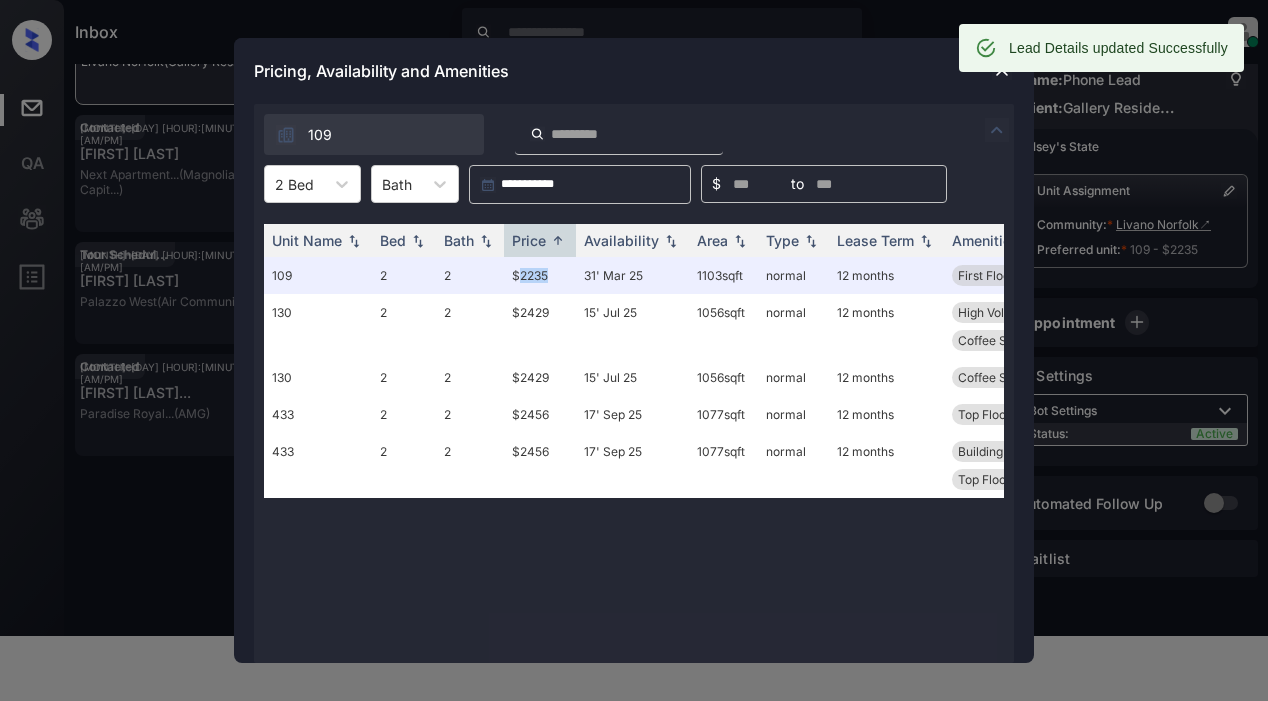 click at bounding box center (1002, 70) 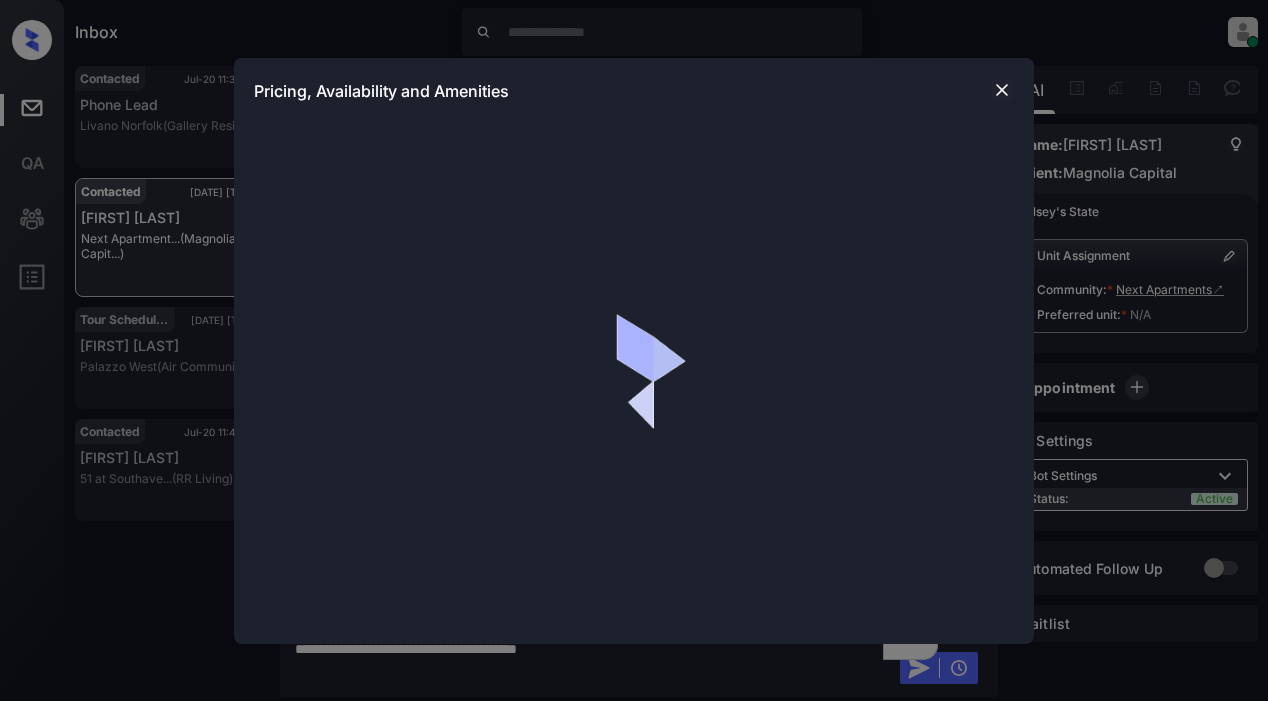 scroll, scrollTop: 0, scrollLeft: 0, axis: both 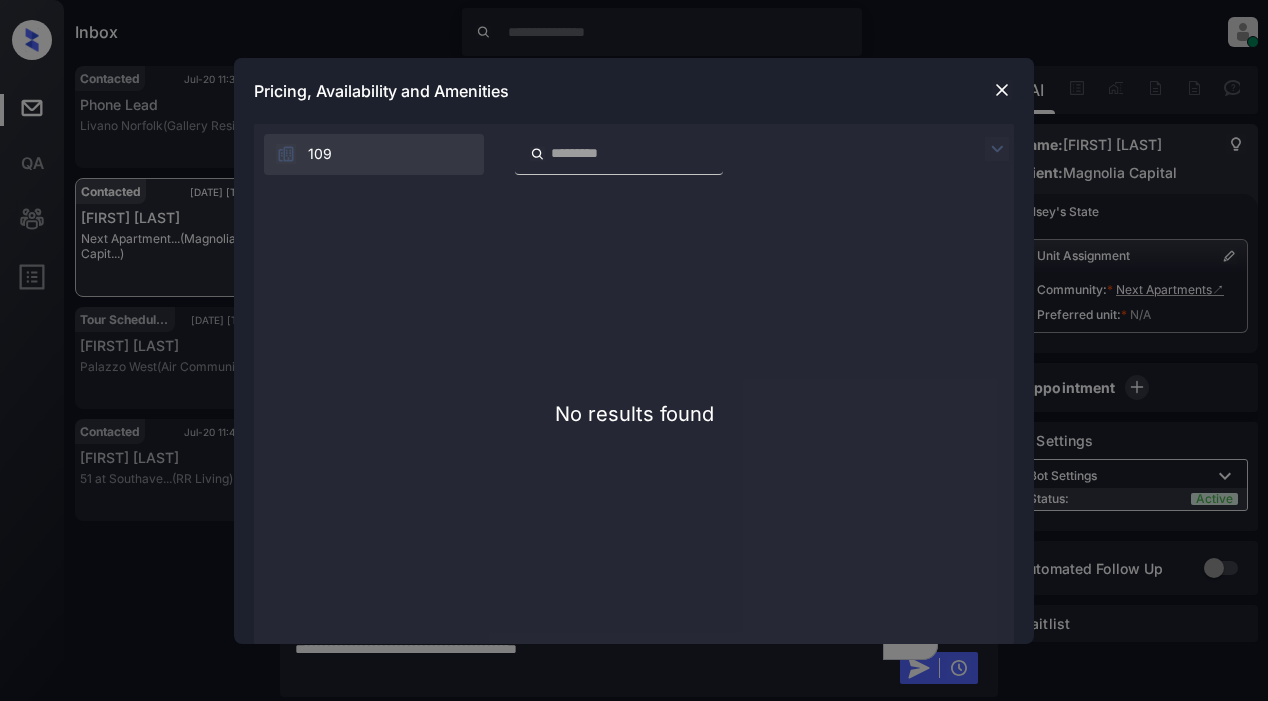 click at bounding box center [1002, 90] 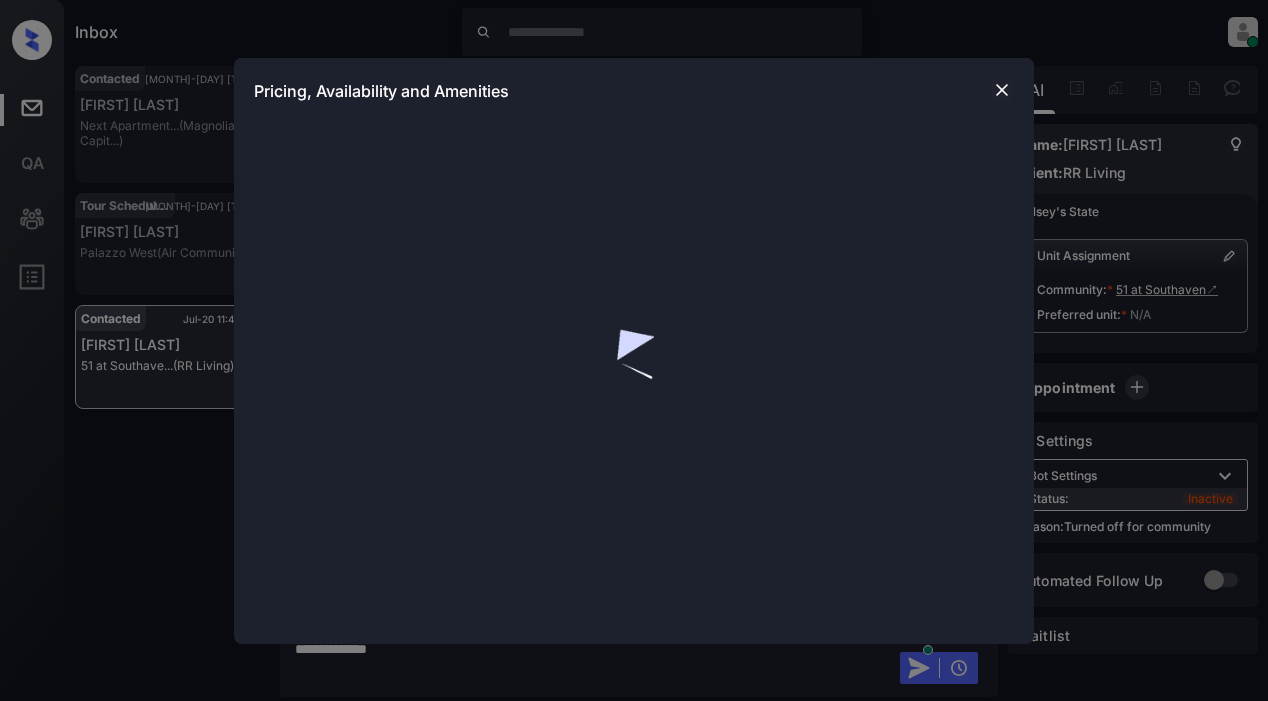 scroll, scrollTop: 0, scrollLeft: 0, axis: both 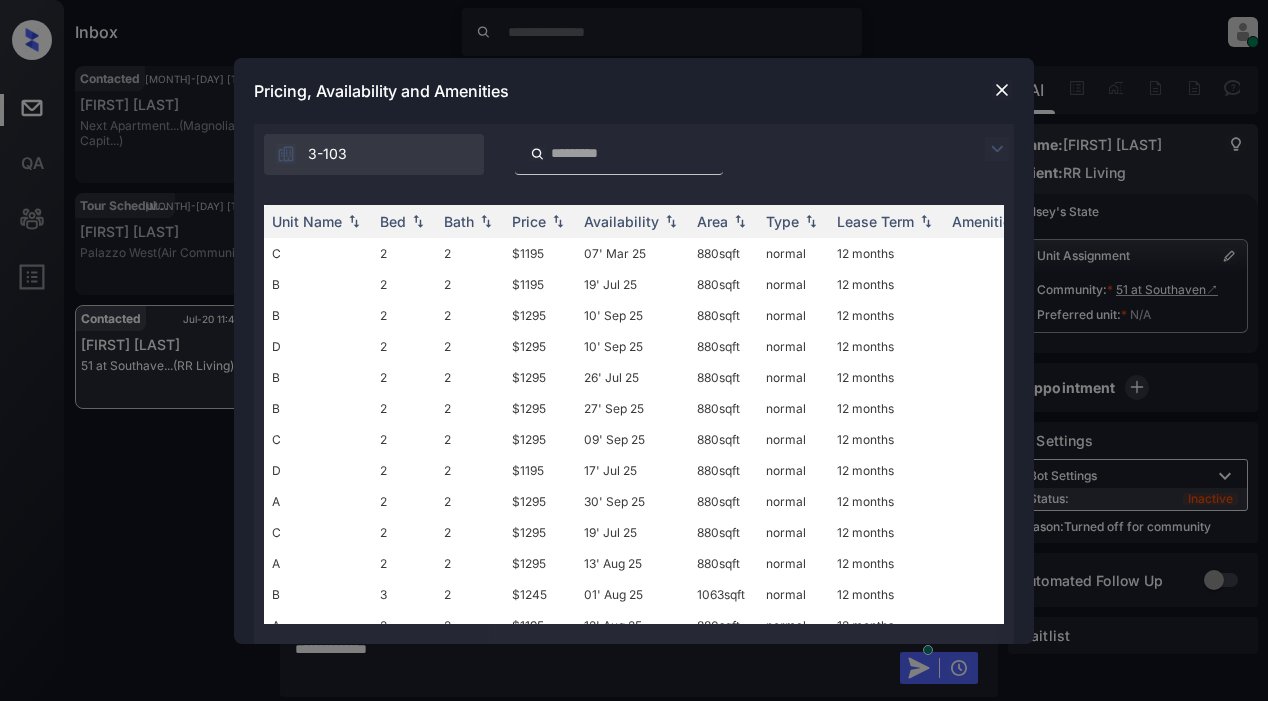 click at bounding box center (1002, 90) 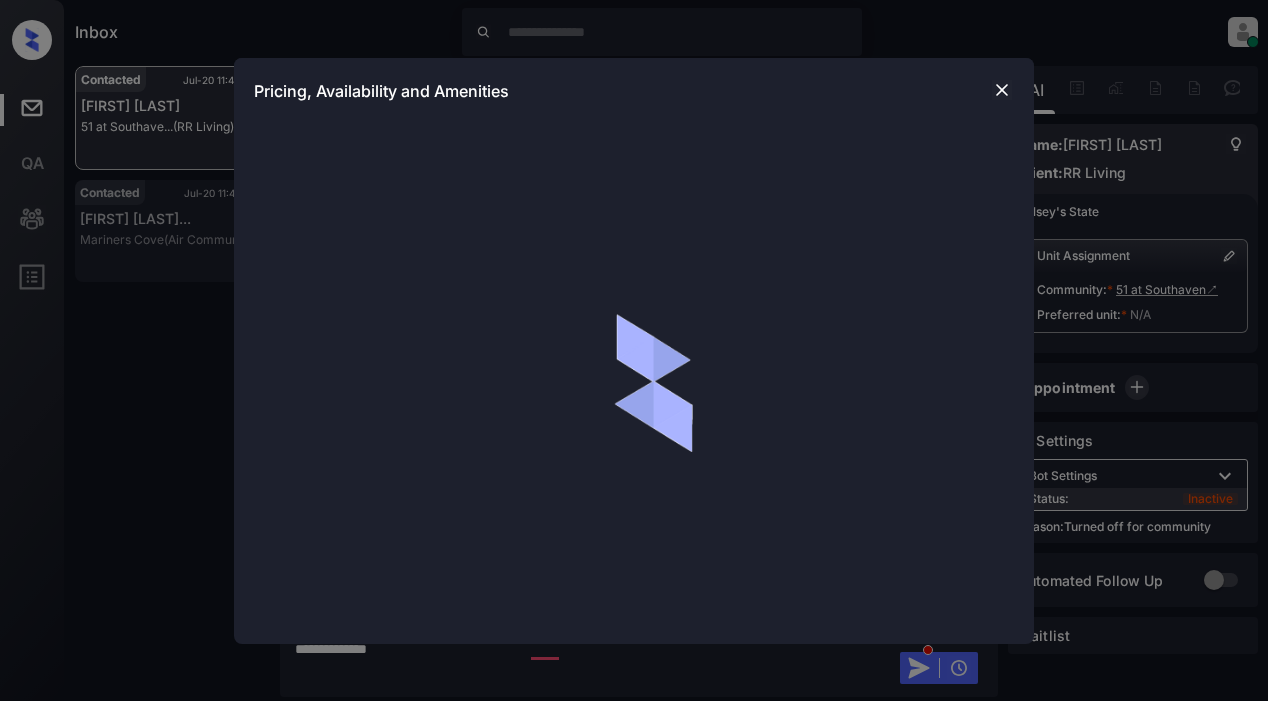 scroll, scrollTop: 0, scrollLeft: 0, axis: both 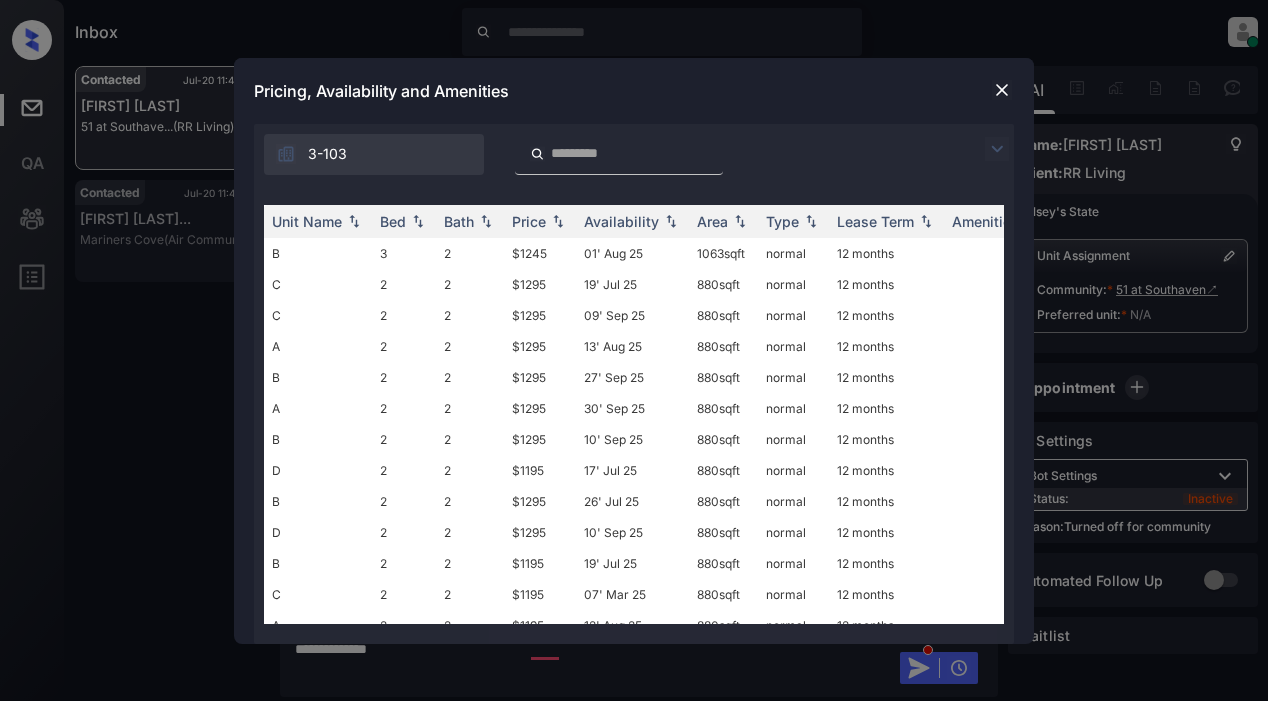 click at bounding box center [997, 149] 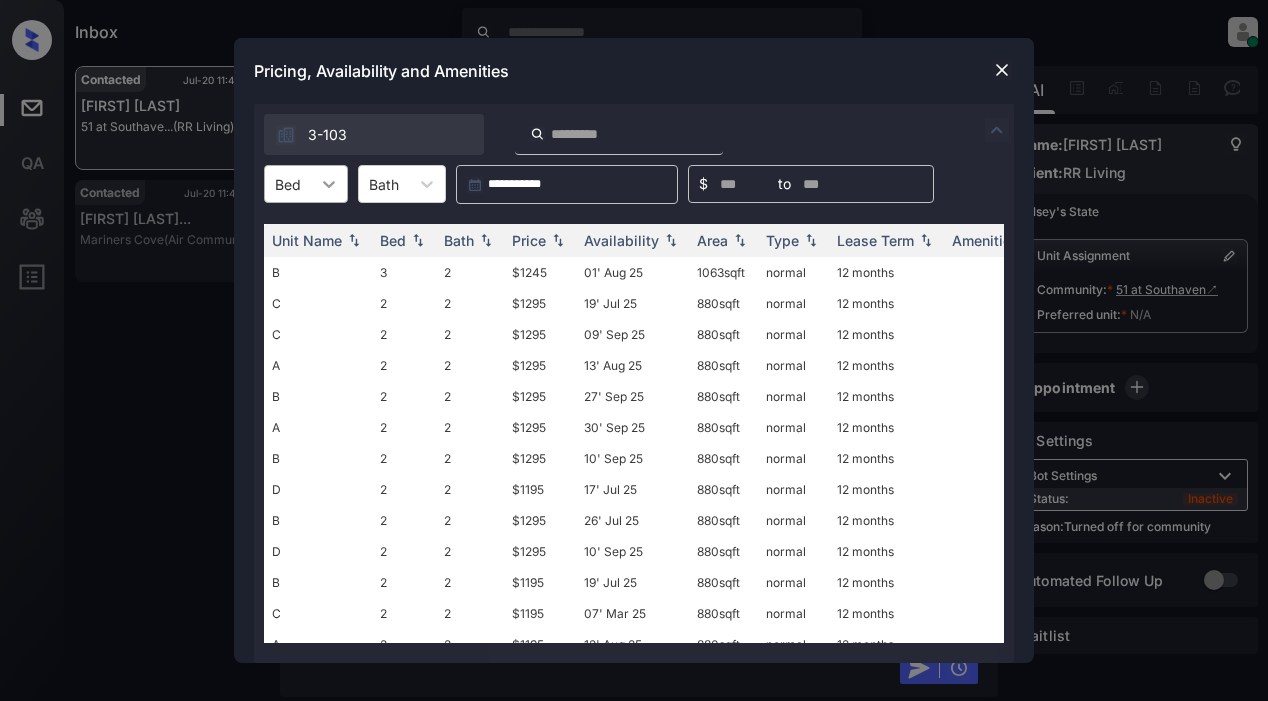 click 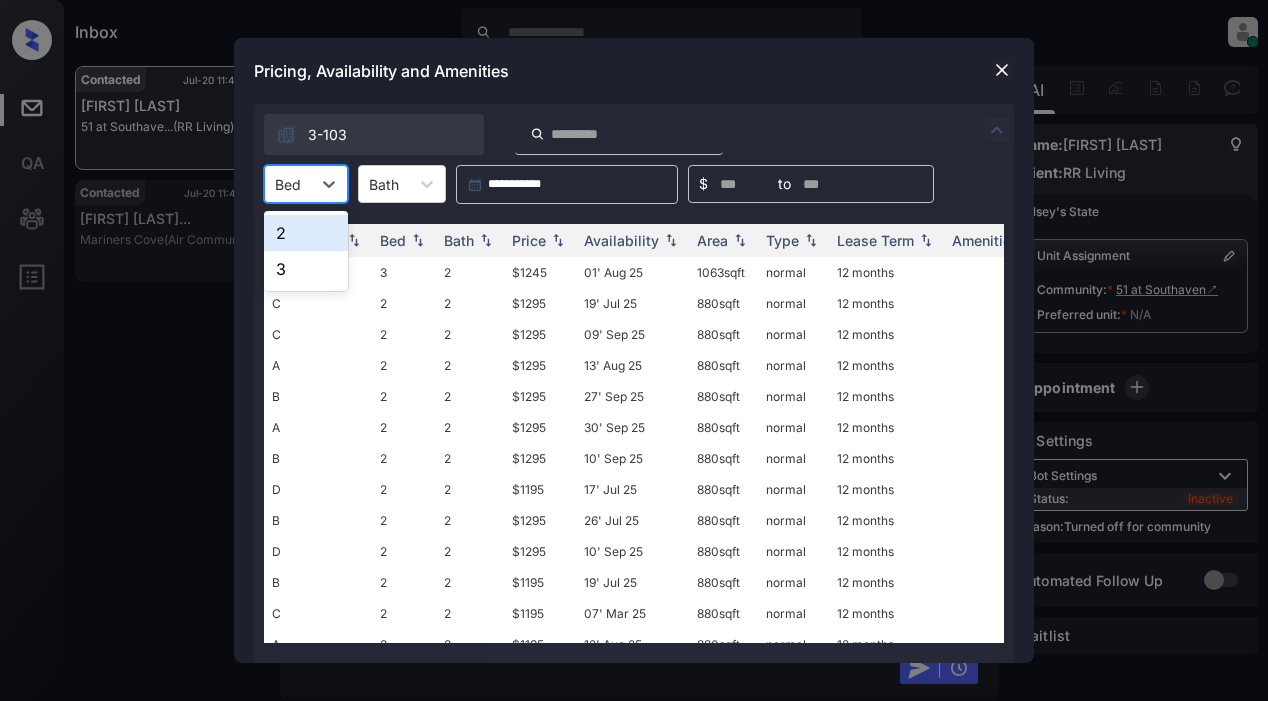 click on "2" at bounding box center (306, 233) 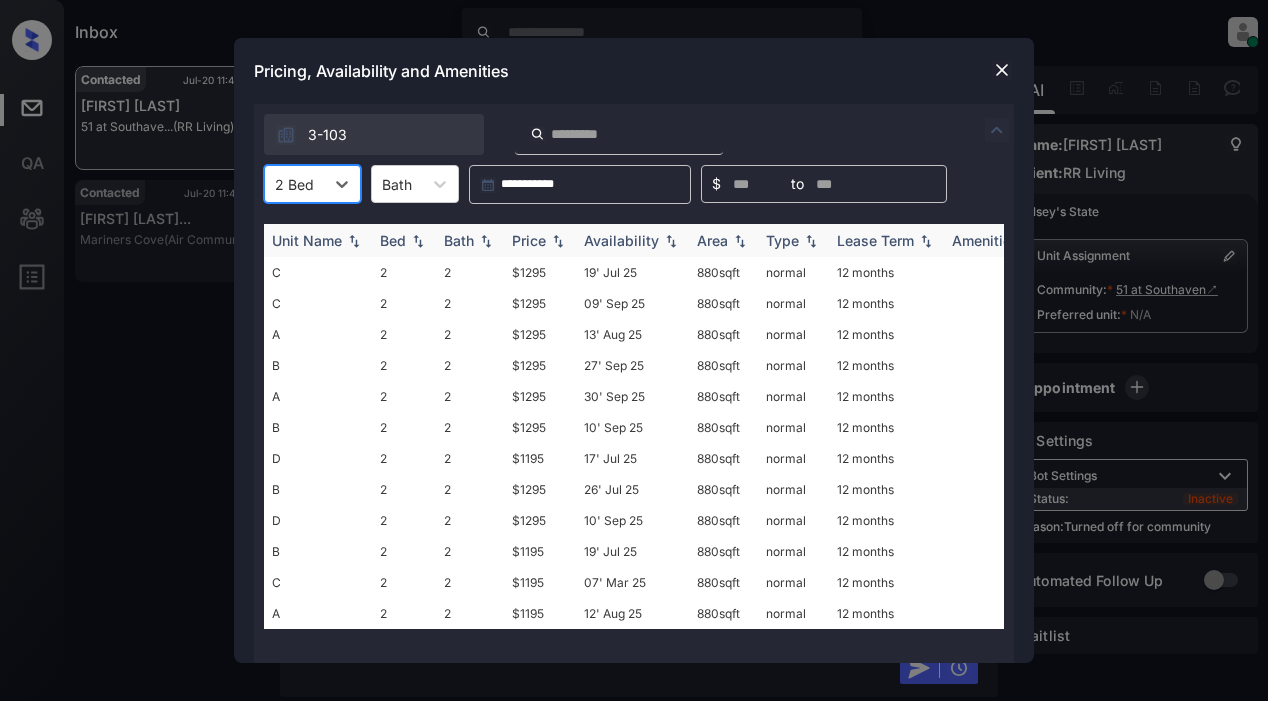 click on "Price" at bounding box center [529, 240] 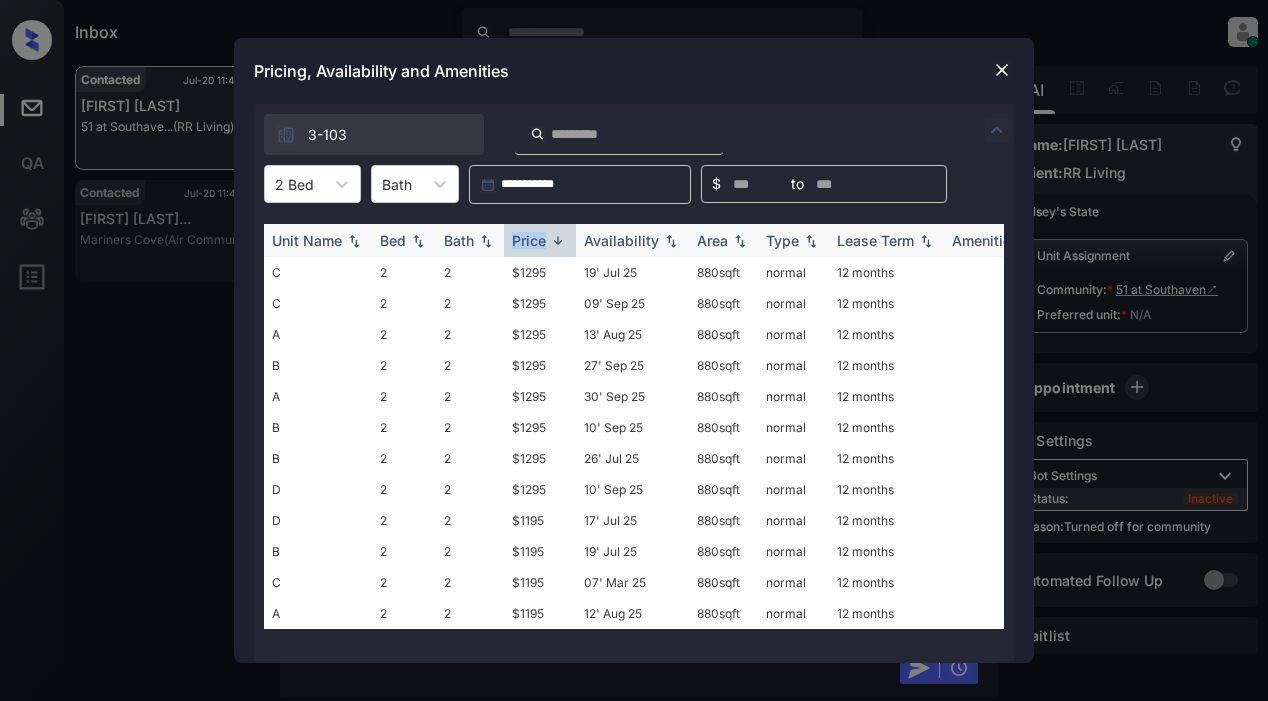 click on "Price" at bounding box center [529, 240] 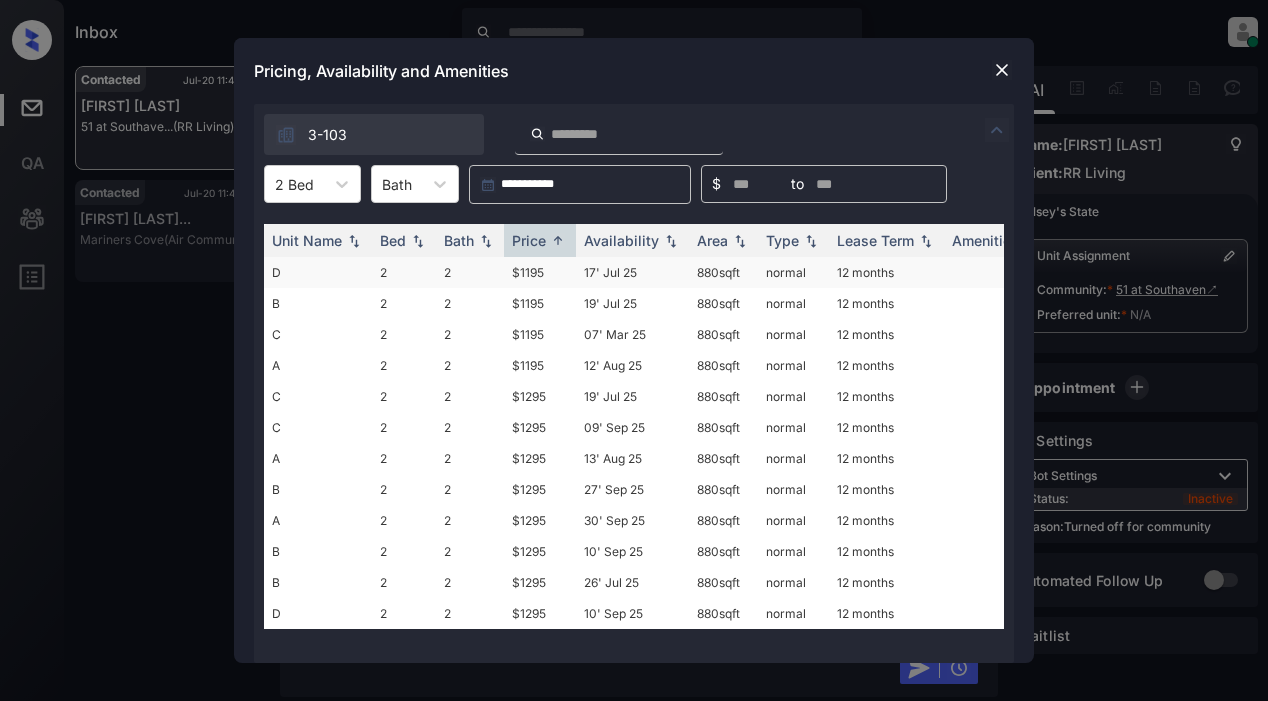 click on "$1195" at bounding box center (540, 272) 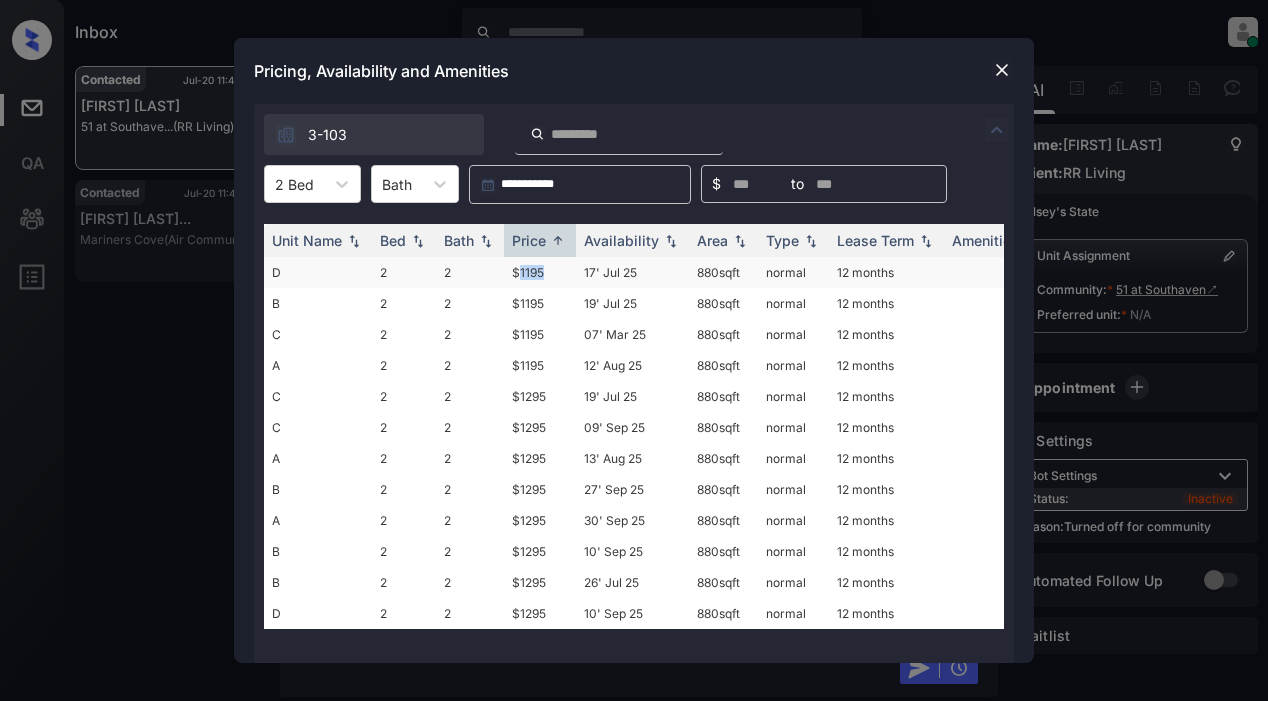 click on "$1195" at bounding box center (540, 272) 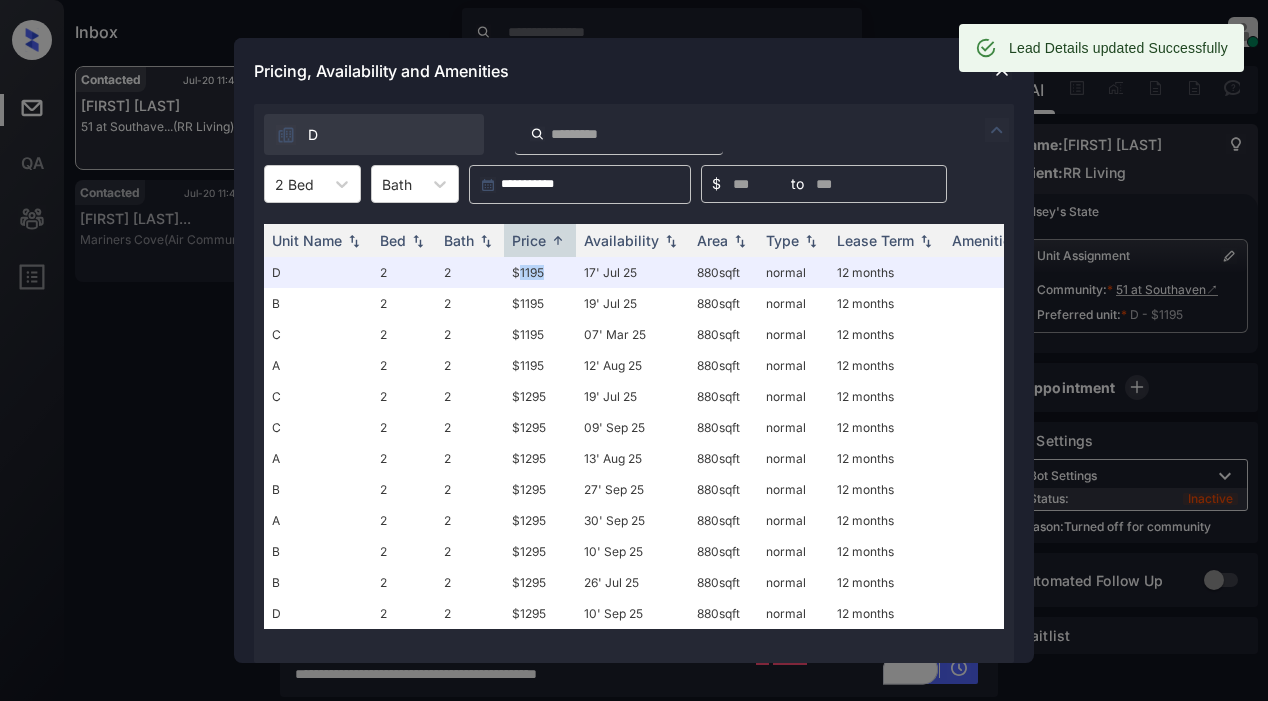 click at bounding box center (1002, 70) 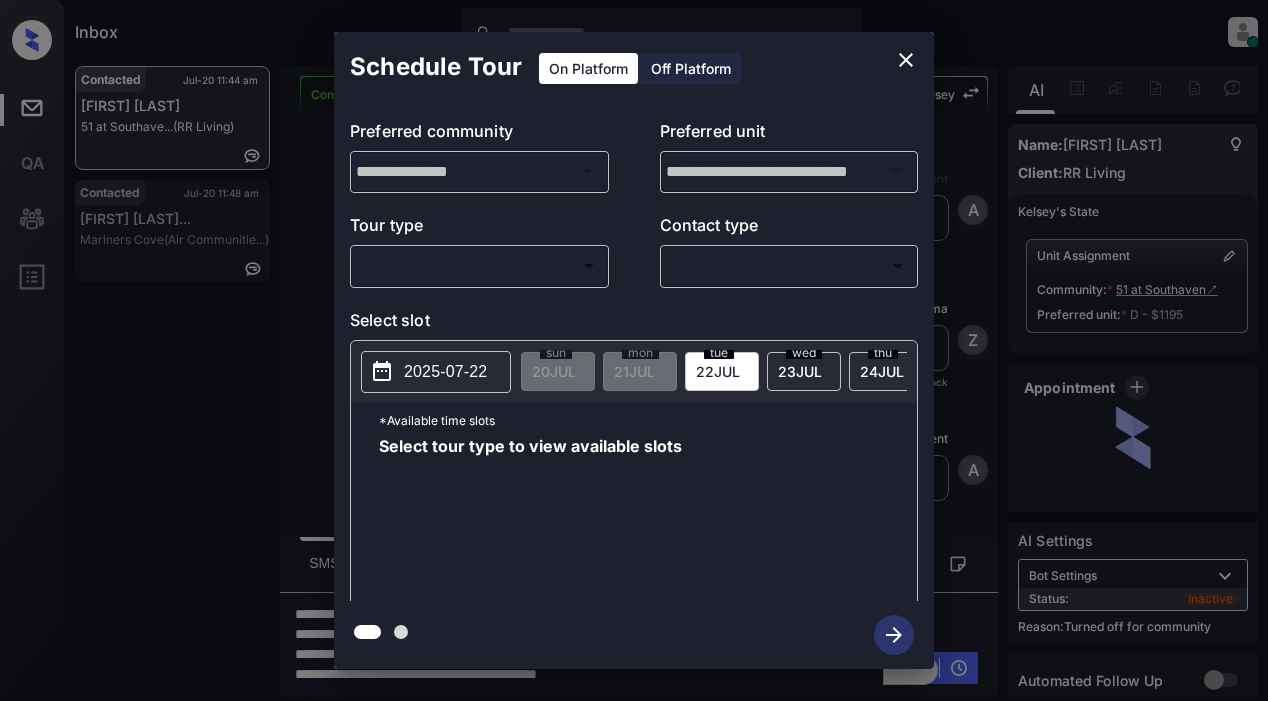 scroll, scrollTop: 0, scrollLeft: 0, axis: both 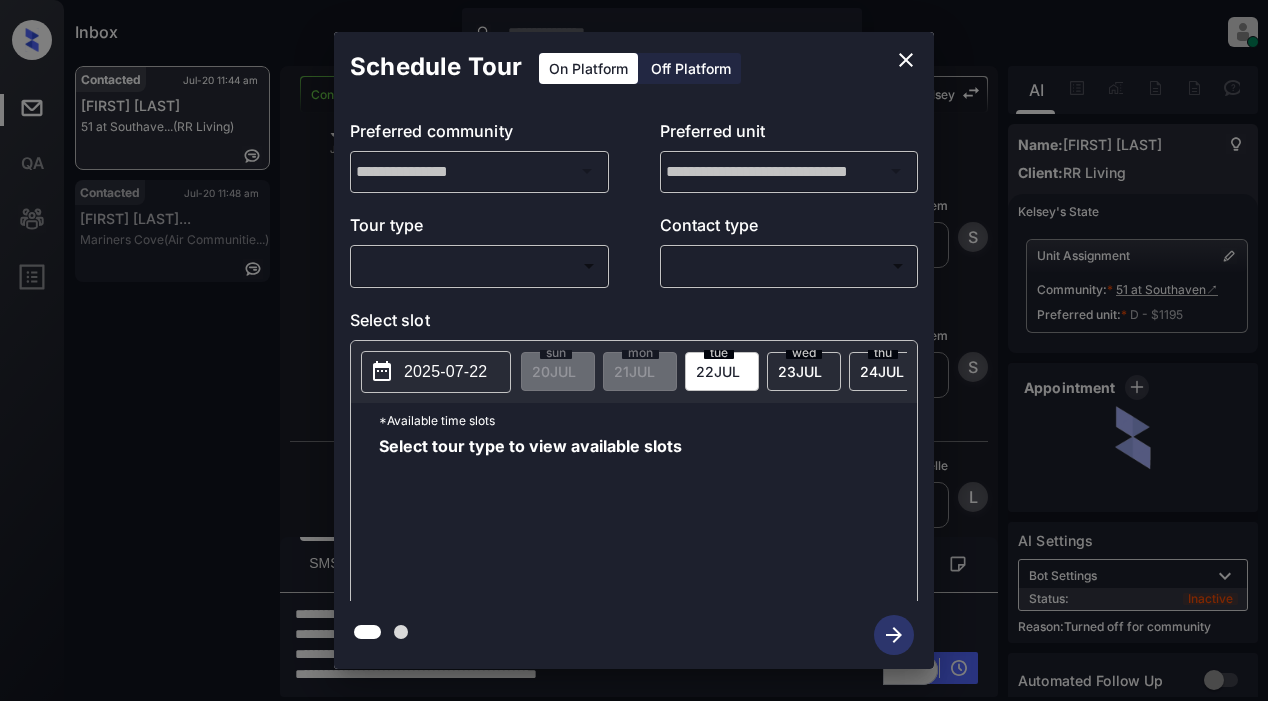 click on "Inbox Lyzzelle M. Ceralde Online Set yourself   offline Set yourself   on break Profile Switch to  light  mode Sign out Contacted Jul-20 11:44 am   Stacy Marino 51 at Southave...  (RR Living) Contacted Jul-20 11:48 am   Rheshanna Cole... Mariners Cove  (Air Communitie...) Contacted Lost Lead Sentiment: Angry Upon sliding the acknowledgement:  Lead will move to lost stage. * ​ SMS and call option will be set to opt out. AFM will be turned off for the lead. Kelsey New Message Agent Lead created via webhook in Inbound stage. Jul 16, 2025 02:08 pm A New Message Zuma Lead transferred to leasing agent: kelsey Jul 16, 2025 02:08 pm  Sync'd w  knock Z New Message Agent AFM Request sent to Kelsey. Jul 16, 2025 02:08 pm A New Message Agent Notes Note: Structured Note:
Move In Date: 2025-07-17
Jul 16, 2025 02:08 pm A New Message Kelsey Lead Details Updated
Move In Date:  17-7-2025
Jul 16, 2025 02:08 pm K New Message Kelsey Jul 16, 2025 02:09 pm   | SmarterAFMV2Sms  Sync'd w  knock K New Message Kelsey K Kelsey" at bounding box center (634, 350) 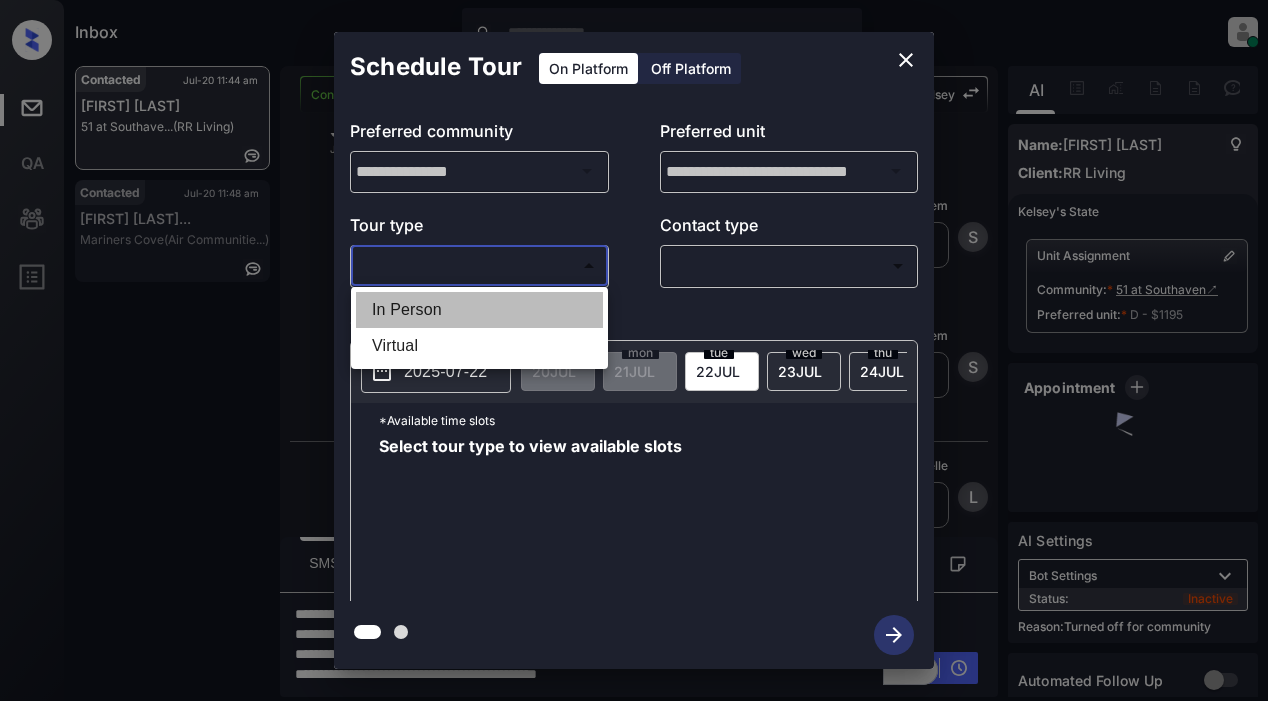 drag, startPoint x: 421, startPoint y: 313, endPoint x: 585, endPoint y: 290, distance: 165.60495 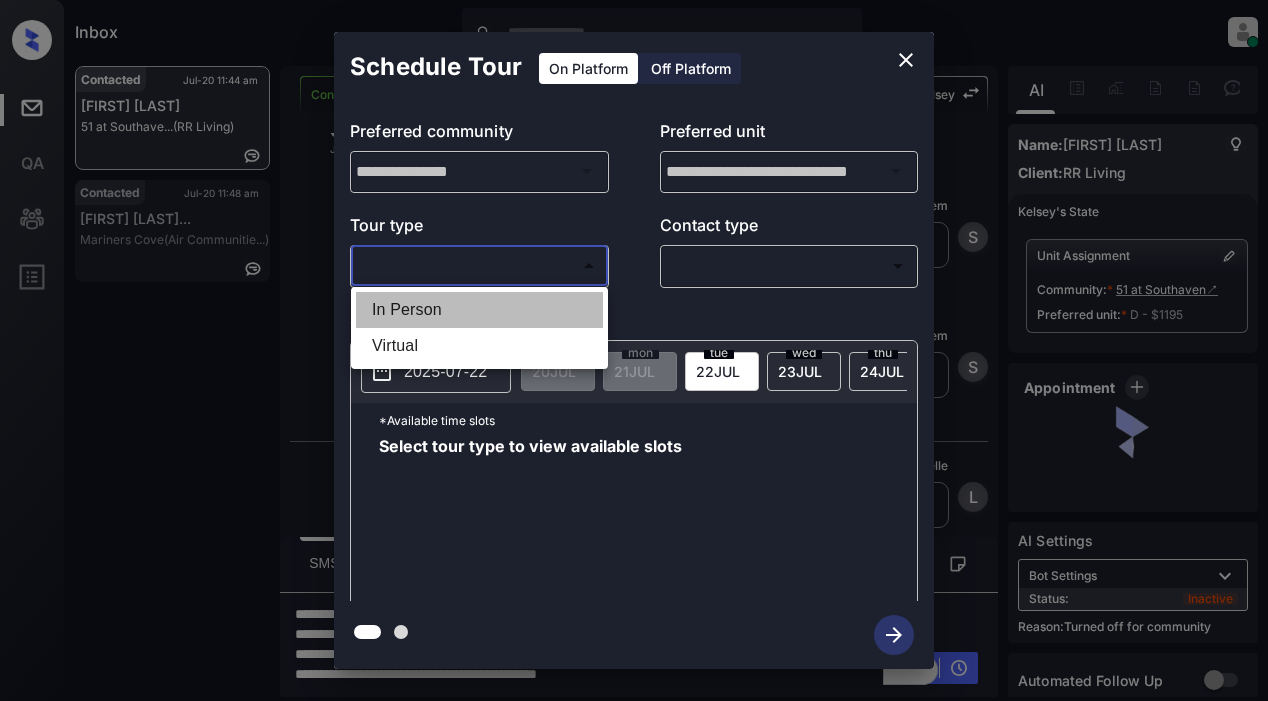 click on "In Person" at bounding box center (479, 310) 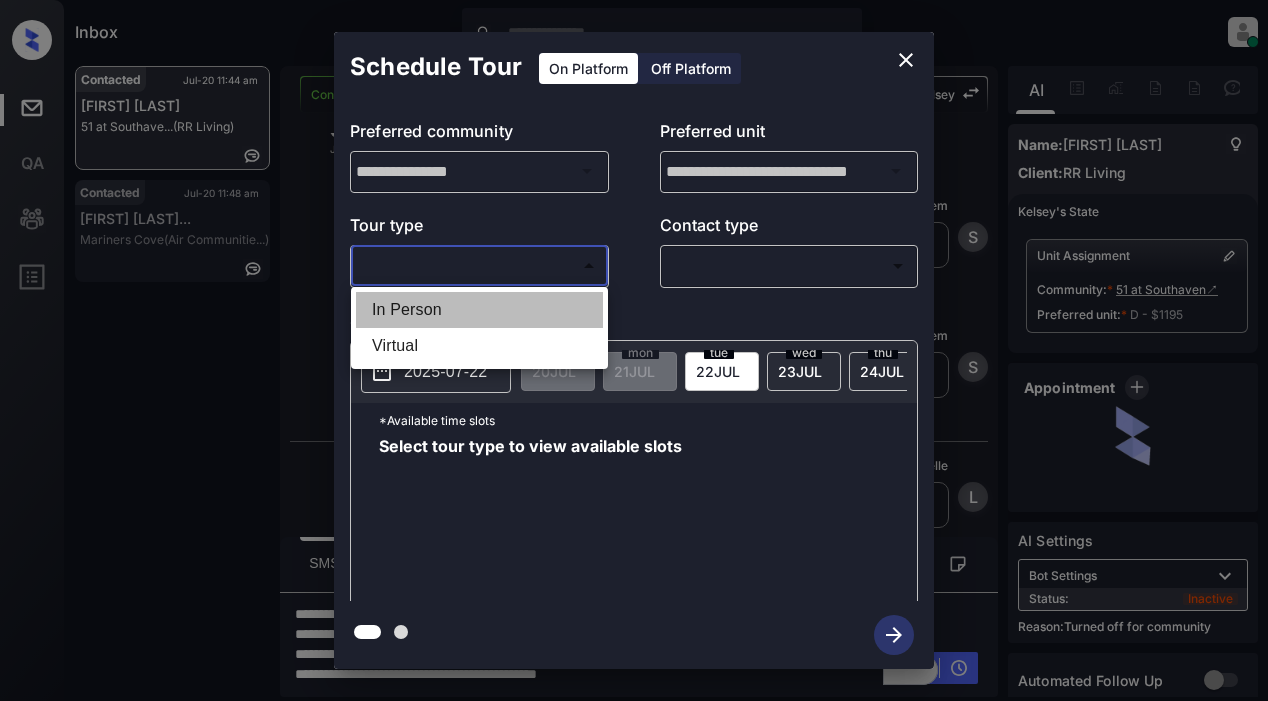 type on "********" 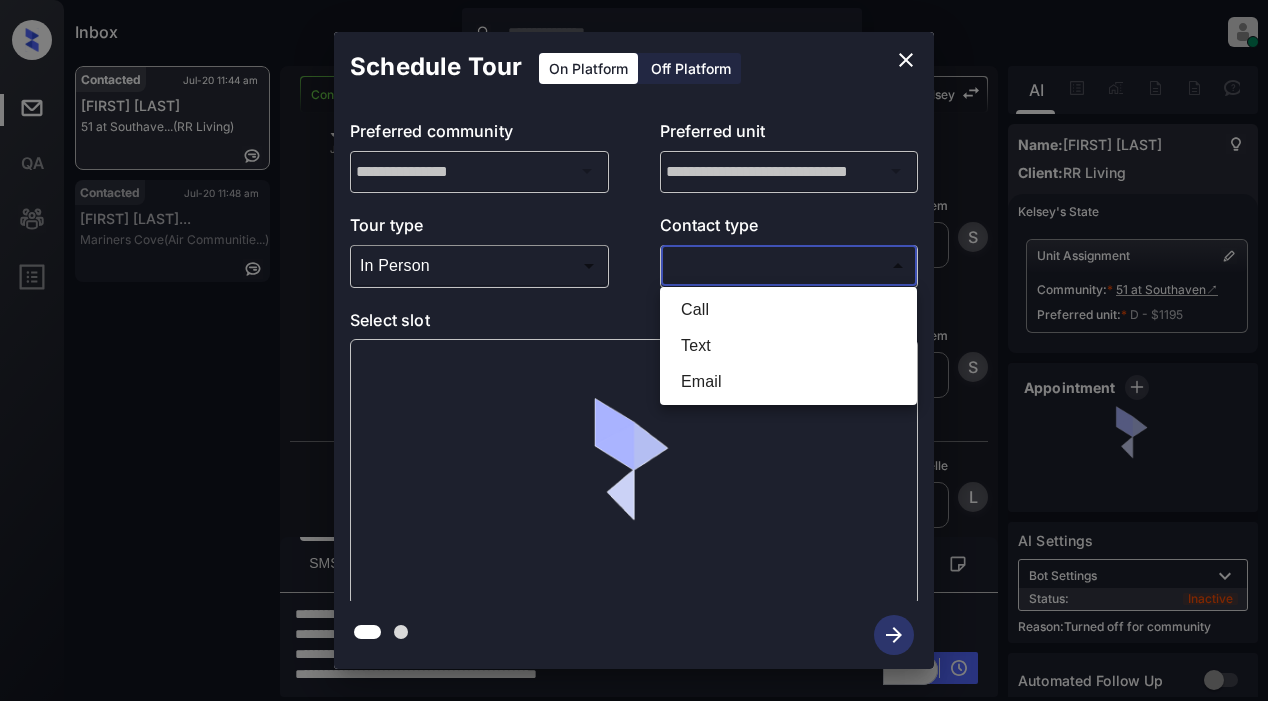 drag, startPoint x: 688, startPoint y: 273, endPoint x: 756, endPoint y: 282, distance: 68.593 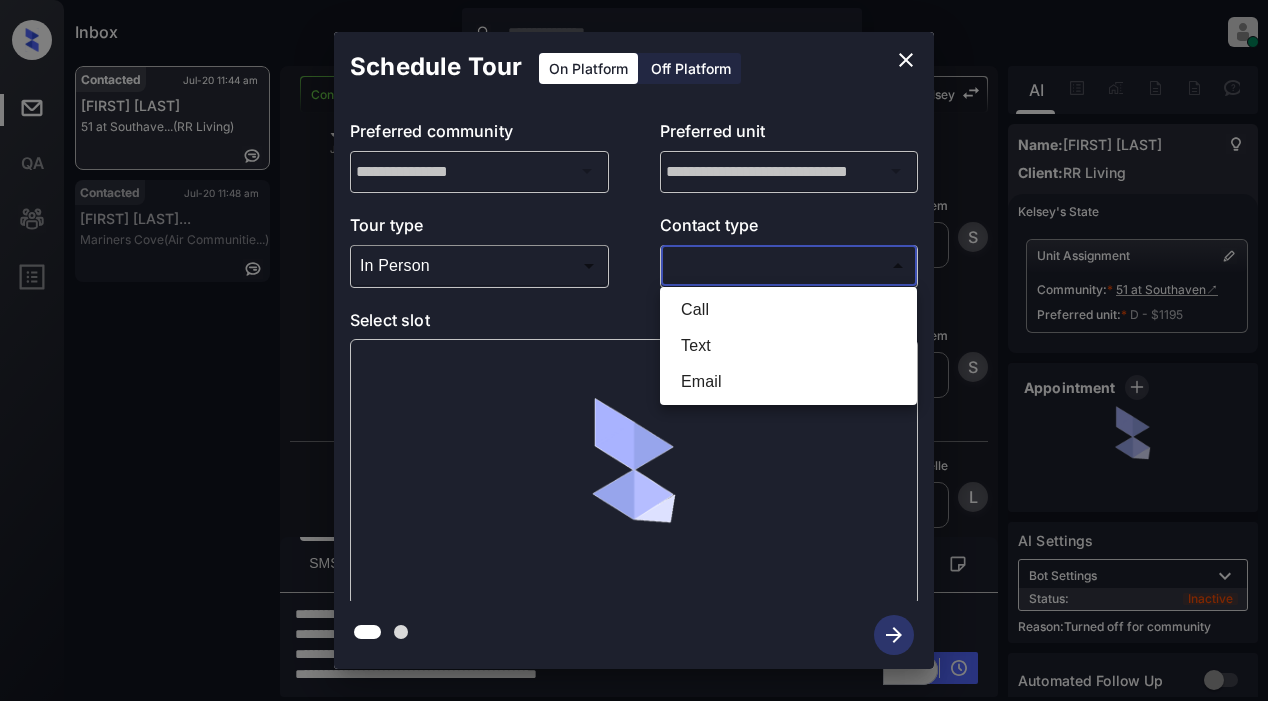 click on "Inbox Lyzzelle M. Ceralde Online Set yourself   offline Set yourself   on break Profile Switch to  light  mode Sign out Contacted Jul-20 11:44 am   Stacy Marino 51 at Southave...  (RR Living) Contacted Jul-20 11:48 am   Rheshanna Cole... Mariners Cove  (Air Communitie...) Contacted Lost Lead Sentiment: Angry Upon sliding the acknowledgement:  Lead will move to lost stage. * ​ SMS and call option will be set to opt out. AFM will be turned off for the lead. Kelsey New Message Agent Lead created via webhook in Inbound stage. Jul 16, 2025 02:08 pm A New Message Zuma Lead transferred to leasing agent: kelsey Jul 16, 2025 02:08 pm  Sync'd w  knock Z New Message Agent AFM Request sent to Kelsey. Jul 16, 2025 02:08 pm A New Message Agent Notes Note: Structured Note:
Move In Date: 2025-07-17
Jul 16, 2025 02:08 pm A New Message Kelsey Lead Details Updated
Move In Date:  17-7-2025
Jul 16, 2025 02:08 pm K New Message Kelsey Jul 16, 2025 02:09 pm   | SmarterAFMV2Sms  Sync'd w  knock K New Message Kelsey K Kelsey" at bounding box center [634, 350] 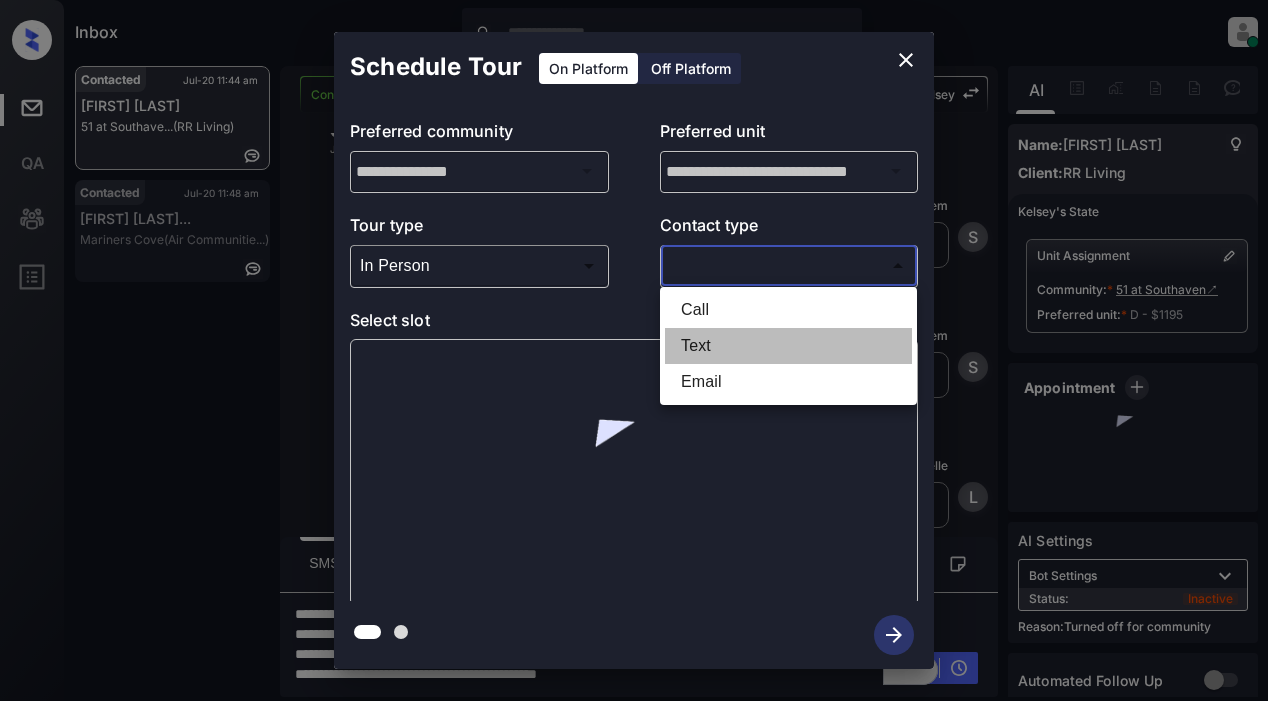 drag, startPoint x: 683, startPoint y: 343, endPoint x: 701, endPoint y: 342, distance: 18.027756 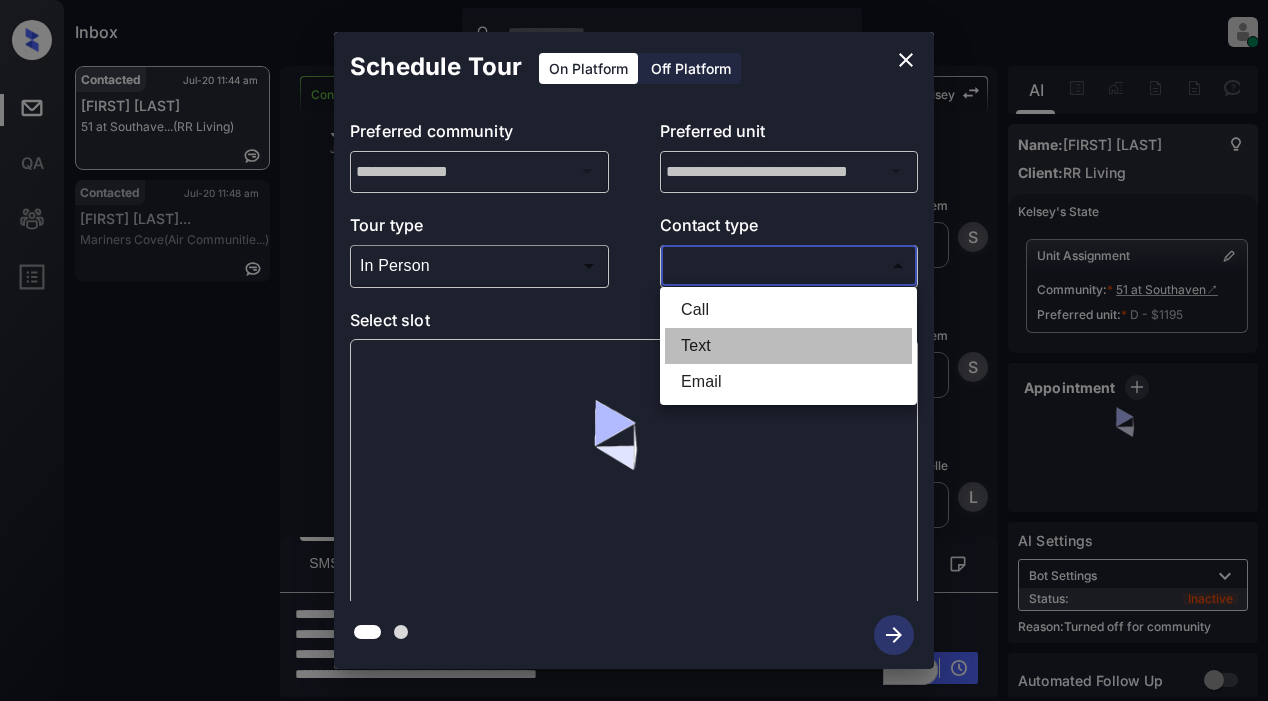 click on "Text" at bounding box center (788, 346) 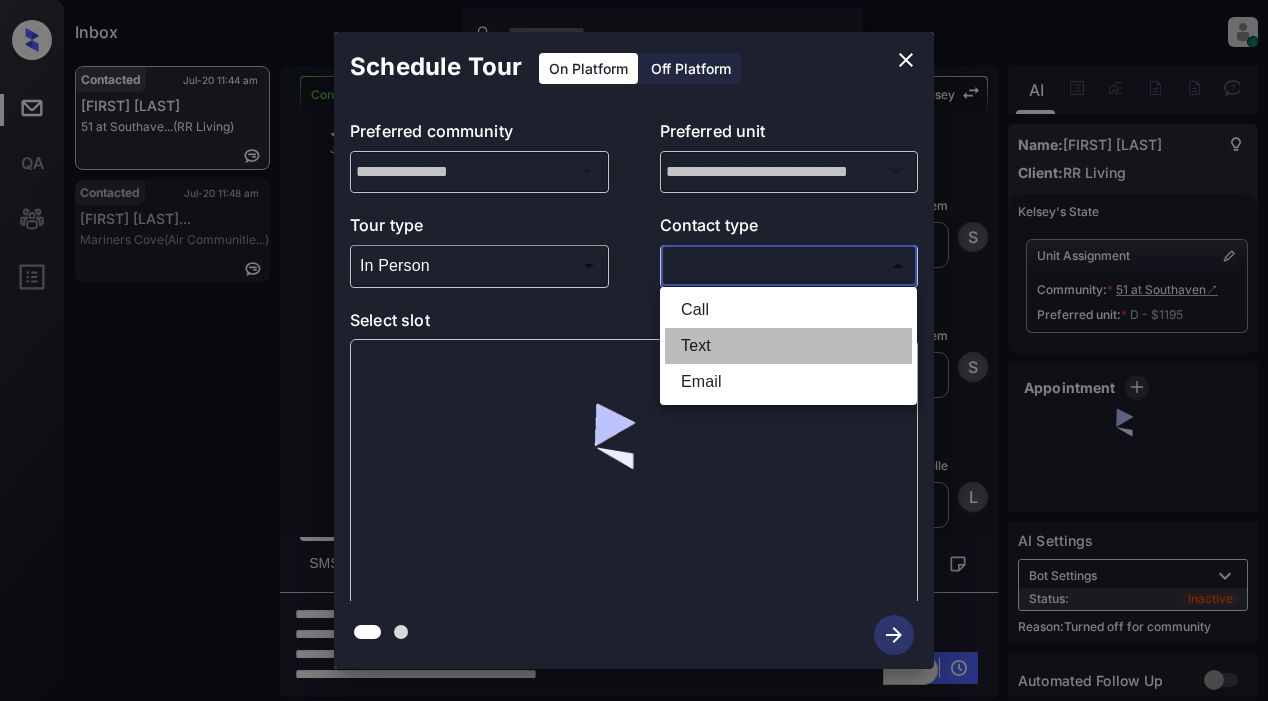 type on "****" 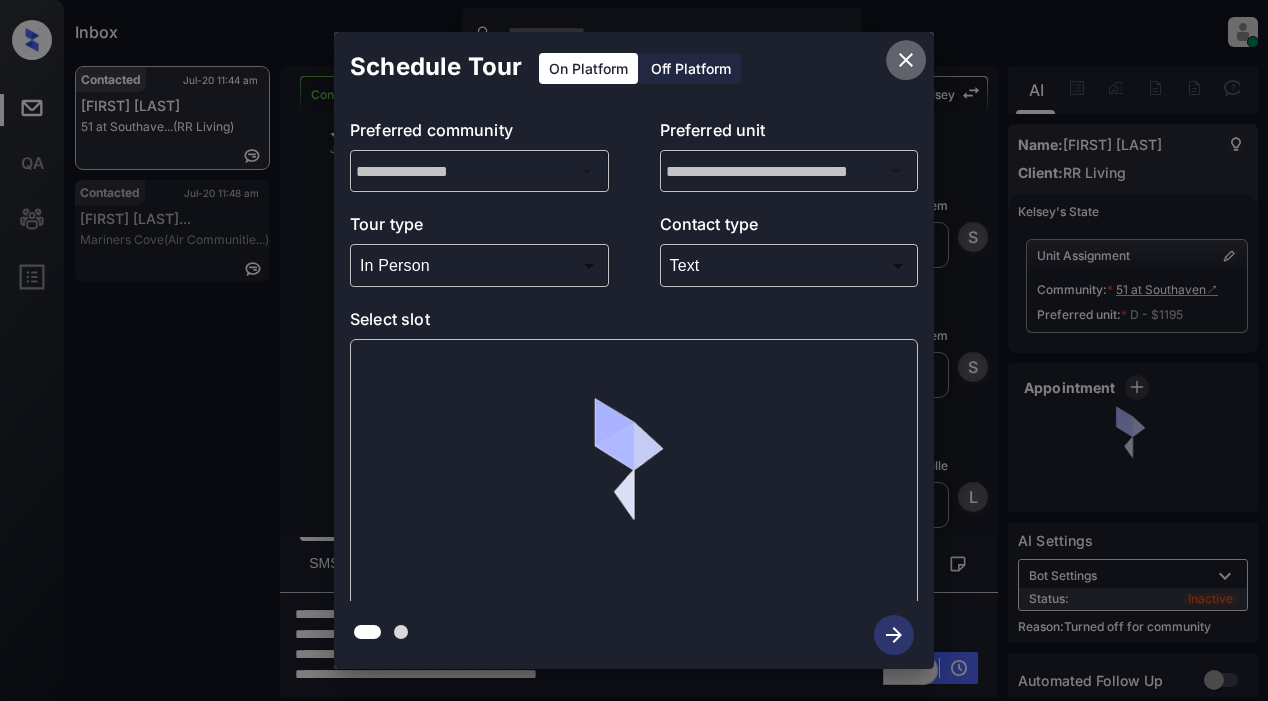 click 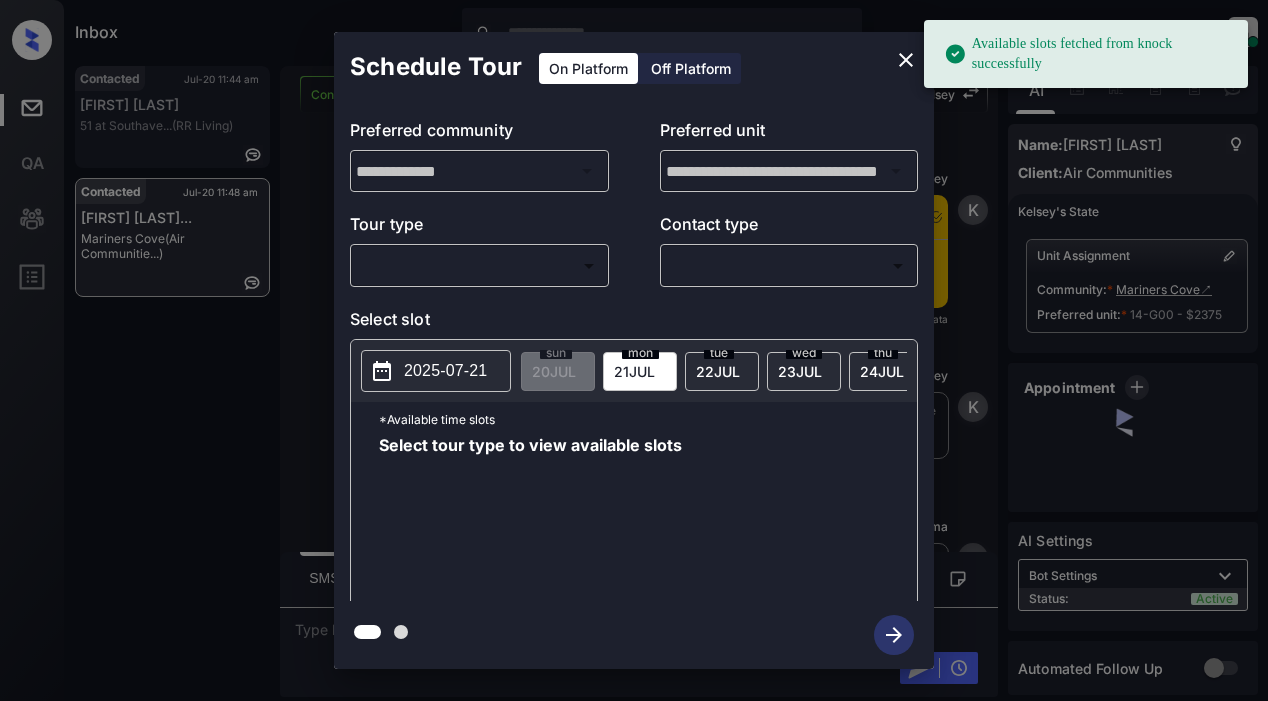 scroll, scrollTop: 0, scrollLeft: 0, axis: both 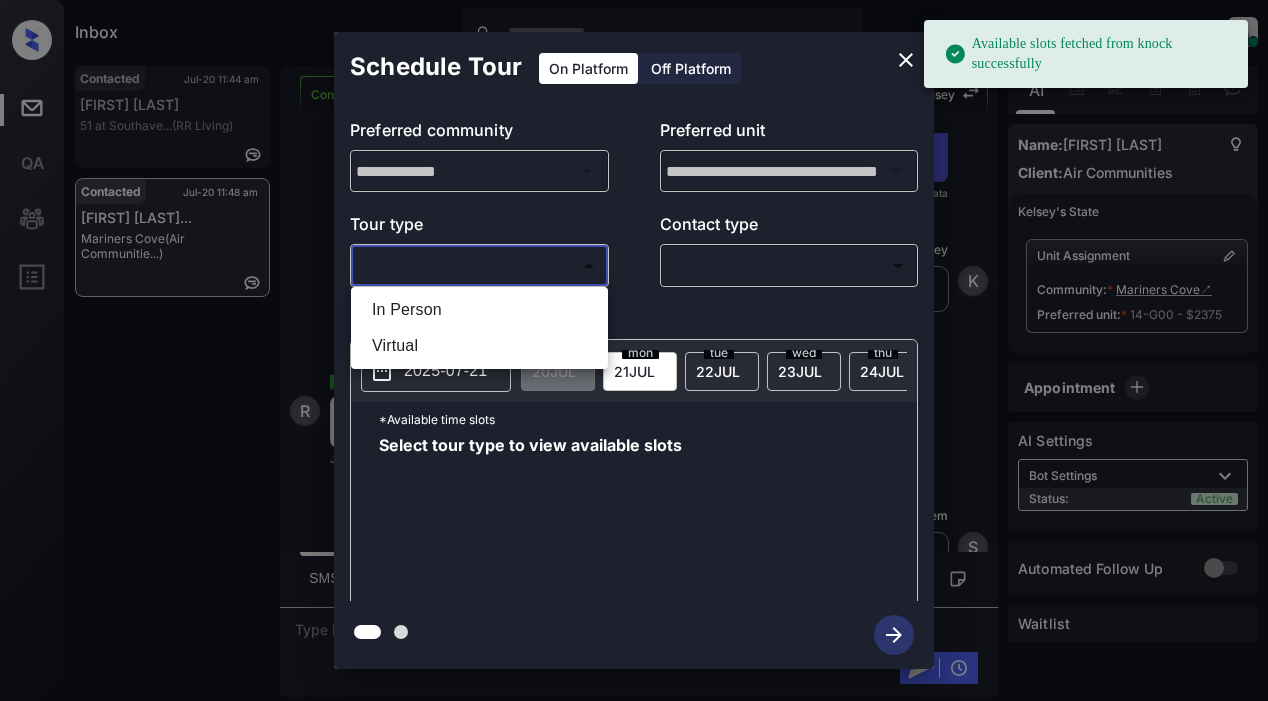 click on "Available slots fetched from knock successfully Inbox [FIRST] [LAST] Online Set yourself   offline Set yourself   on break Profile Switch to  light  mode Sign out Contacted Jul-20 11:44 am   [FIRST] [LAST] 51 at [ADDRESS]...  (RR Living) Contacted Jul-20 11:48 am   [FIRST] [LAST]... Mariners Cove  (Air Communitie...) Contacted Lost Lead Sentiment: Angry Upon sliding the acknowledgement:  Lead will move to lost stage. * ​ SMS and call option will be set to opt out. AFM will be turned off for the lead. [FIRST] New Message [FIRST] Notes Note:  - Paste this link into your browser to view [FIRST]'s conversation with the prospect Jul 20, 2025 11:46 am  Sync'd w  entrata [FIRST] New Message [FIRST] Due to the activation of disableLeadTransfer feature flag, [FIRST] will no longer transfer ownership of this CRM guest card Jul 20, 2025 11:46 am [FIRST] New Message Zuma Jul 20, 2025 11:46 am Z Agent A A" at bounding box center (634, 350) 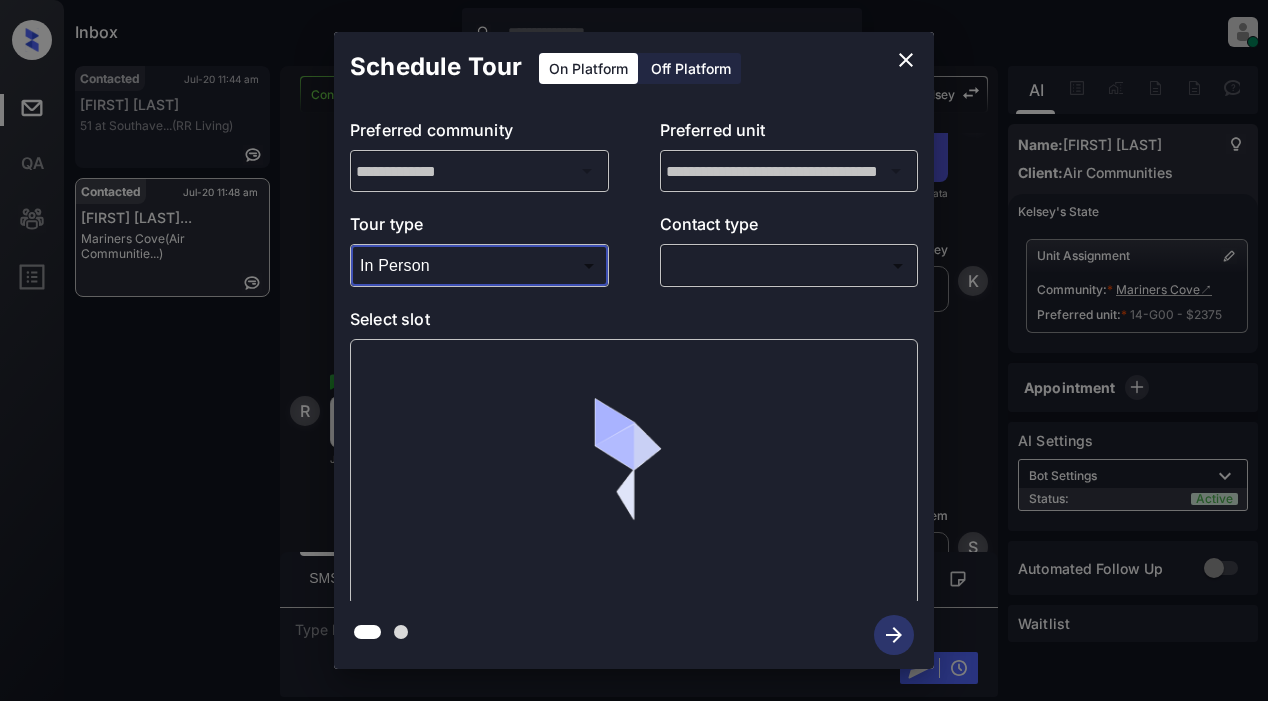 click on "Available slots fetched from knock successfully Inbox [FIRST] [LAST] Online Set yourself   offline Set yourself   on break Profile Switch to  light  mode Sign out Contacted Jul-20 11:44 am   [FIRST] [LAST] 51 at [ADDRESS]...  (RR Living) Contacted Jul-20 11:48 am   [FIRST] [LAST]... Mariners Cove  (Air Communitie...) Contacted Lost Lead Sentiment: Angry Upon sliding the acknowledgement:  Lead will move to lost stage. * ​ SMS and call option will be set to opt out. AFM will be turned off for the lead. [FIRST] New Message [FIRST] Notes Note:  - Paste this link into your browser to view [FIRST]'s conversation with the prospect Jul 20, 2025 11:46 am  Sync'd w  entrata [FIRST] New Message [FIRST] Due to the activation of disableLeadTransfer feature flag, [FIRST] will no longer transfer ownership of this CRM guest card Jul 20, 2025 11:46 am [FIRST] New Message Zuma Jul 20, 2025 11:46 am Z Agent A A" at bounding box center [634, 350] 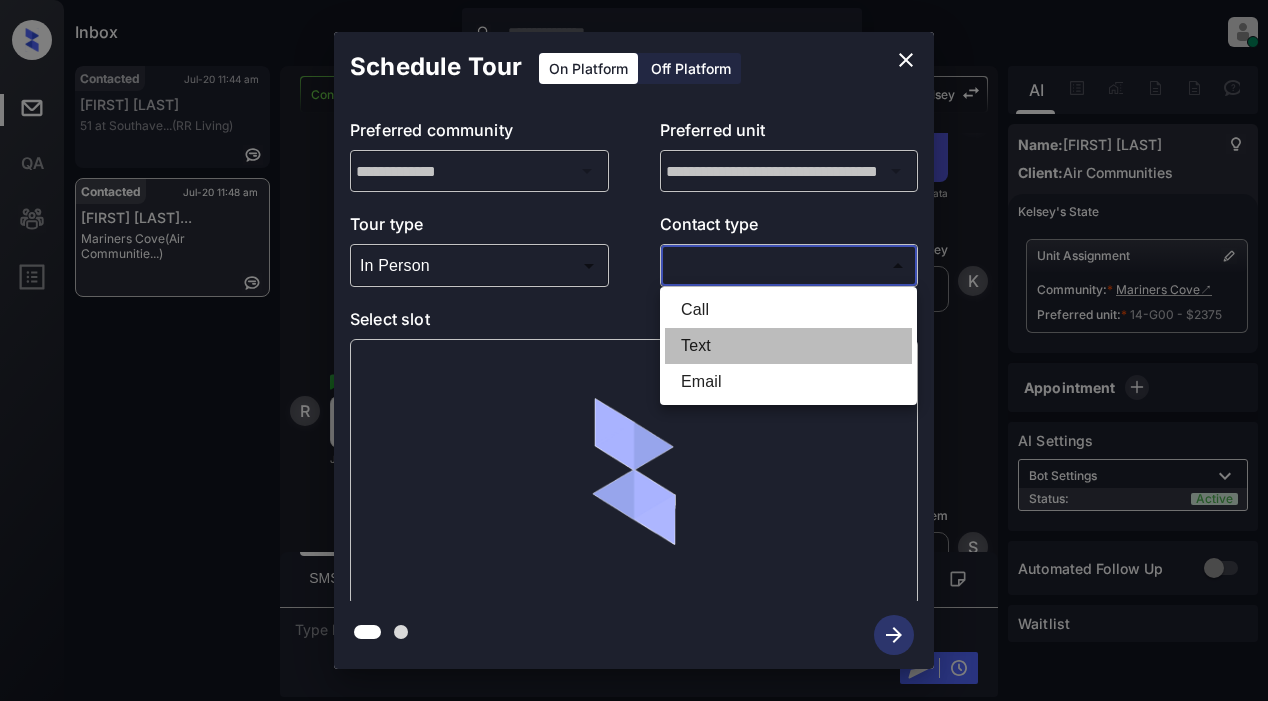 click on "Text" at bounding box center [788, 346] 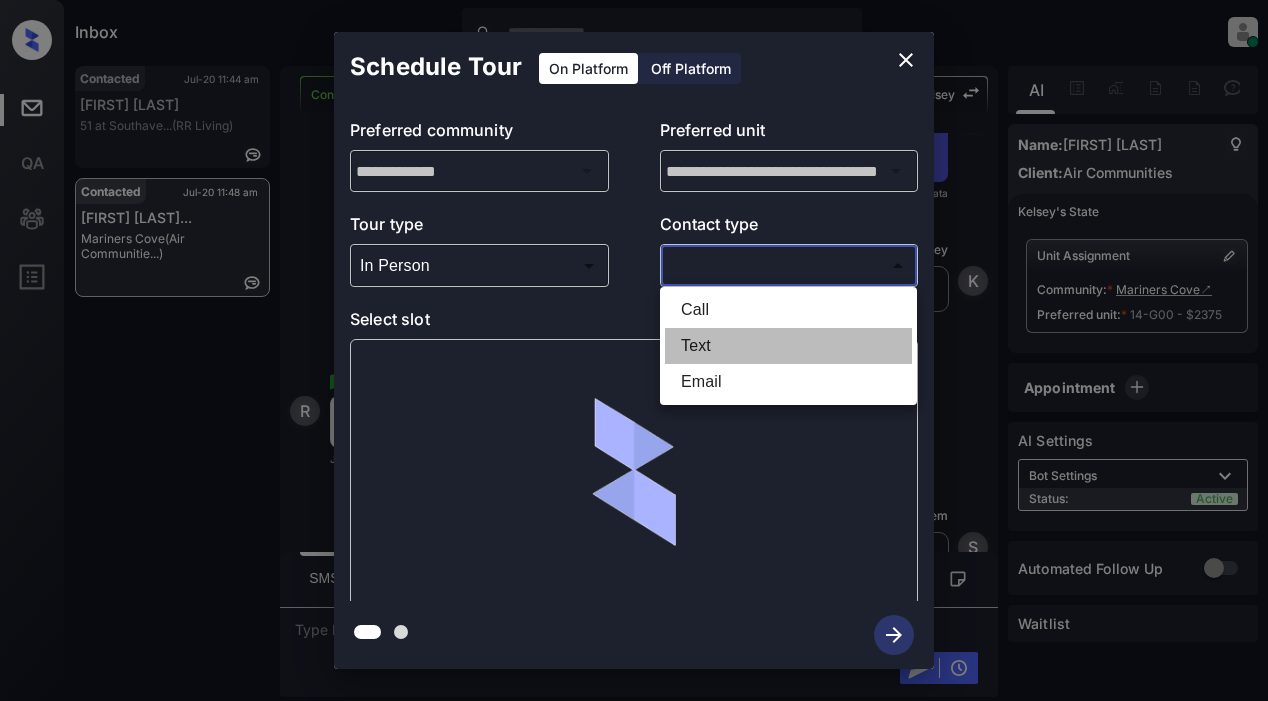 type on "****" 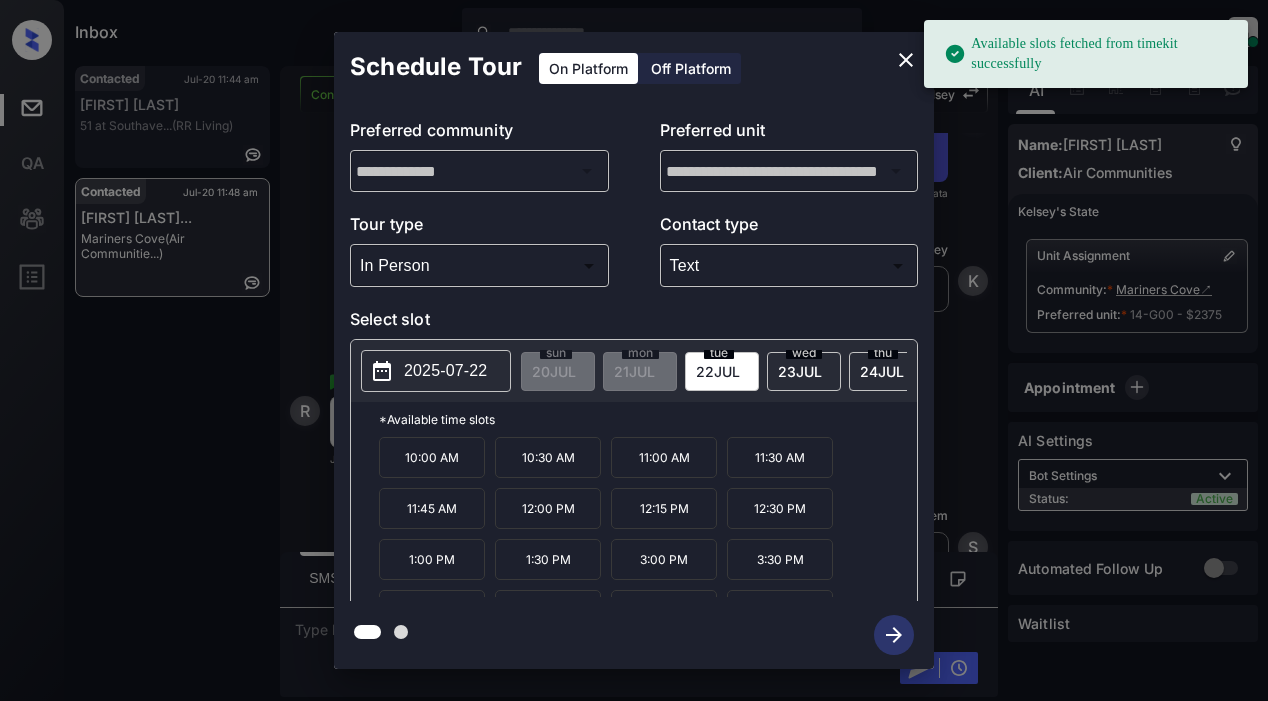 drag, startPoint x: 440, startPoint y: 370, endPoint x: 453, endPoint y: 376, distance: 14.3178215 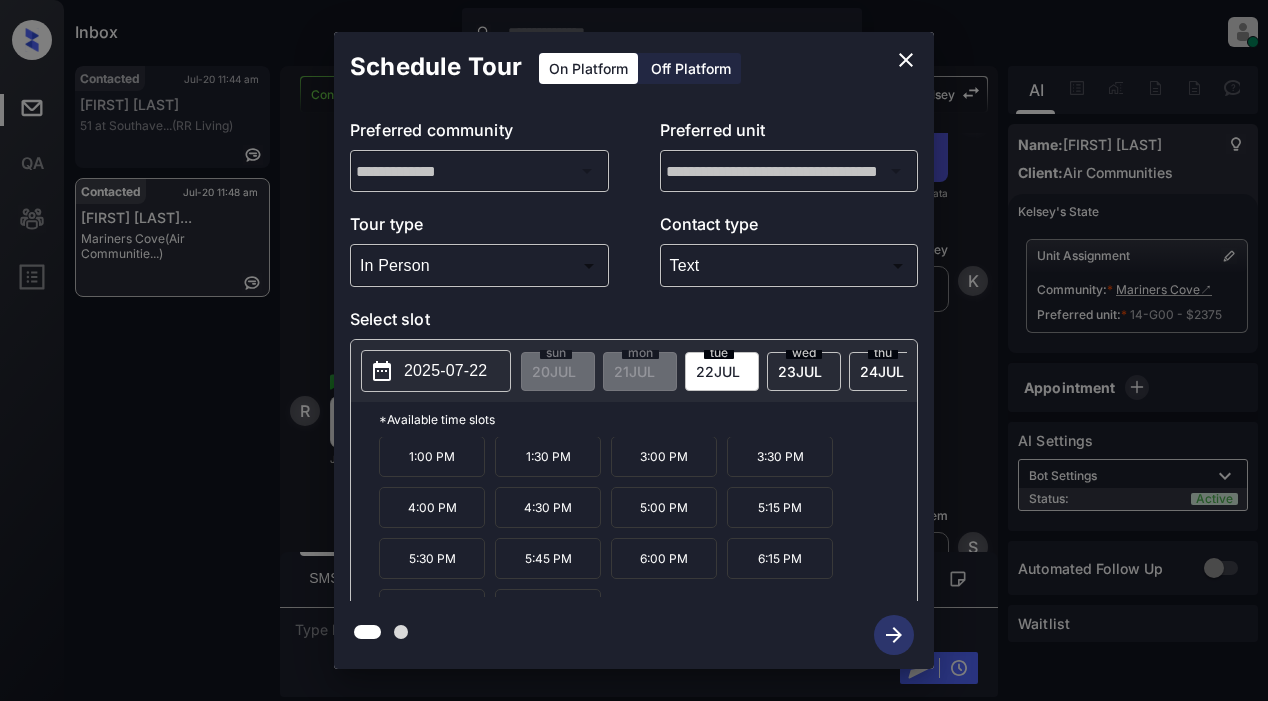 scroll, scrollTop: 93, scrollLeft: 0, axis: vertical 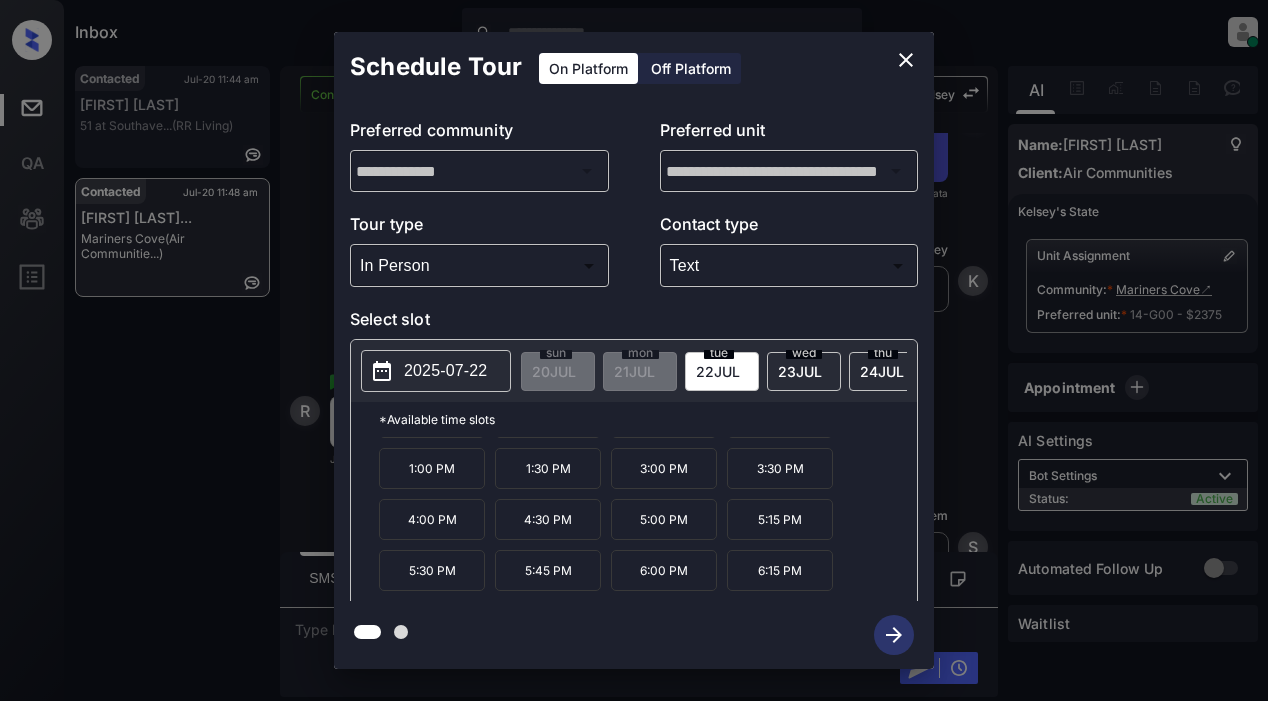 click on "5:00 PM" at bounding box center [664, 519] 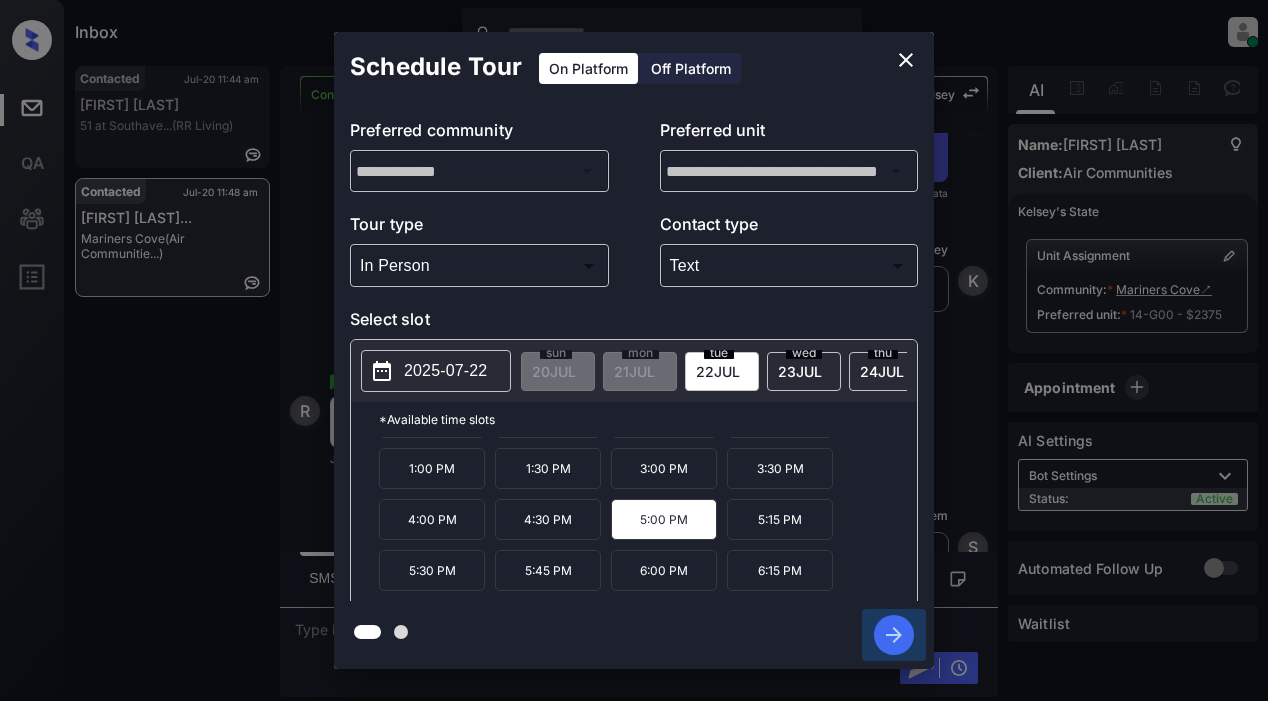 click 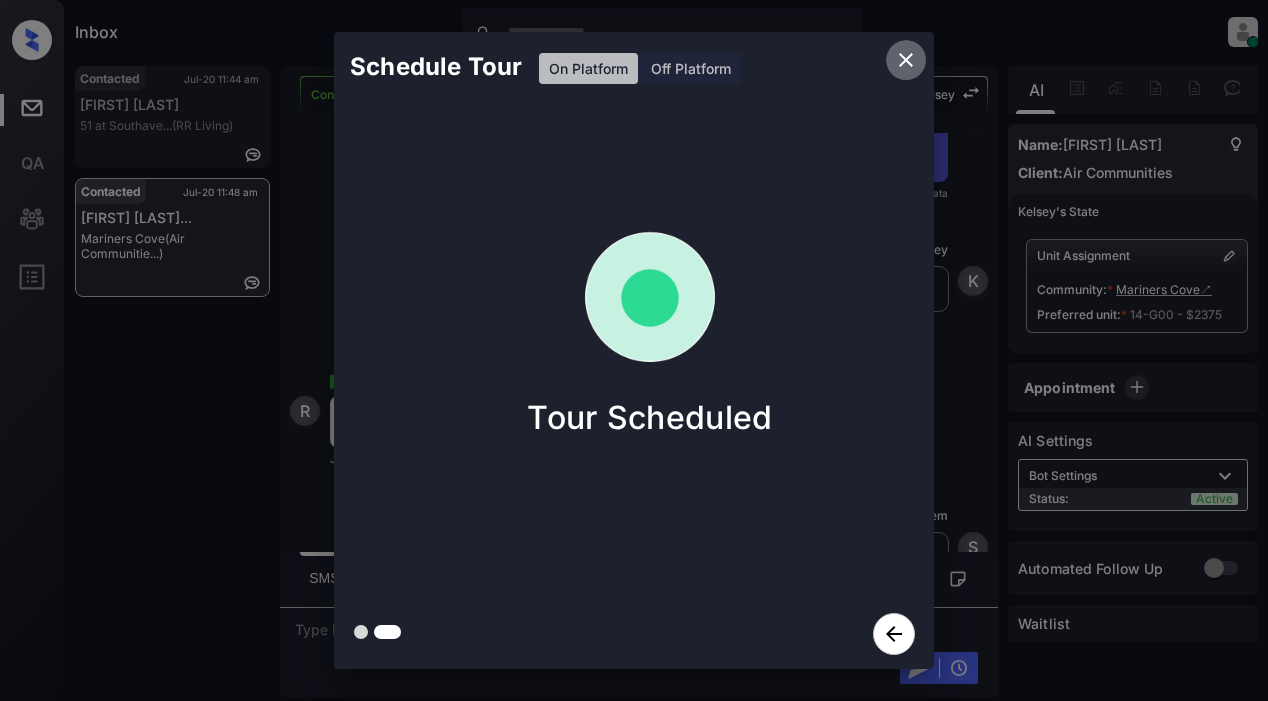 click 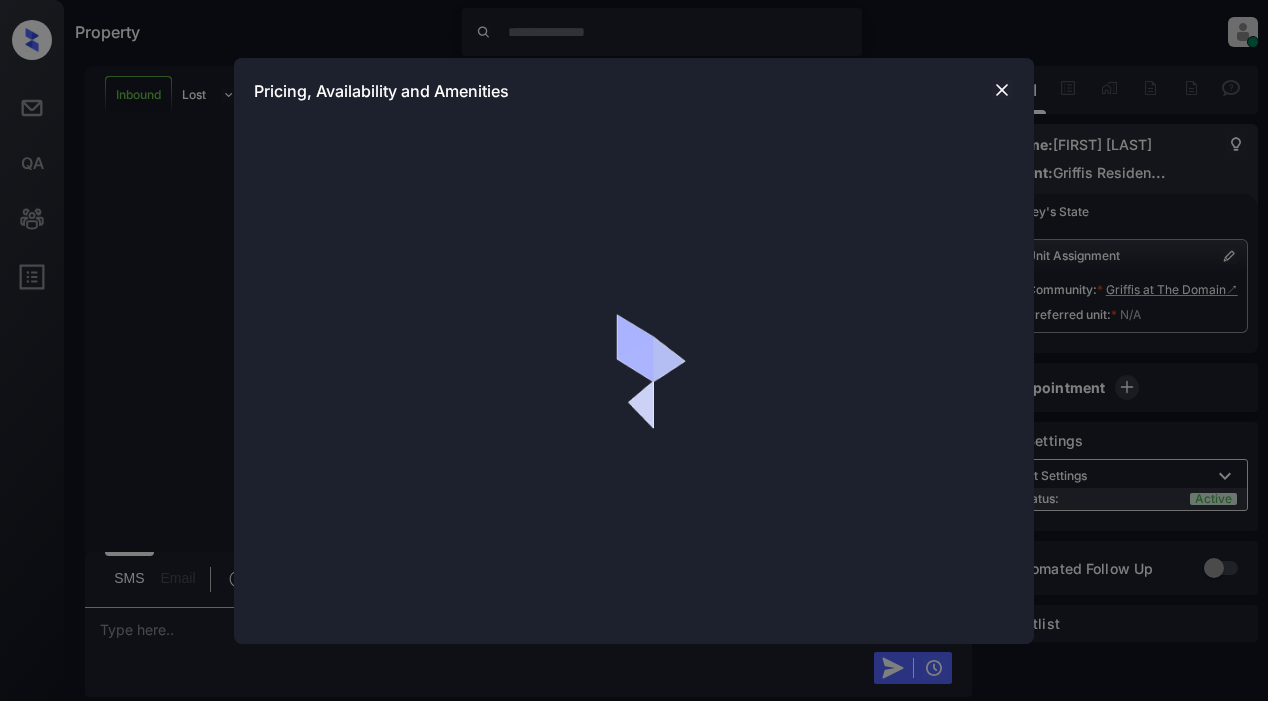 scroll, scrollTop: 0, scrollLeft: 0, axis: both 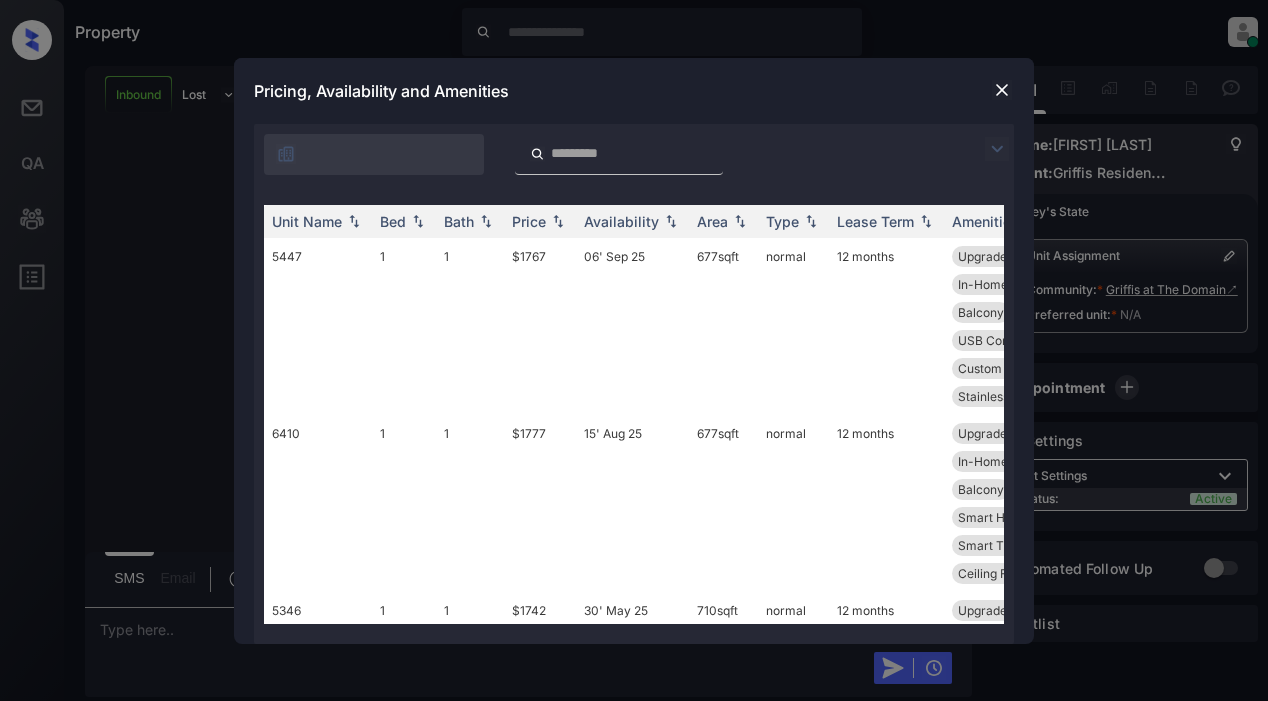 click at bounding box center [997, 149] 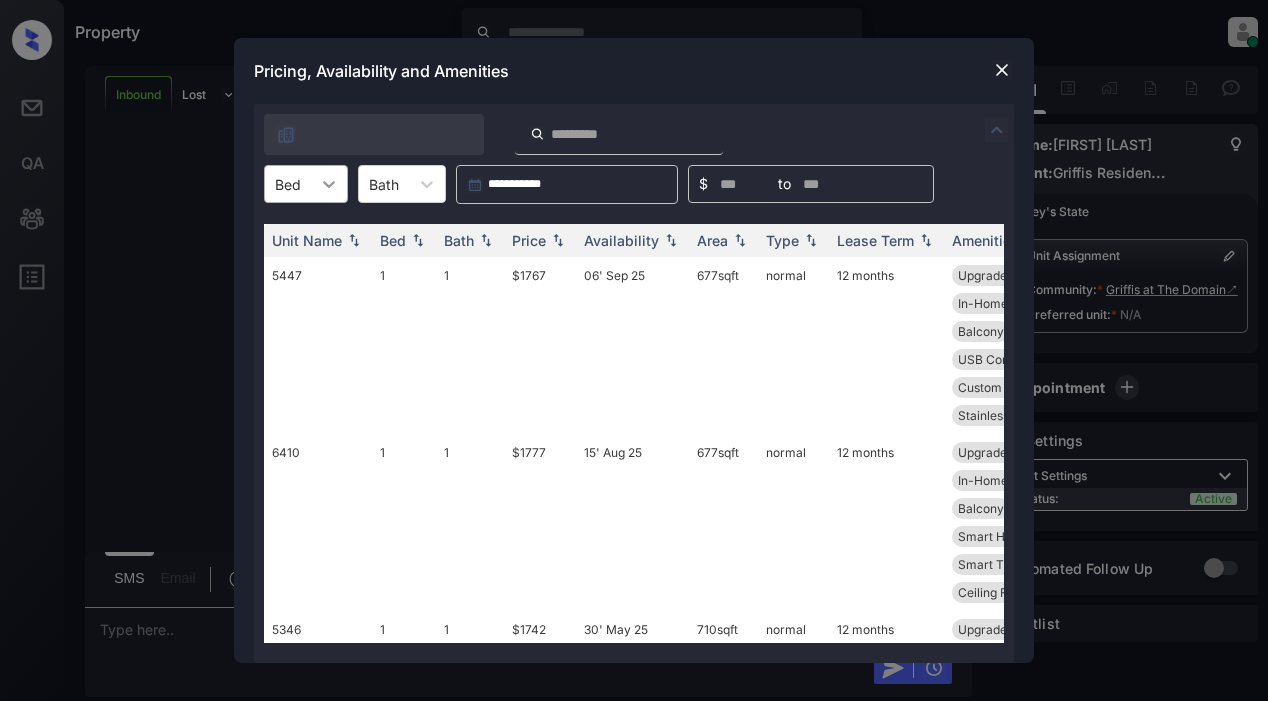 click 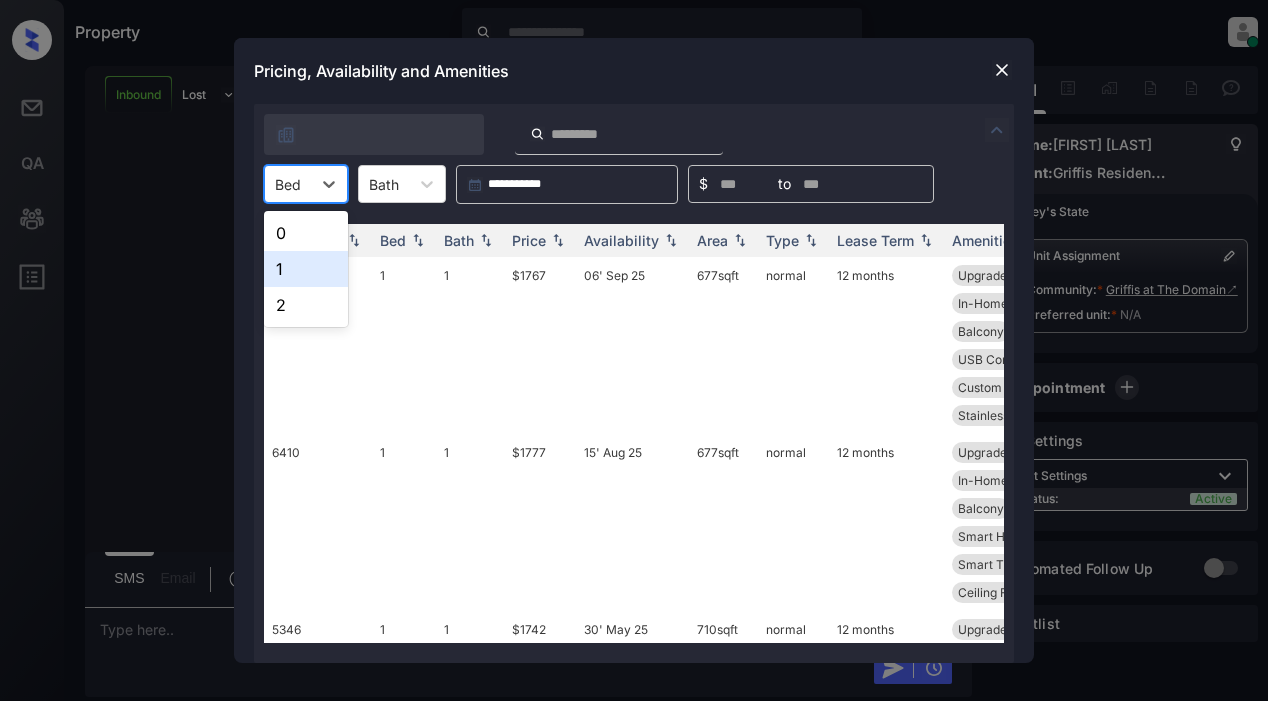 click on "1" at bounding box center [306, 269] 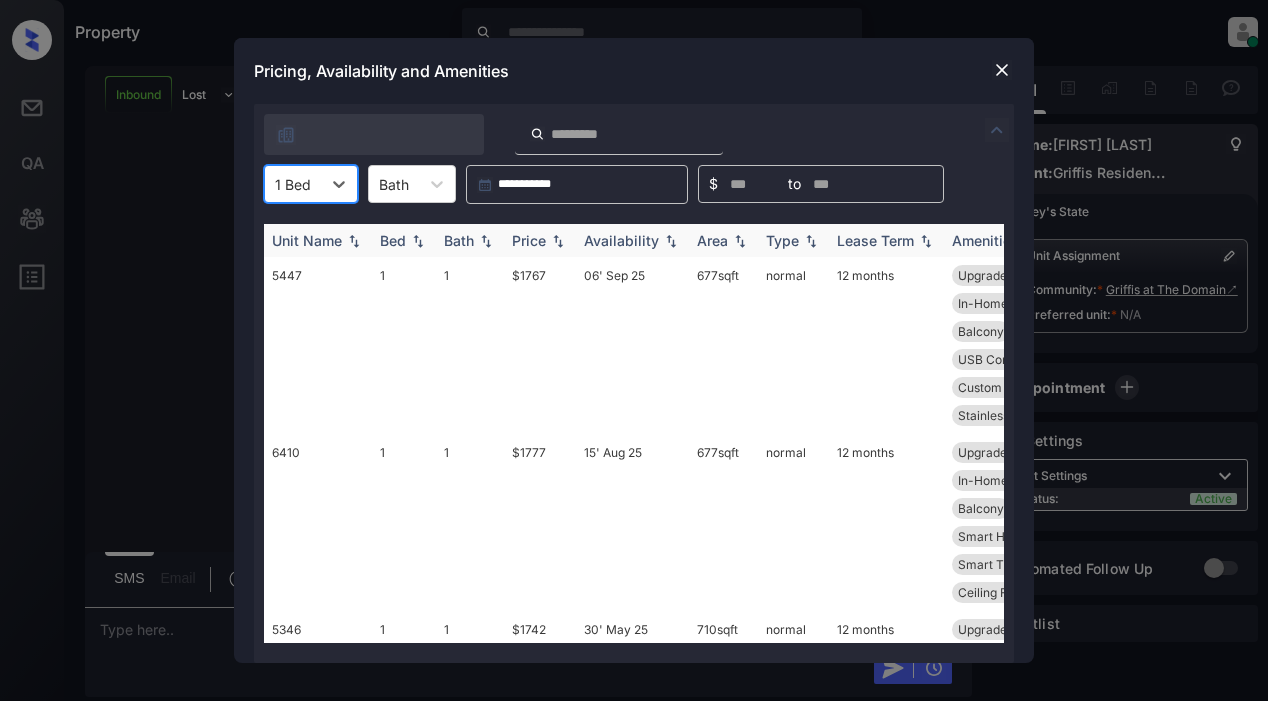 click on "Price" at bounding box center [529, 240] 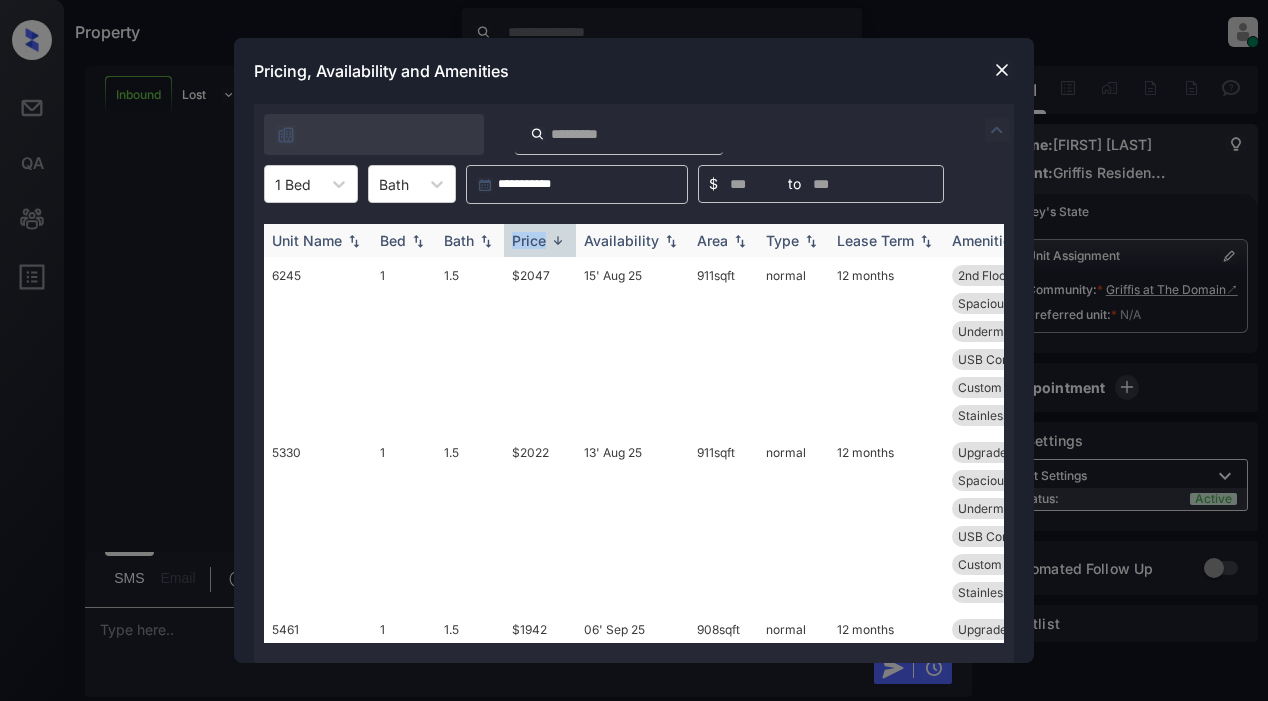 click on "Price" at bounding box center [529, 240] 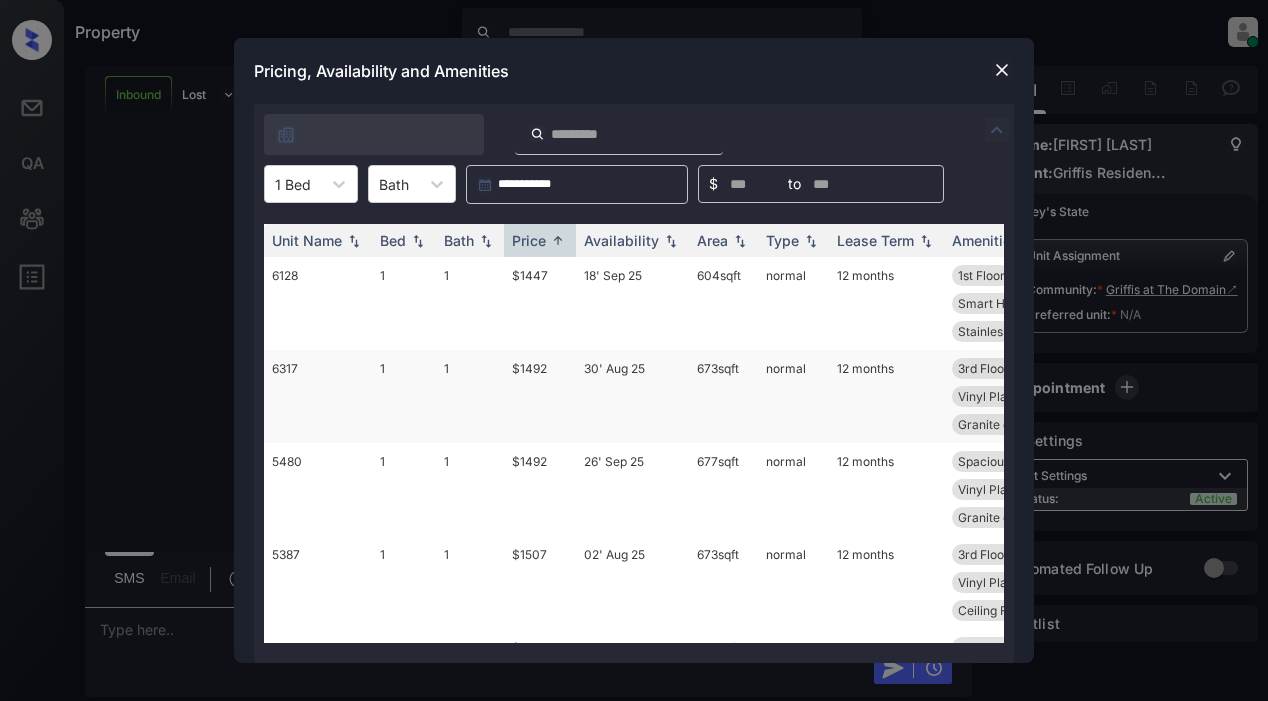 click on "$1492" at bounding box center (540, 396) 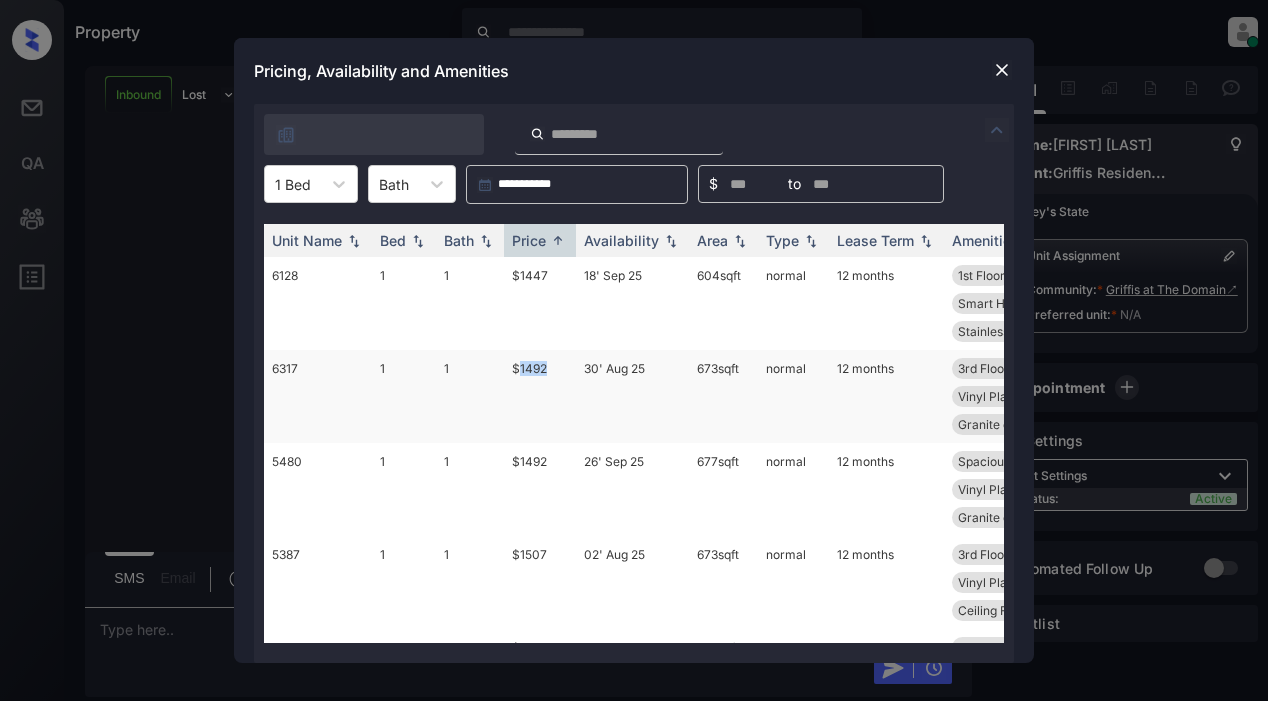 click on "$1492" at bounding box center (540, 396) 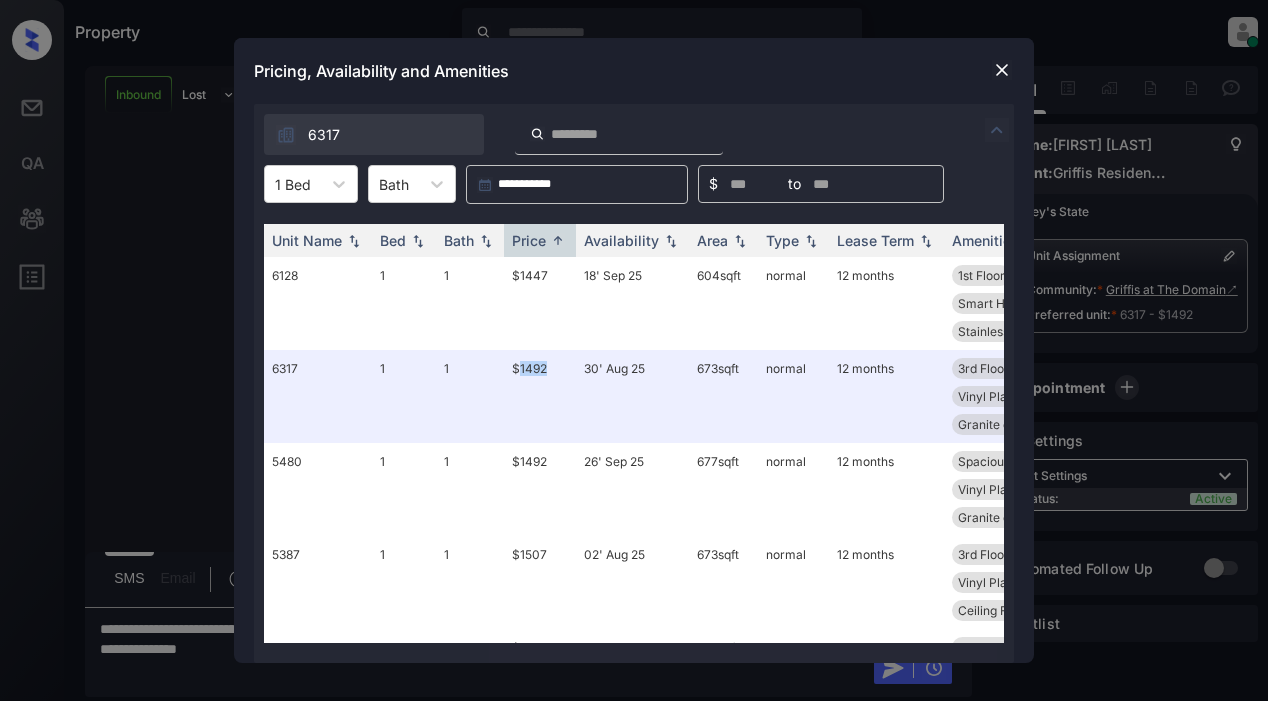 click at bounding box center (1002, 70) 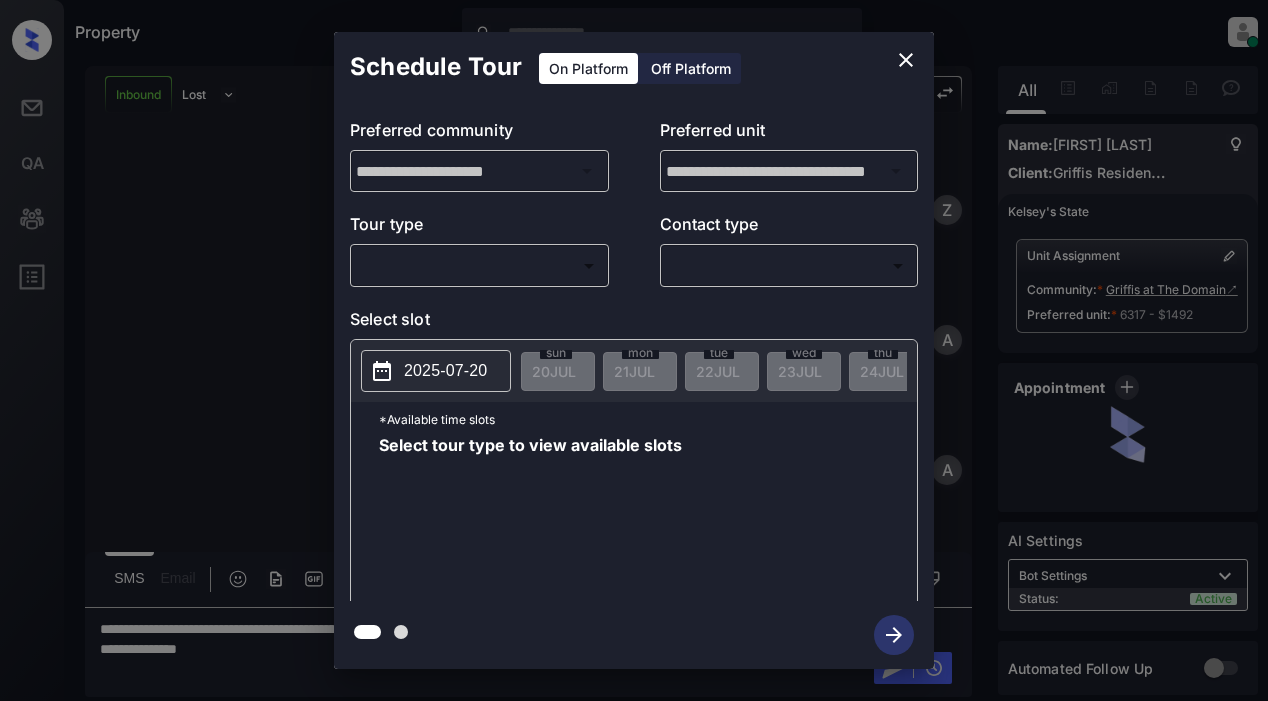 scroll, scrollTop: 0, scrollLeft: 0, axis: both 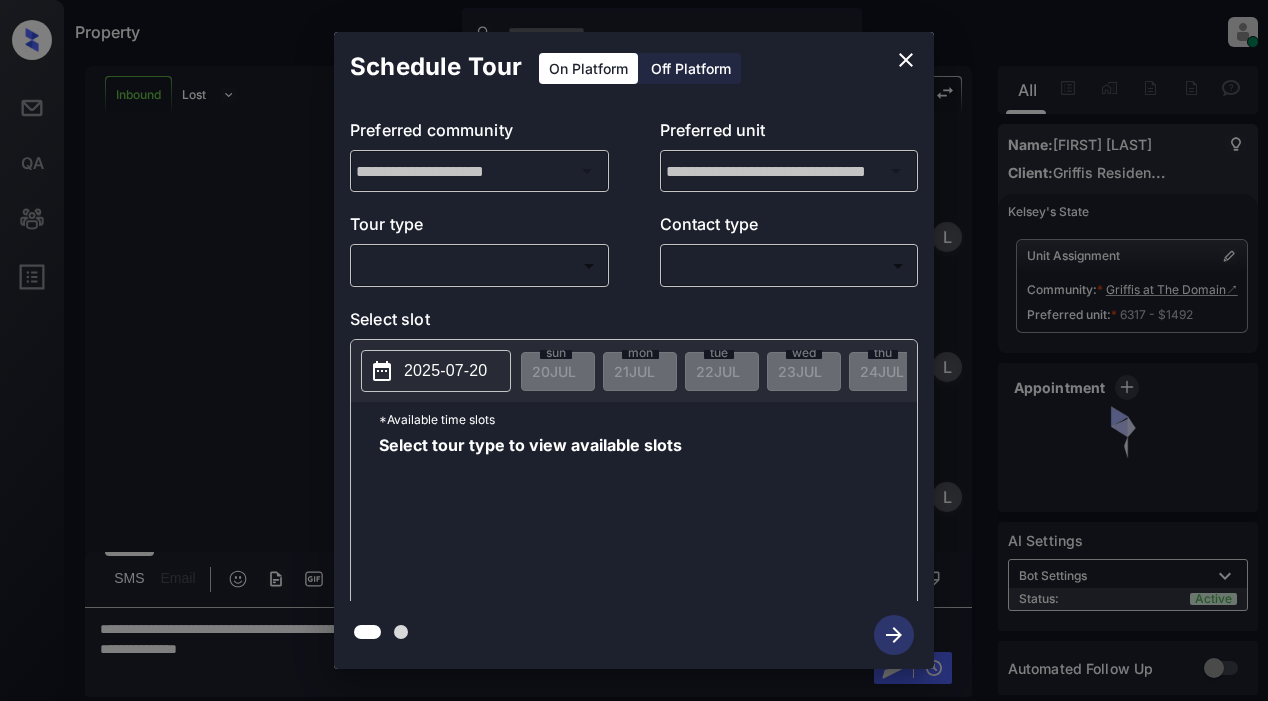 click on "Property Lyzzelle M. Ceralde Online Set yourself   offline Set yourself   on break Profile Switch to  light  mode Sign out Inbound Lost Lead Sentiment: Angry Upon sliding the acknowledgement:  Lead will move to lost stage. * ​ SMS and call option will be set to opt out. AFM will be turned off for the lead. Kelsey New Message Zuma Lead transferred to leasing agent: kelsey Jul 20, 2025 11:00 am  Sync'd w  knock Z New Message Agent Lead created via callToText in Inbound stage. Jul 20, 2025 11:00 am A New Message Agent AFM Request sent to Kelsey. Jul 20, 2025 11:00 am A New Message Kelsey Hi Abhiram, this is Kelsey reaching out because I saw you submitted an inquiry for Griffis at The Domain. Would you like to schedule a tour or know any additional information? Also, please confirm that this is the best method to contact you. Jul 20, 2025 11:00 am   | TemplateAFMSms  Sync'd w  knock K New Message Kelsey Lead archived by Kelsey! Jul 20, 2025 11:00 am K New Message Lyzzelle Sensitive Info Accessed L New Message L" at bounding box center [634, 350] 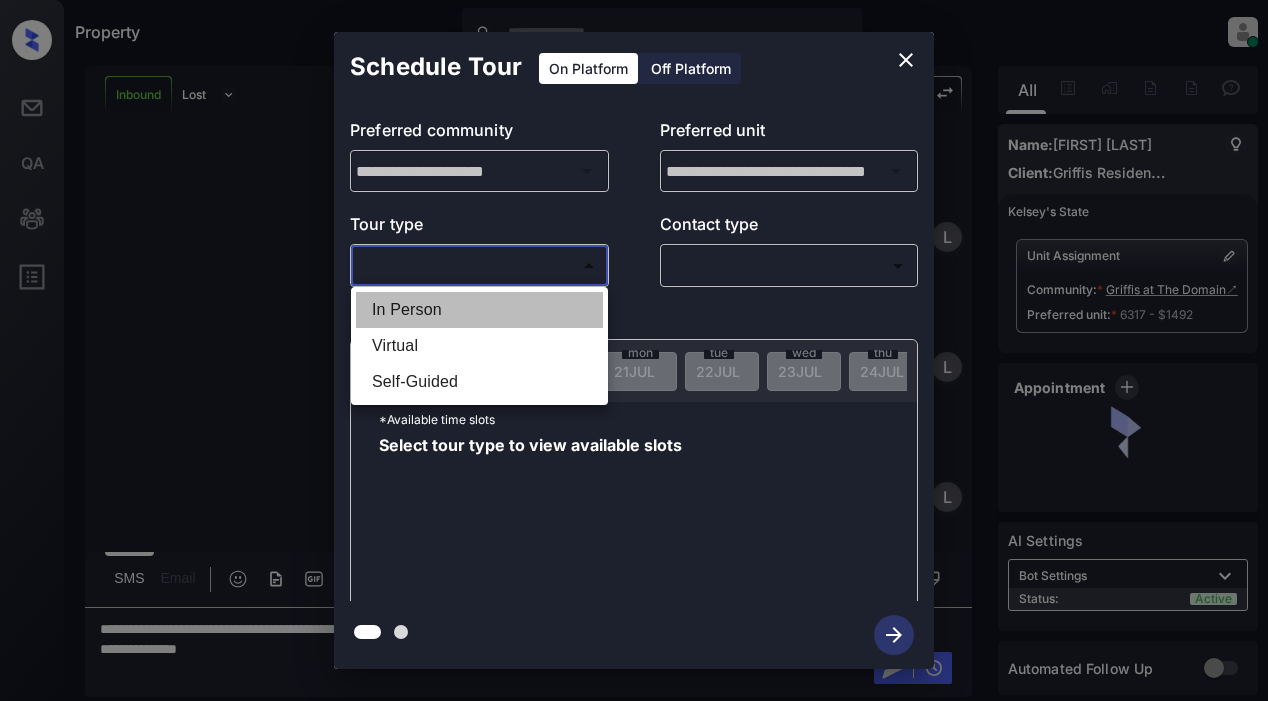 click on "In Person" at bounding box center [479, 310] 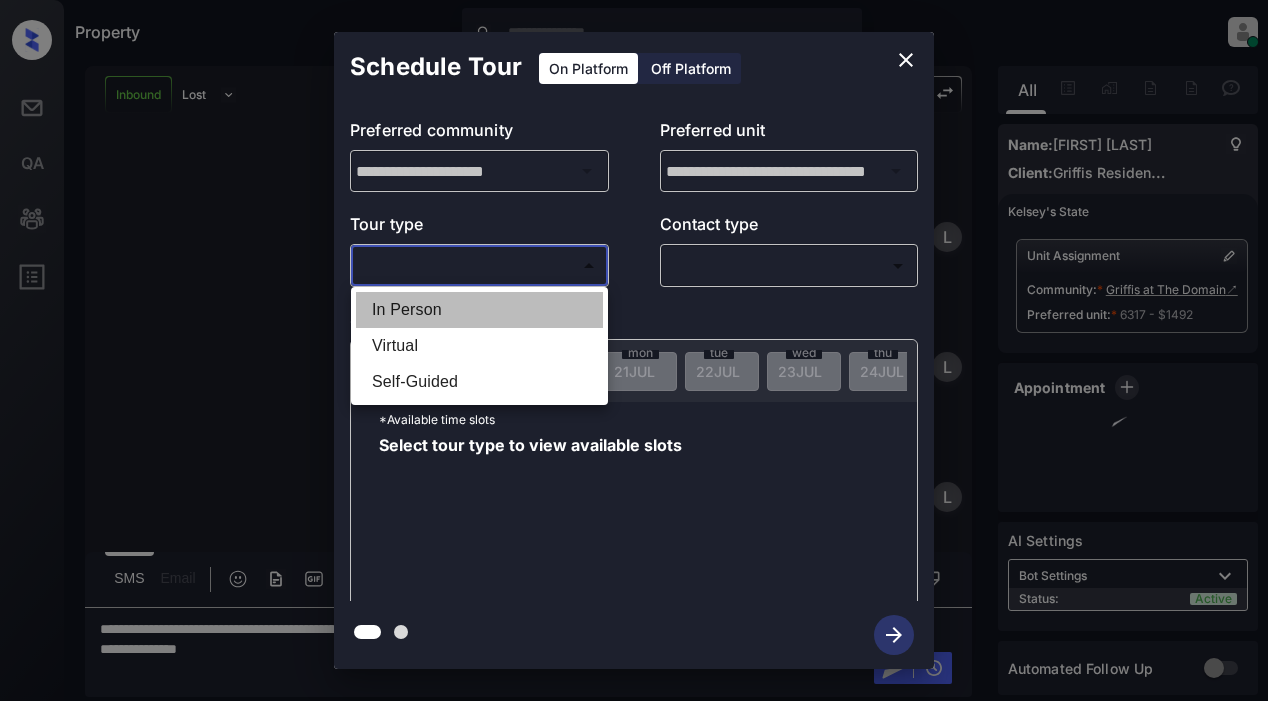 type on "********" 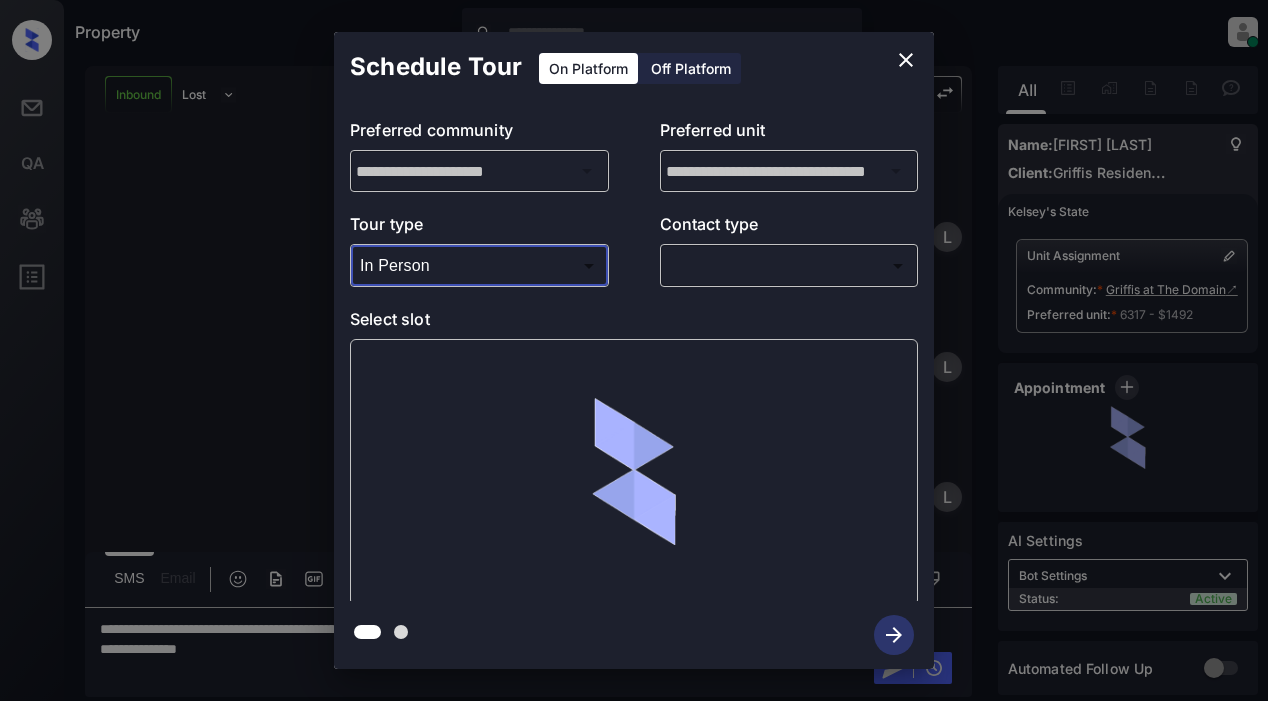 click on "Property Lyzzelle M. Ceralde Online Set yourself   offline Set yourself   on break Profile Switch to  light  mode Sign out Inbound Lost Lead Sentiment: Angry Upon sliding the acknowledgement:  Lead will move to lost stage. * ​ SMS and call option will be set to opt out. AFM will be turned off for the lead. Kelsey New Message Zuma Lead transferred to leasing agent: kelsey Jul 20, 2025 11:00 am  Sync'd w  knock Z New Message Agent Lead created via callToText in Inbound stage. Jul 20, 2025 11:00 am A New Message Agent AFM Request sent to Kelsey. Jul 20, 2025 11:00 am A New Message Kelsey Hi Abhiram, this is Kelsey reaching out because I saw you submitted an inquiry for Griffis at The Domain. Would you like to schedule a tour or know any additional information? Also, please confirm that this is the best method to contact you. Jul 20, 2025 11:00 am   | TemplateAFMSms  Sync'd w  knock K New Message Kelsey Lead archived by Kelsey! Jul 20, 2025 11:00 am K New Message Lyzzelle Sensitive Info Accessed L New Message L" at bounding box center (634, 350) 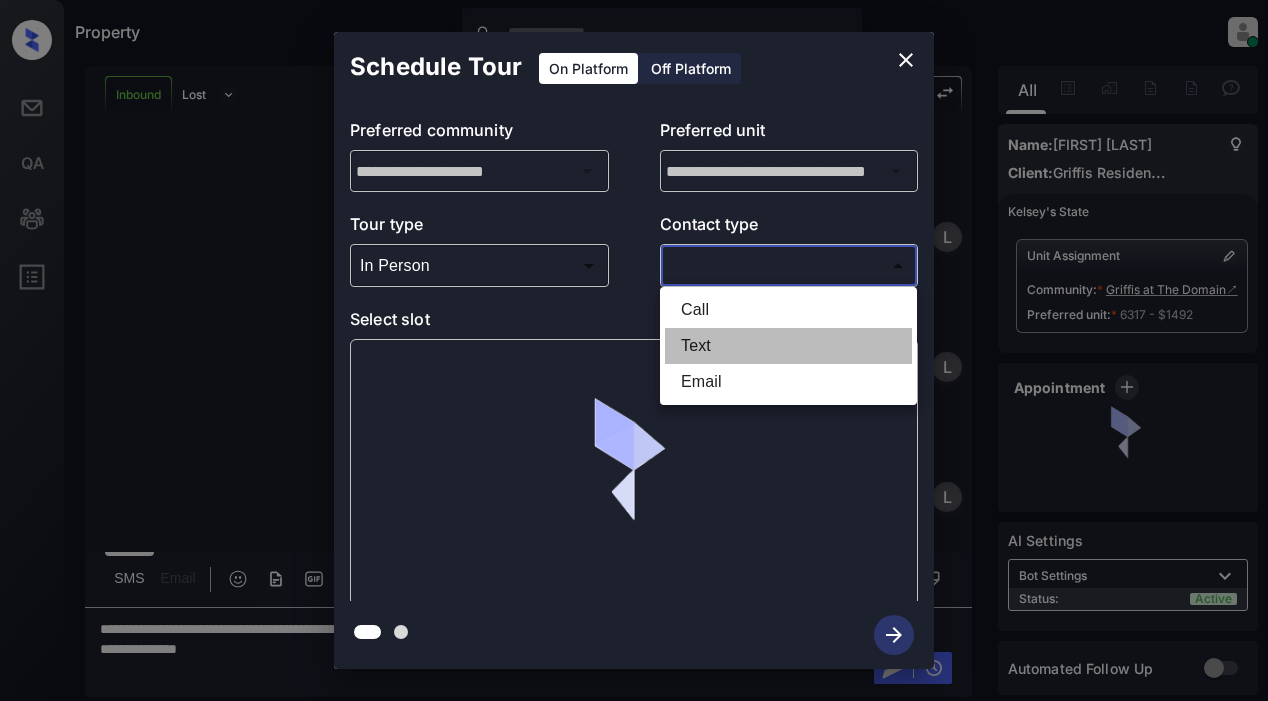 click on "Text" at bounding box center (788, 346) 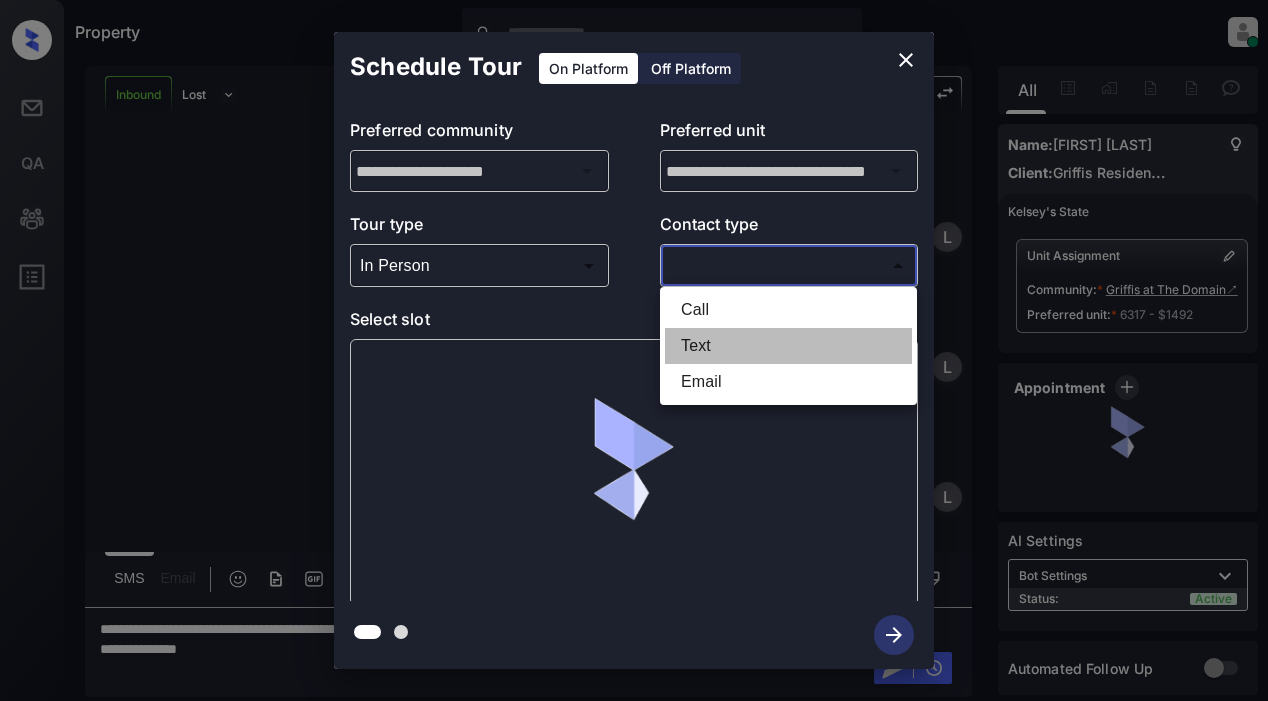 type on "****" 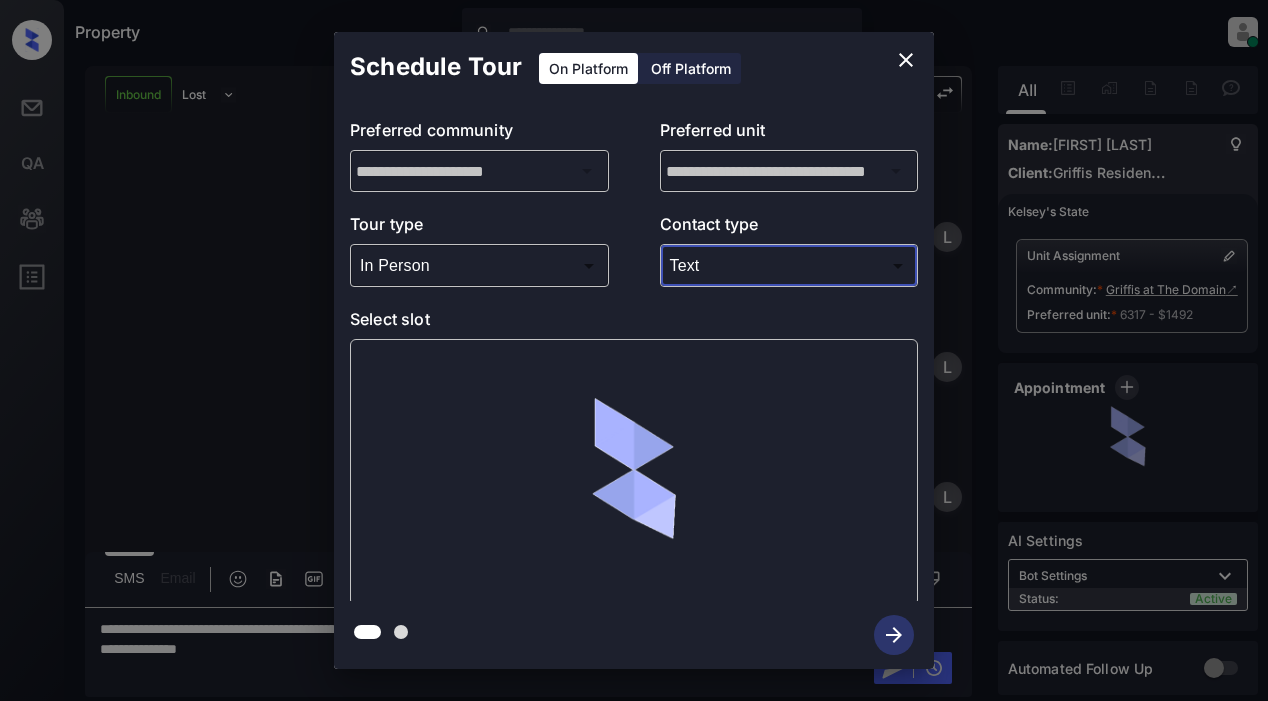click at bounding box center [634, 472] 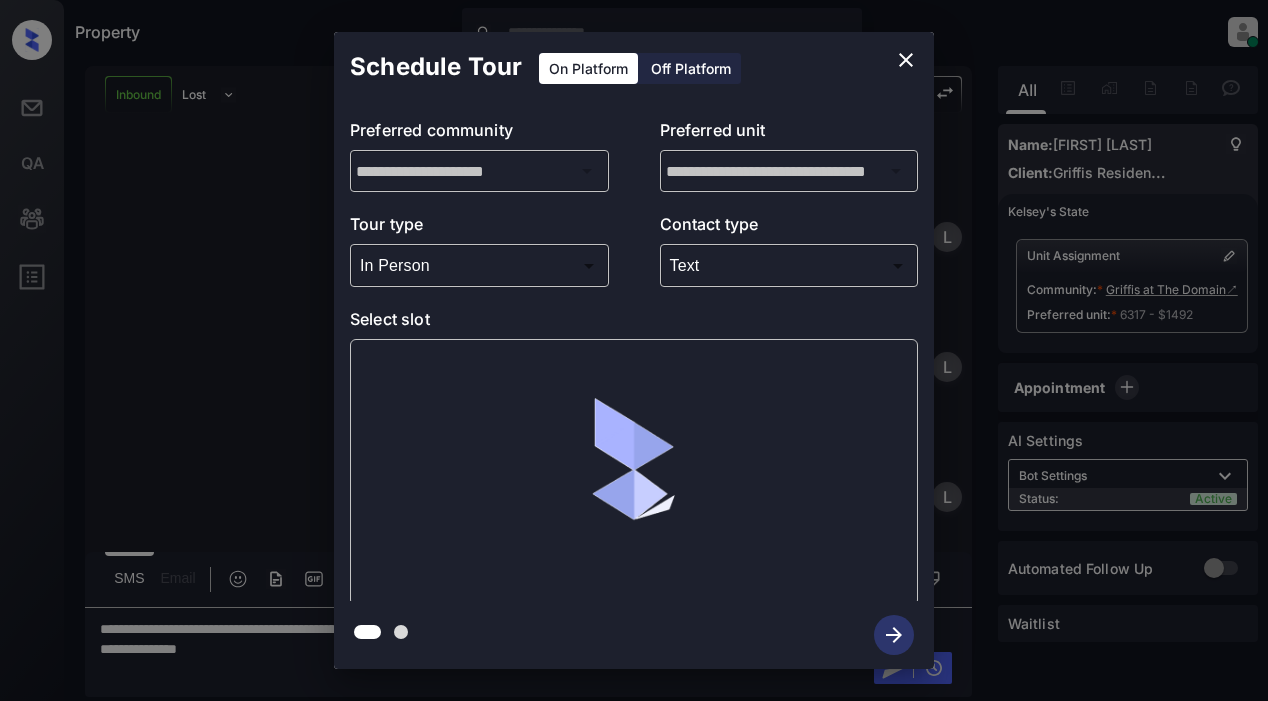 click on "**********" at bounding box center [634, 350] 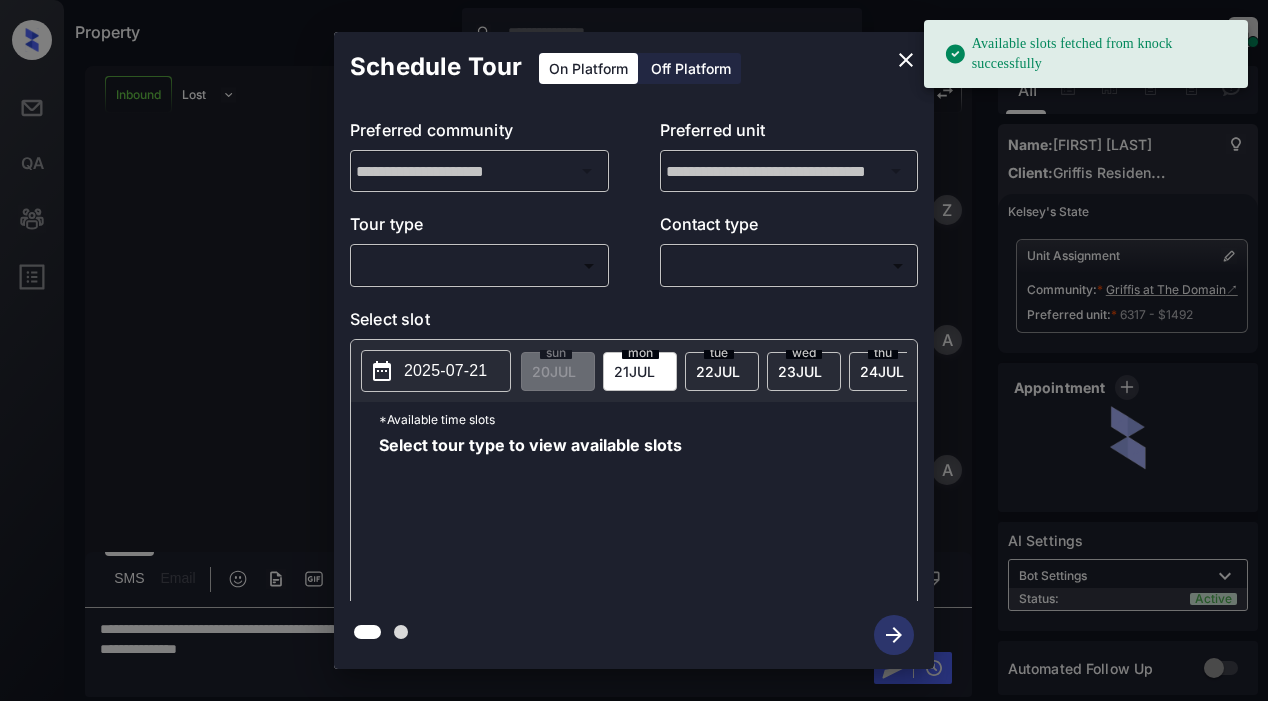 scroll, scrollTop: 0, scrollLeft: 0, axis: both 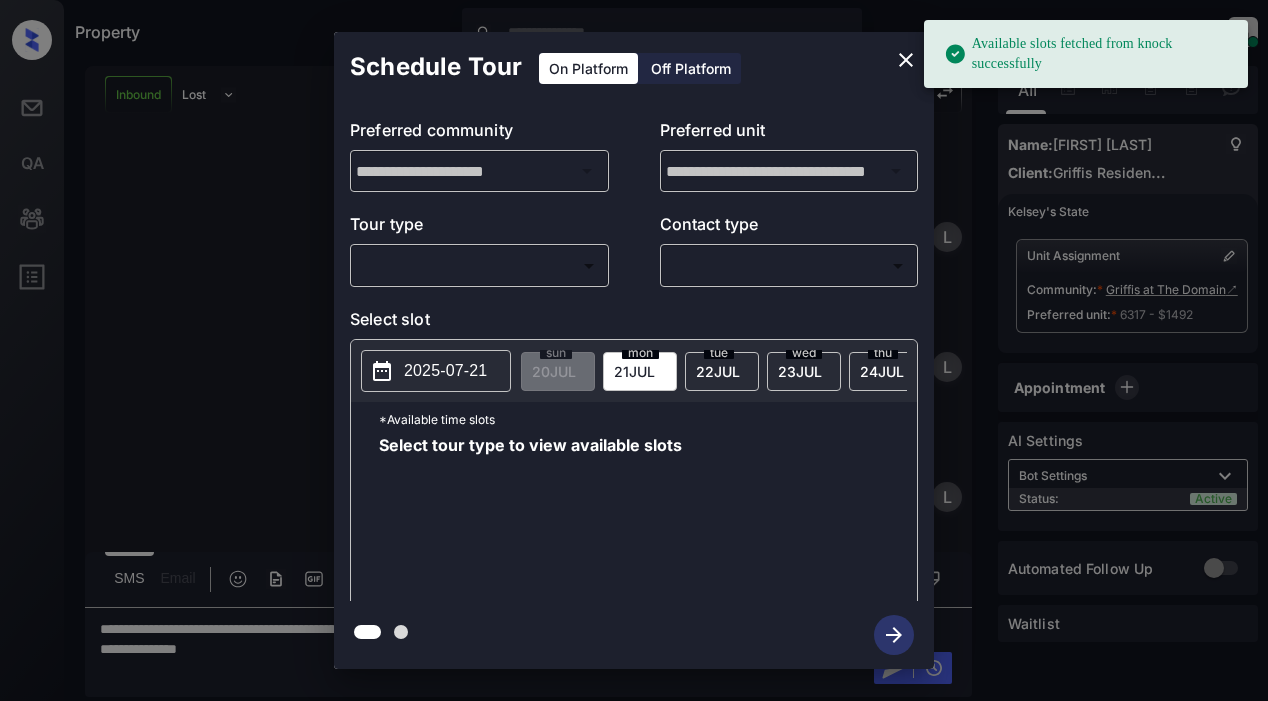 click on "Property Lyzzelle M. Ceralde Online Set yourself   offline Set yourself   on break Profile Switch to  light  mode Sign out Inbound Lost Lead Sentiment: Angry Upon sliding the acknowledgement:  Lead will move to lost stage. * ​ SMS and call option will be set to opt out. AFM will be turned off for the lead. Kelsey New Message Zuma Lead transferred to leasing agent: kelsey Jul 20, 2025 11:00 am  Sync'd w  knock Z New Message Agent Lead created via callToText in Inbound stage. Jul 20, 2025 11:00 am A New Message Agent AFM Request sent to Kelsey. Jul 20, 2025 11:00 am A New Message Kelsey Hi Abhiram, this is Kelsey reaching out because I saw you submitted an inquiry for Griffis at The Domain. Would you like to schedule a tour or know any additional information? Also, please confirm that this is the best method to contact you. Jul 20, 2025 11:00 am   | TemplateAFMSms  Sync'd w  knock K New Message Kelsey Lead archived by Kelsey! Jul 20, 2025 11:00 am K New Message" at bounding box center [634, 350] 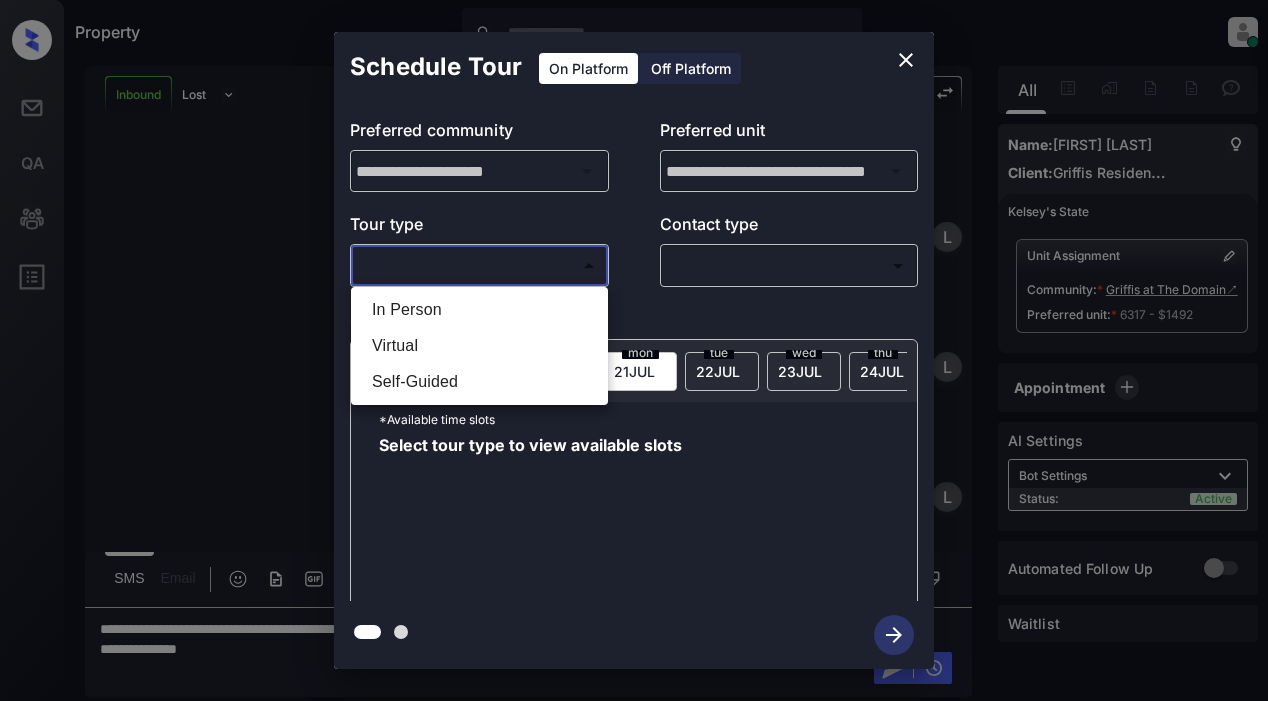 click on "In Person" at bounding box center [479, 310] 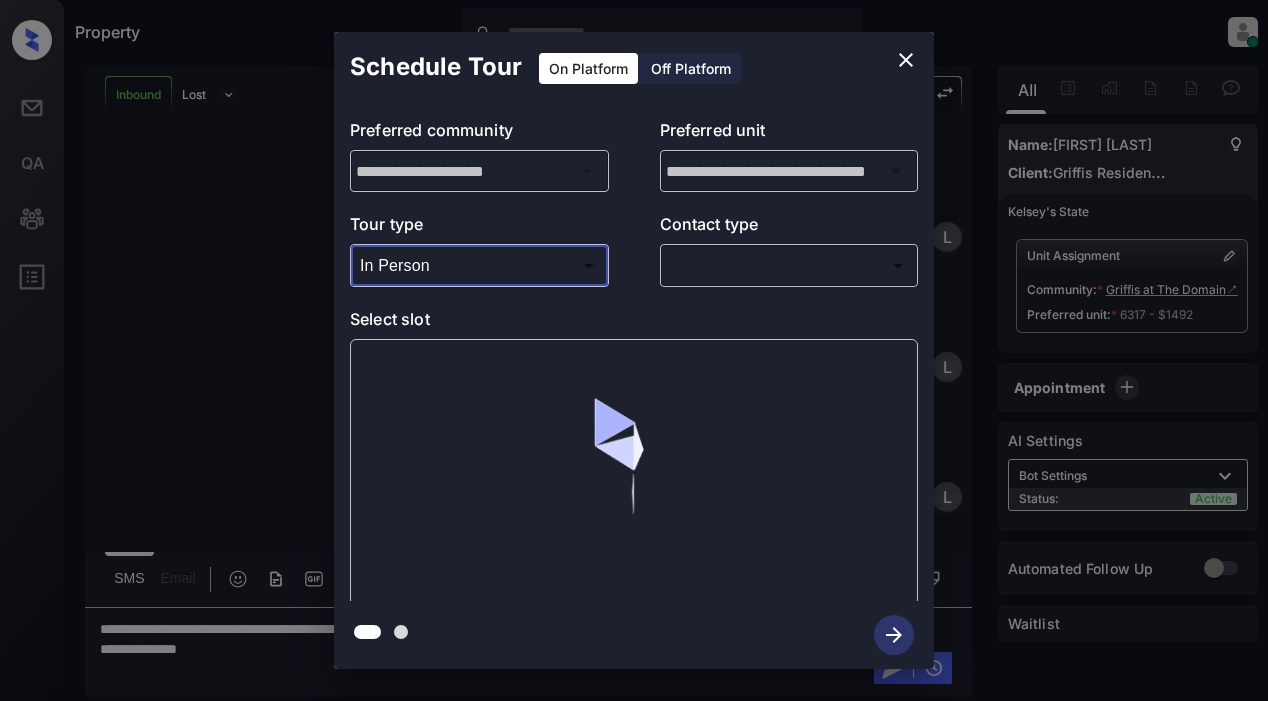 click on "Property Lyzzelle M. Ceralde Online Set yourself   offline Set yourself   on break Profile Switch to  light  mode Sign out Inbound Lost Lead Sentiment: Angry Upon sliding the acknowledgement:  Lead will move to lost stage. * ​ SMS and call option will be set to opt out. AFM will be turned off for the lead. Kelsey New Message Zuma Lead transferred to leasing agent: kelsey Jul 20, 2025 11:00 am  Sync'd w  knock Z New Message Agent Lead created via callToText in Inbound stage. Jul 20, 2025 11:00 am A New Message Agent AFM Request sent to Kelsey. Jul 20, 2025 11:00 am A New Message Kelsey Hi Abhiram, this is Kelsey reaching out because I saw you submitted an inquiry for Griffis at The Domain. Would you like to schedule a tour or know any additional information? Also, please confirm that this is the best method to contact you. Jul 20, 2025 11:00 am   | TemplateAFMSms  Sync'd w  knock K New Message Kelsey Lead archived by Kelsey! Jul 20, 2025 11:00 am K New Message" at bounding box center [634, 350] 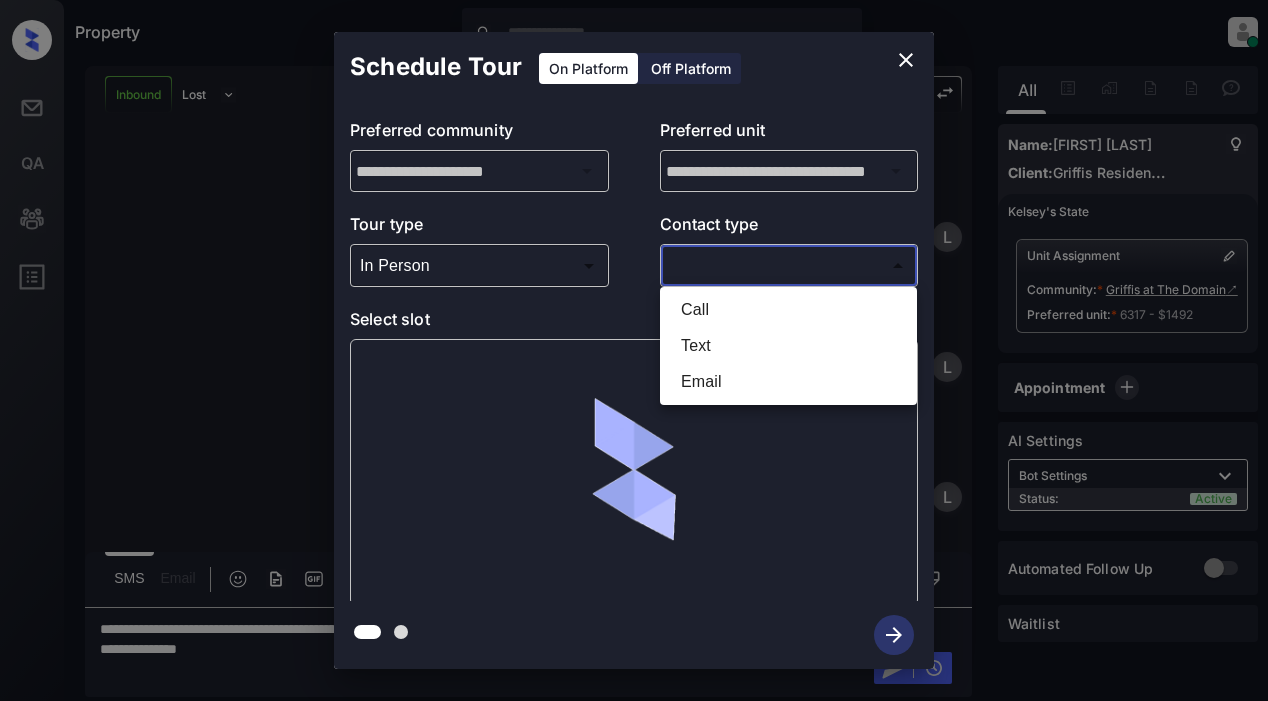 drag, startPoint x: 693, startPoint y: 342, endPoint x: 706, endPoint y: 347, distance: 13.928389 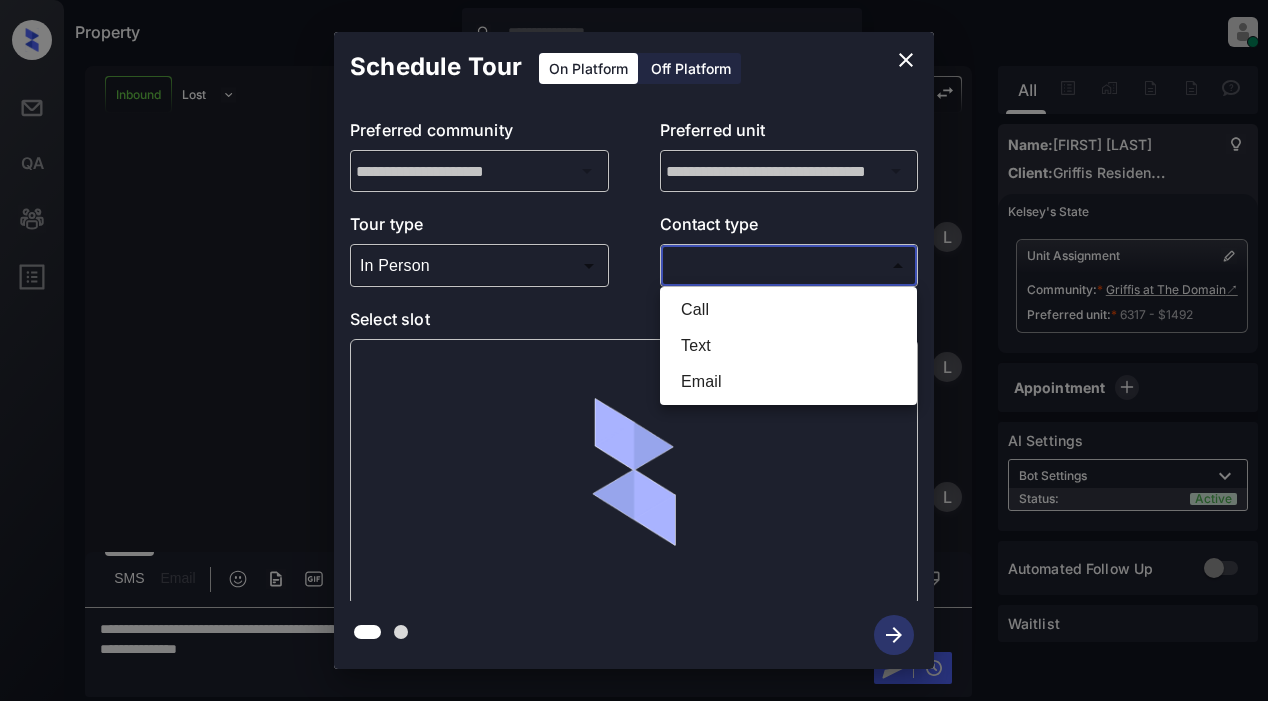 click on "Text" at bounding box center (788, 346) 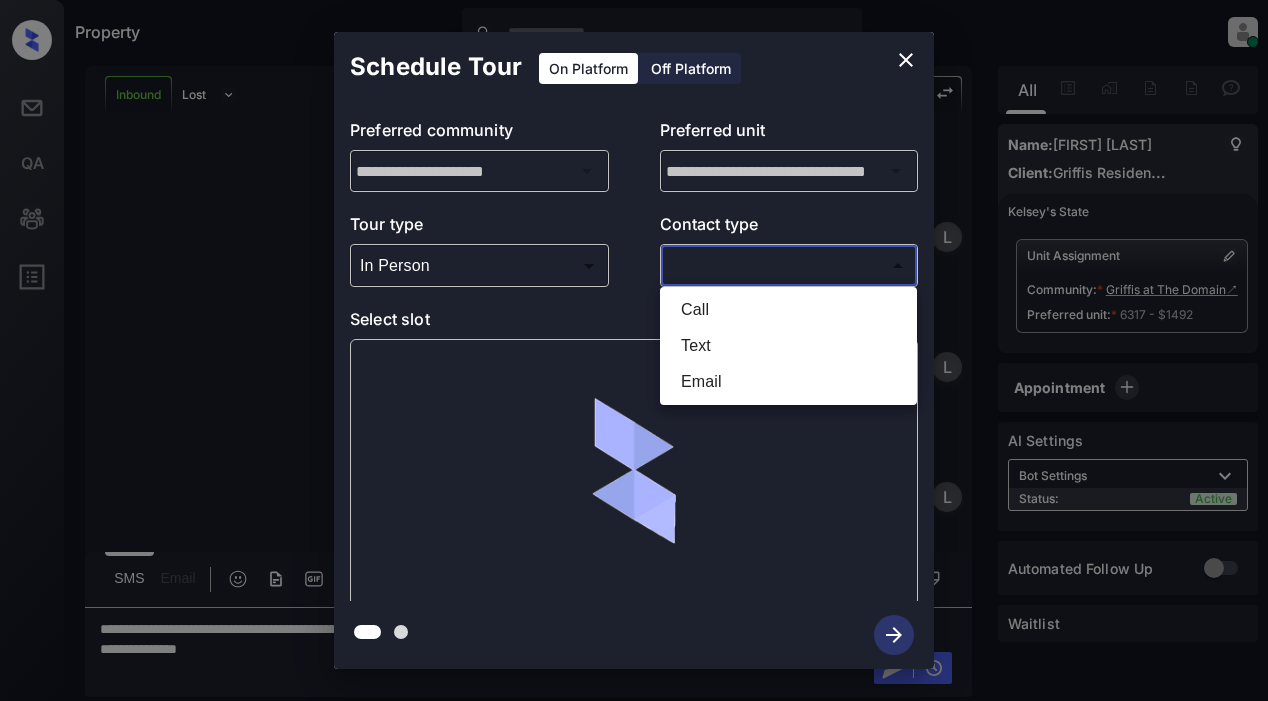 type on "****" 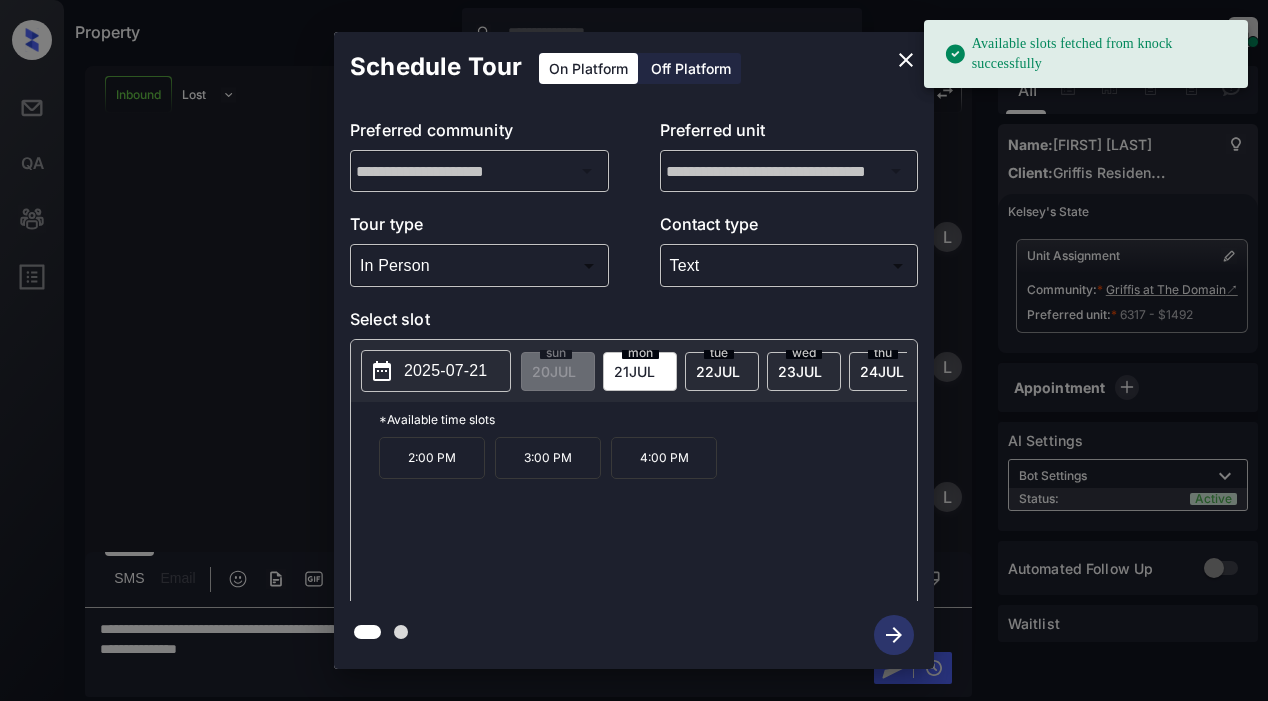 click on "2025-07-21" at bounding box center [445, 371] 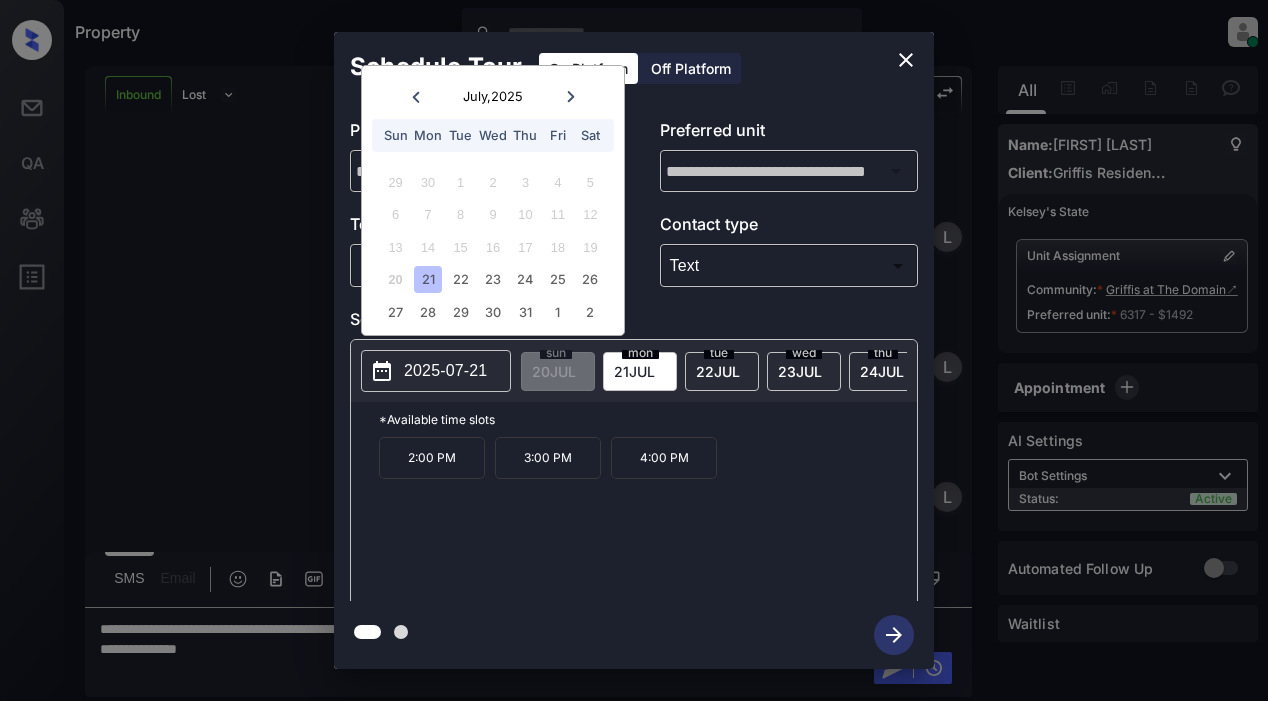 click on "3:00 PM" at bounding box center (548, 458) 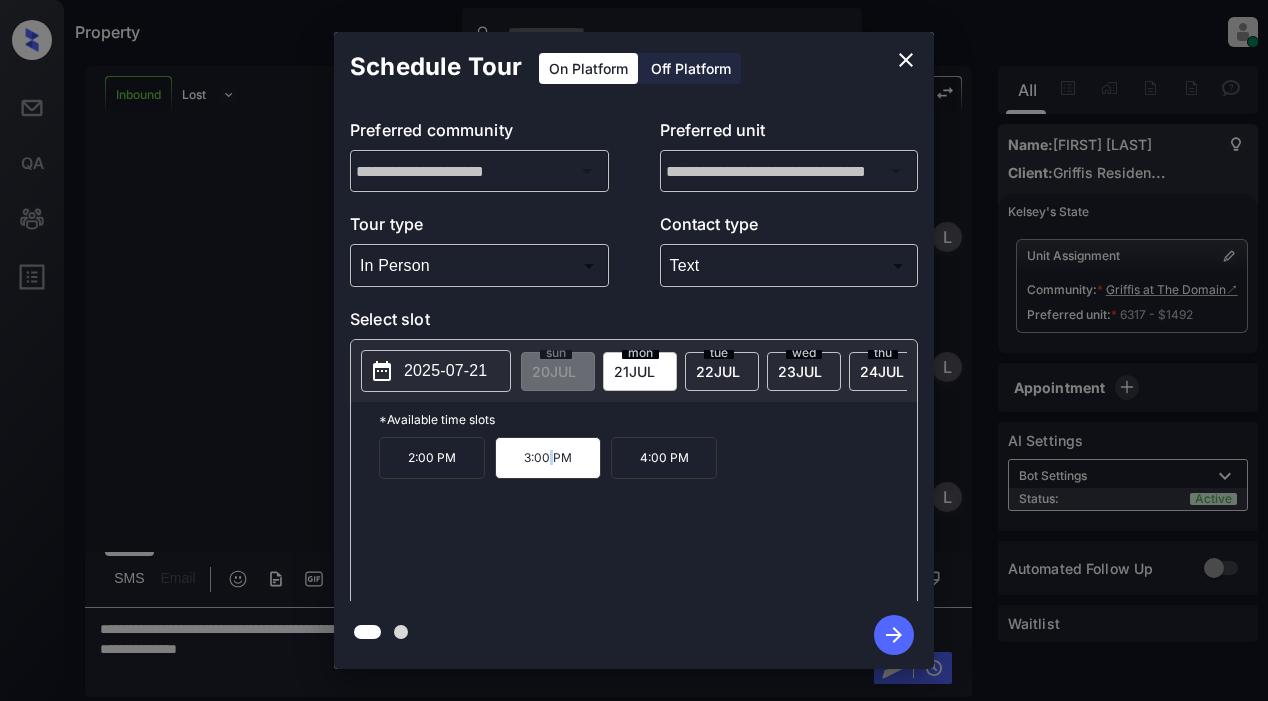 click on "3:00 PM" at bounding box center (548, 458) 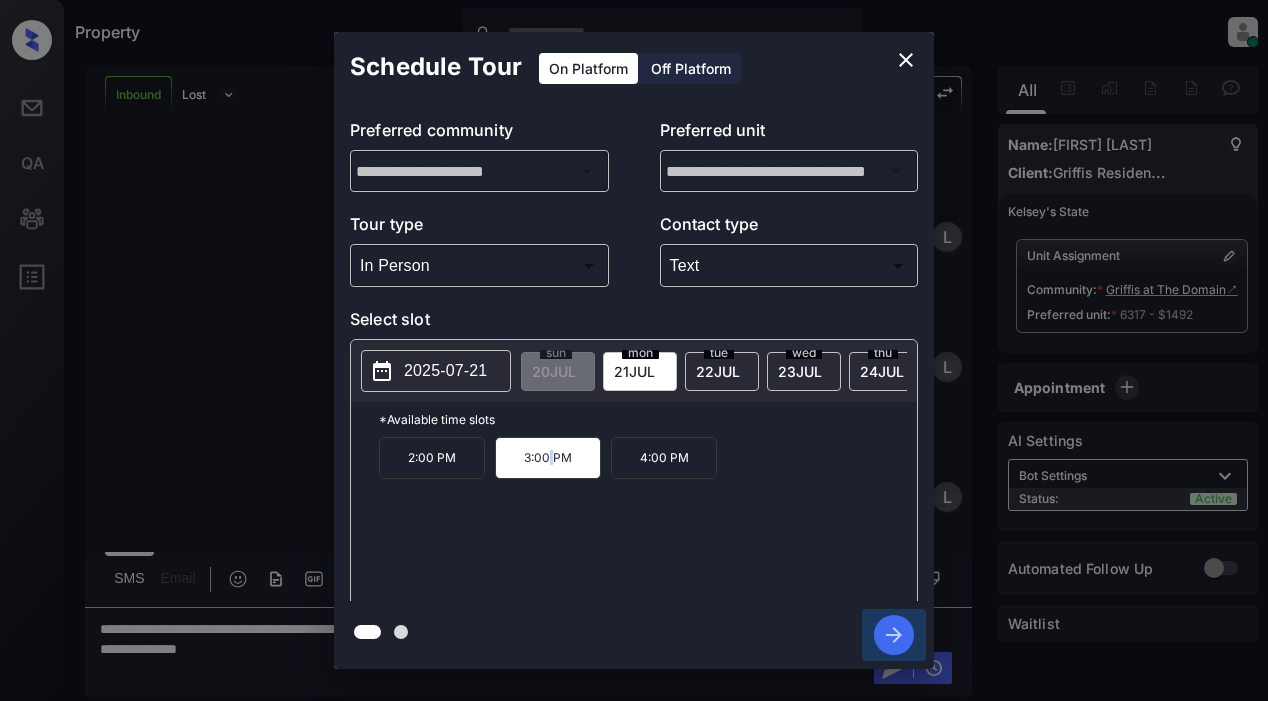 click 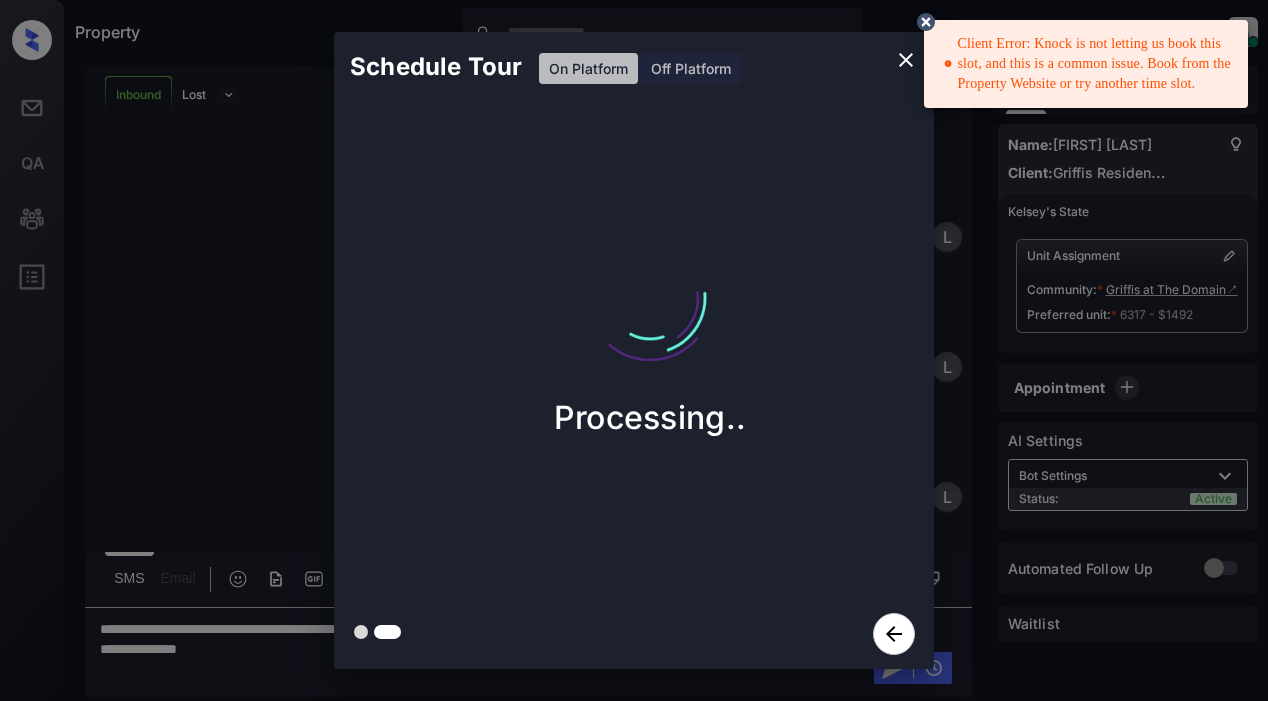 click 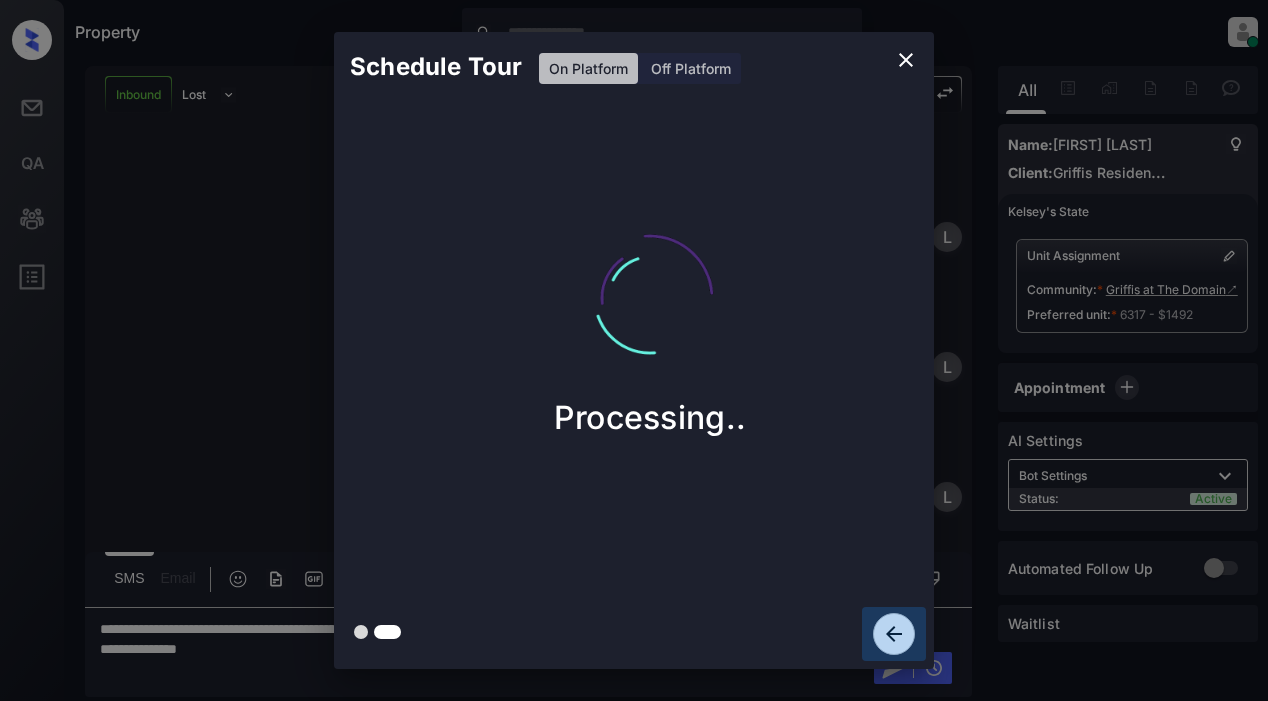 click 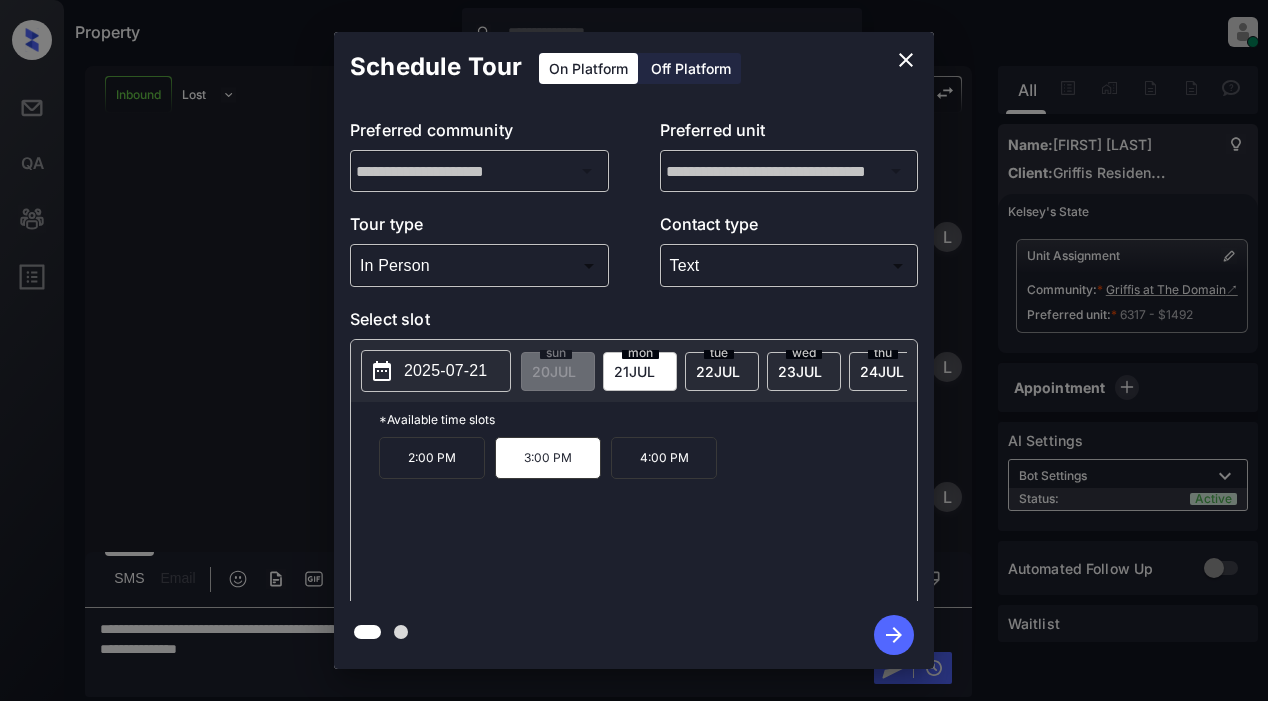 click on "4:00 PM" at bounding box center [664, 458] 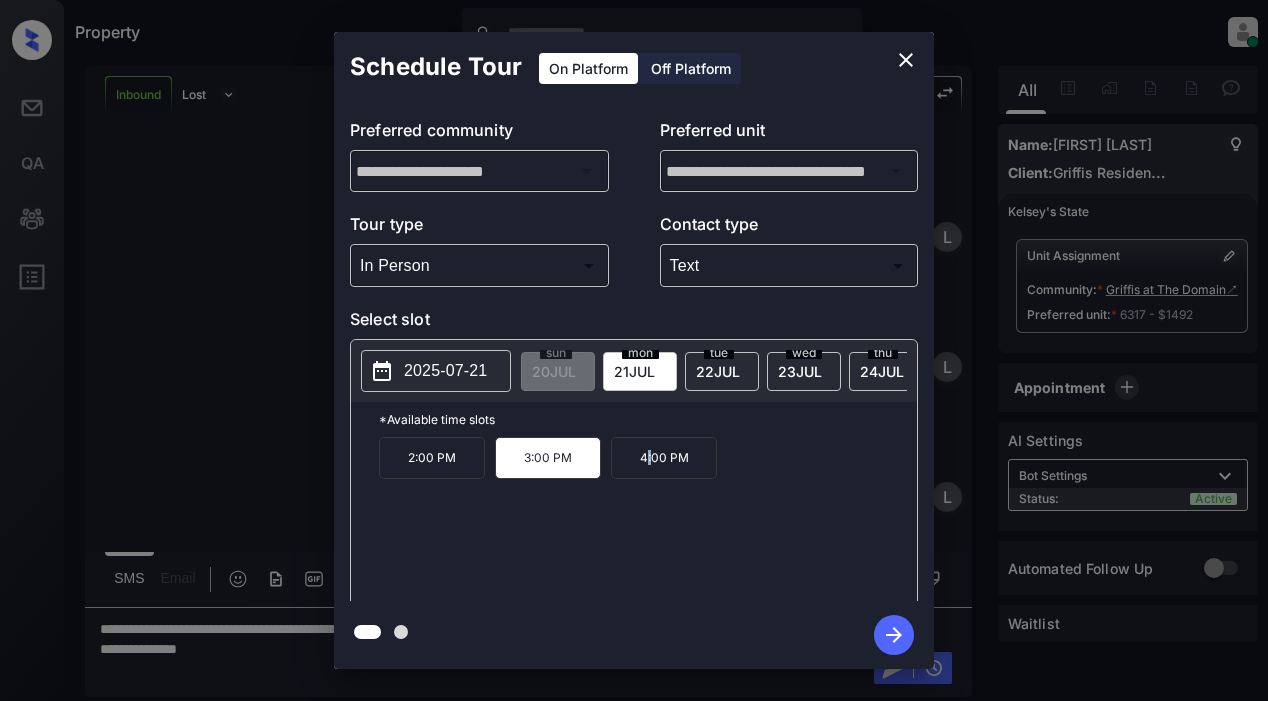 click on "4:00 PM" at bounding box center [664, 458] 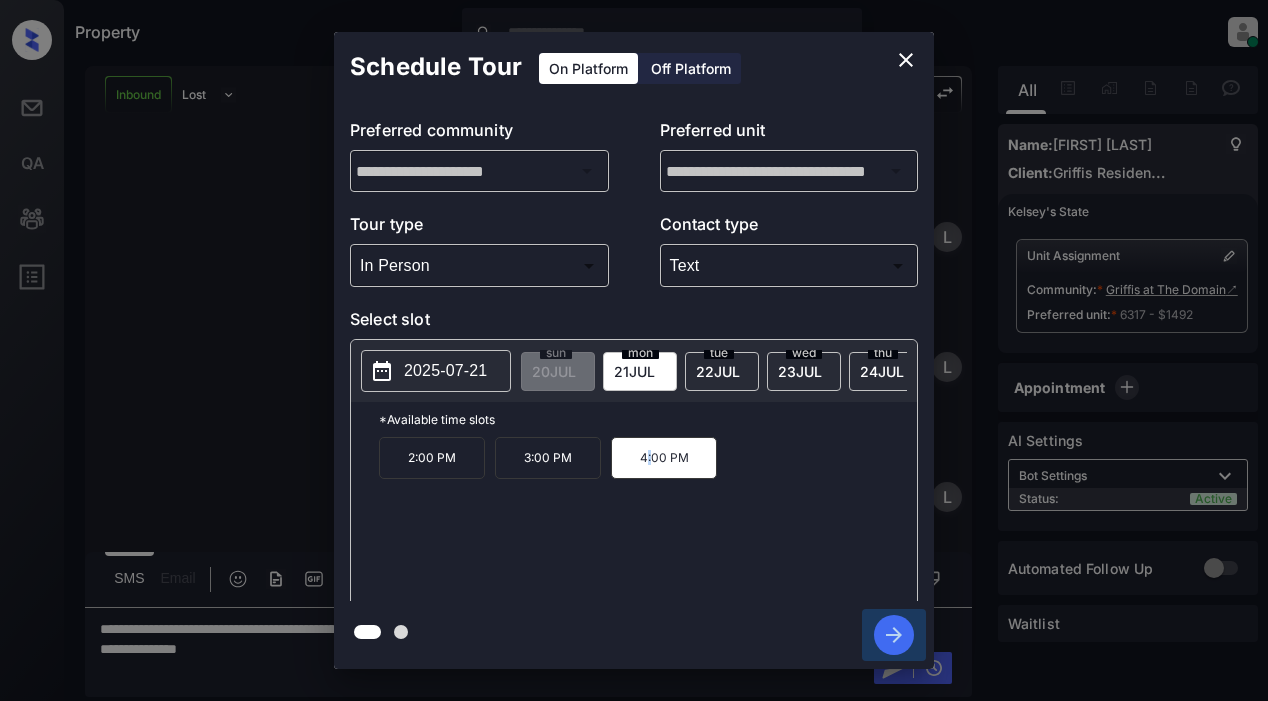 click 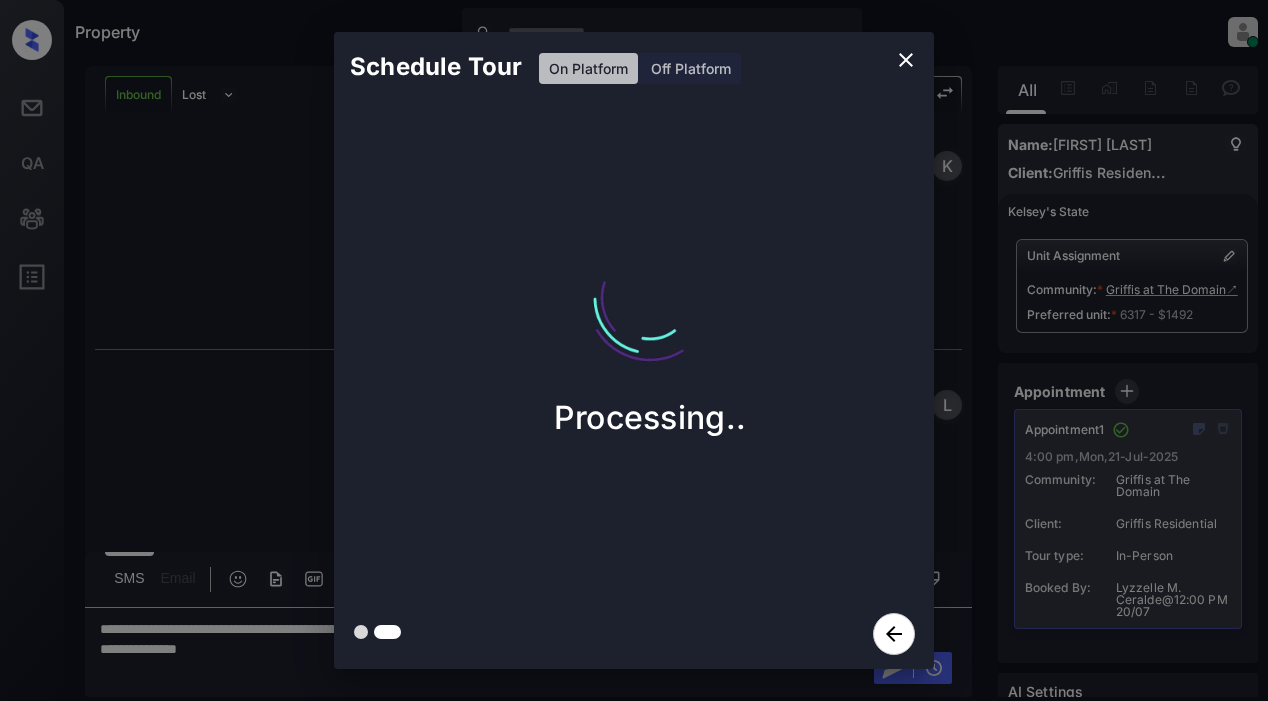 scroll, scrollTop: 1492, scrollLeft: 0, axis: vertical 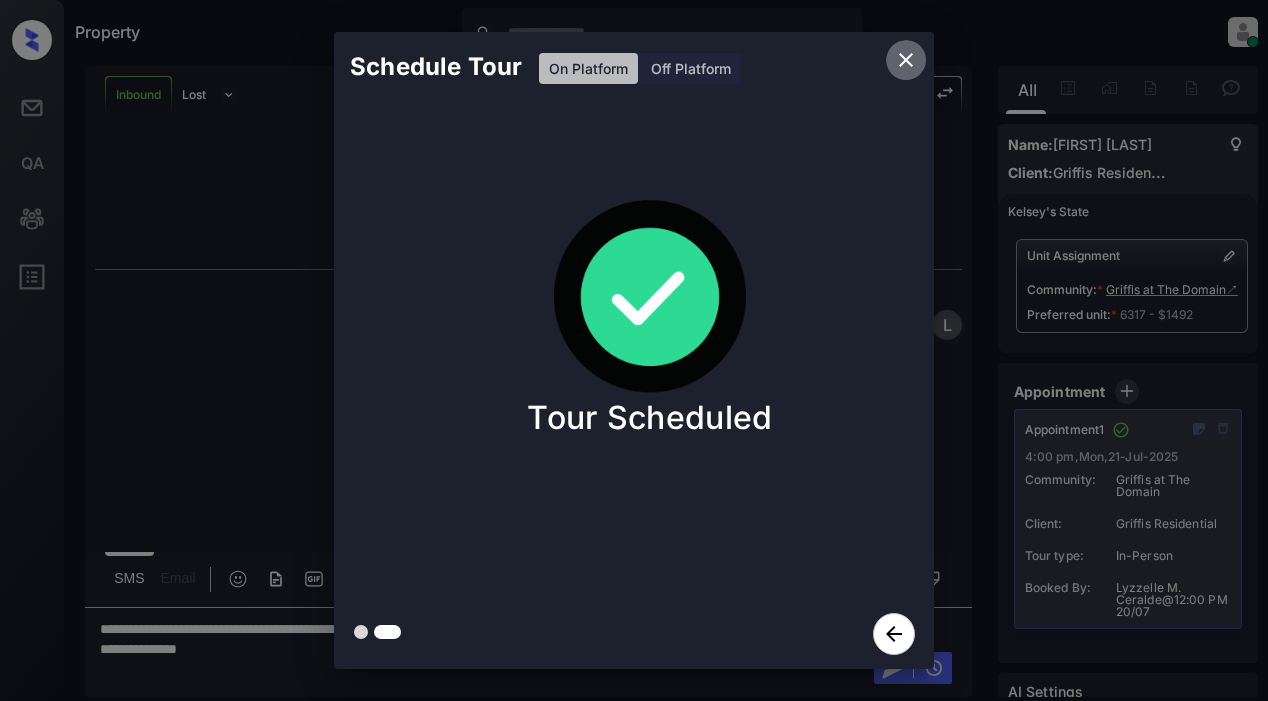 click 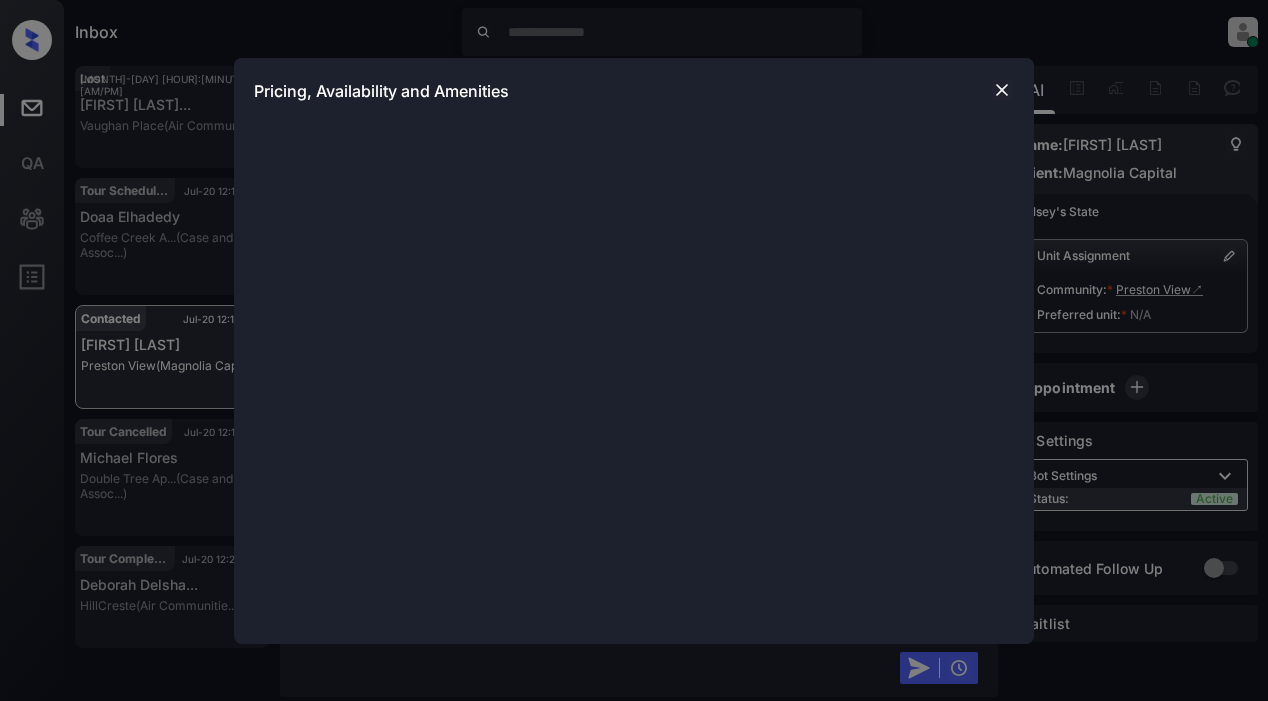 scroll, scrollTop: 0, scrollLeft: 0, axis: both 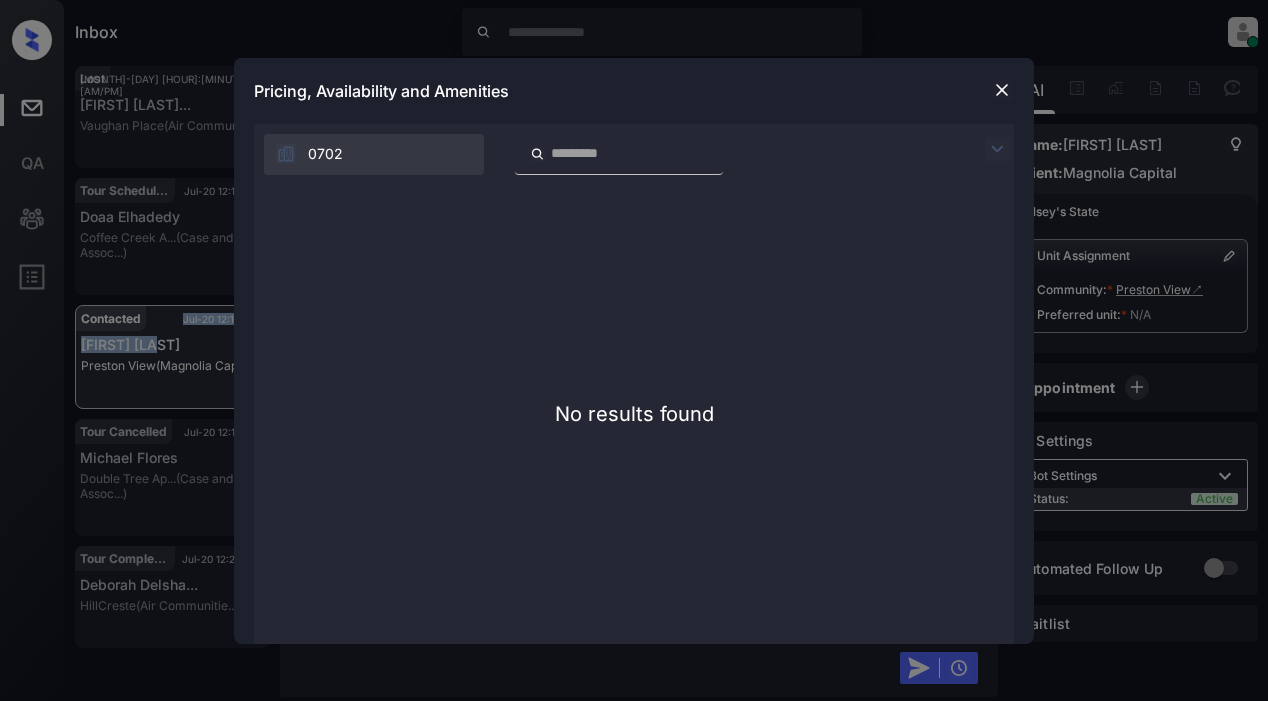 click at bounding box center (1002, 90) 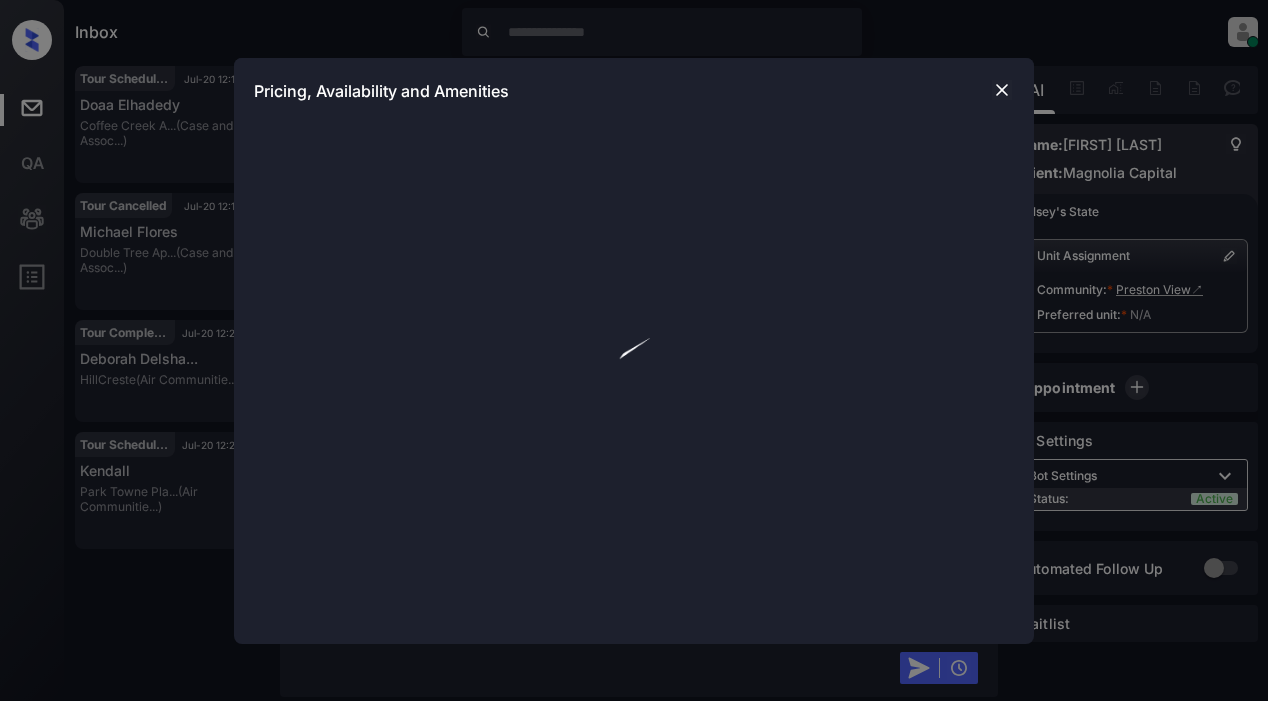 scroll, scrollTop: 0, scrollLeft: 0, axis: both 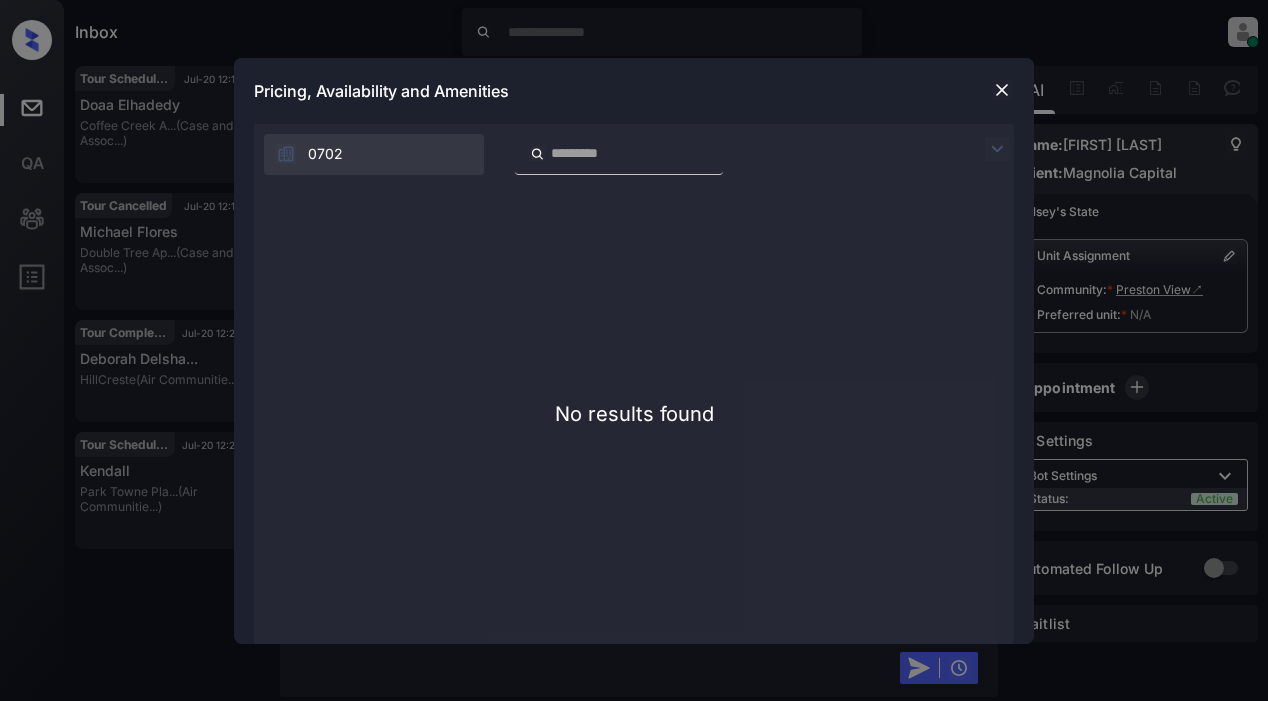 click at bounding box center (1002, 90) 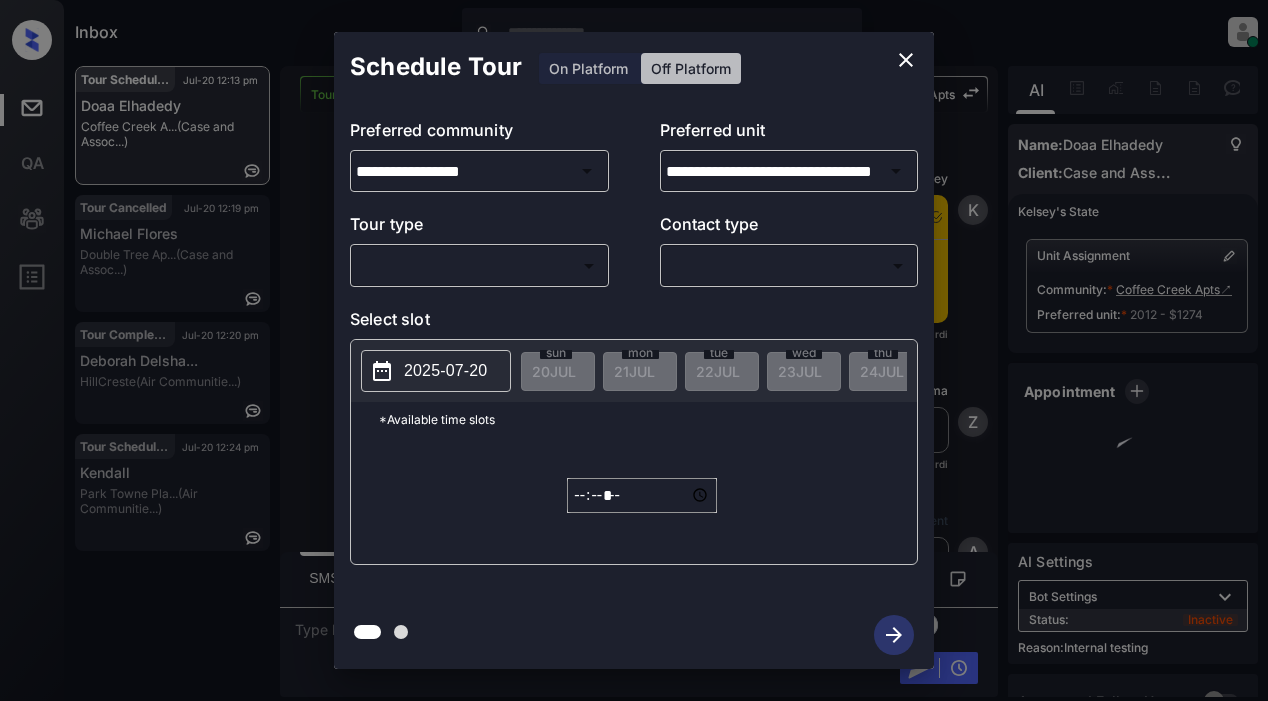 scroll, scrollTop: 0, scrollLeft: 0, axis: both 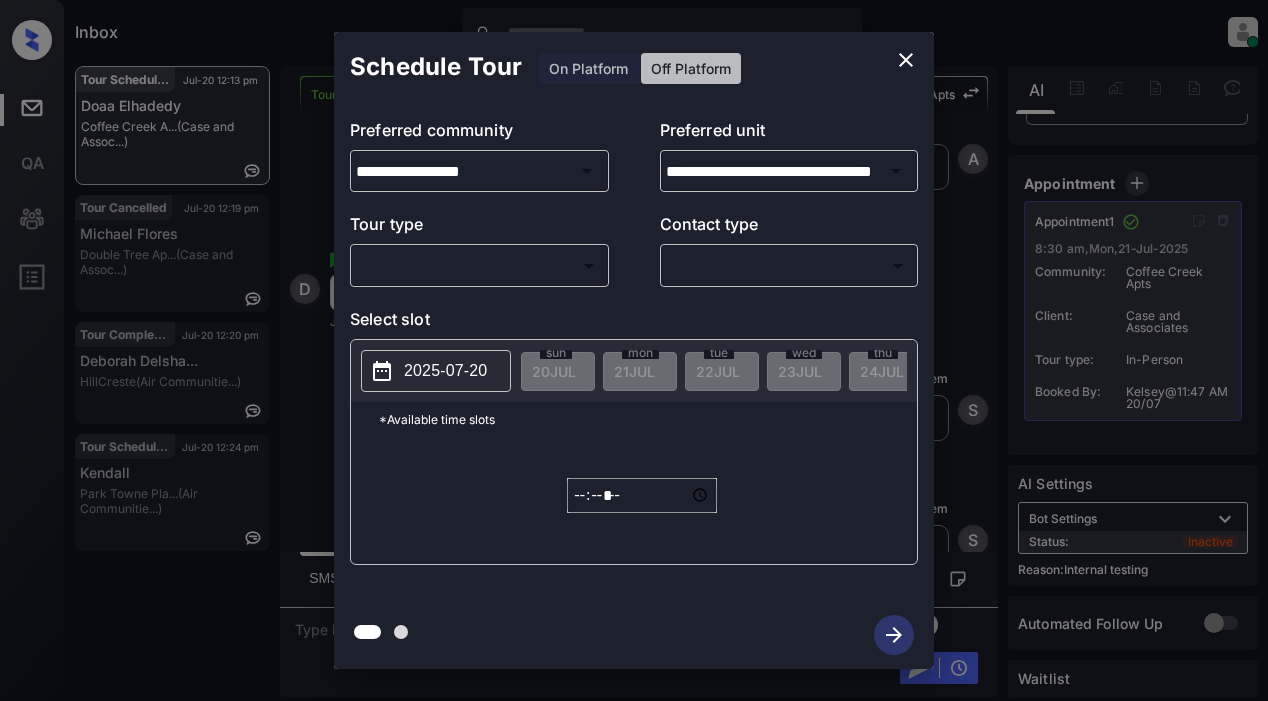 click on "Inbox Lyzzelle M. Ceralde Online Set yourself   offline Set yourself   on break Profile Switch to  light  mode Sign out Tour Scheduled Jul-20 12:13 pm   Doaa Elhadedy Coffee Creek A...  (Case and Assoc...) Tour Cancelled Jul-20 12:19 pm   Michael Flores Double Tree Ap...  (Case and Assoc...) Tour Completed Jul-20 12:20 pm   Deborah Delsha... HillCreste  (Air Communitie...) Tour Scheduled Jul-20 12:24 pm   Kendall Park Towne Pla...  (Air Communitie...) Tour Scheduled Lost Lead Sentiment: Angry Upon sliding the acknowledgement:  Lead will move to lost stage. * ​ SMS and call option will be set to opt out. AFM will be turned off for the lead. Coffee Creek Apts New Message Kelsey Notes Note: https://conversation.getzuma.com/687d39764062b4c429504a43 - Paste this link into your browser to view Kelsey’s conversation with the prospect Jul 20, 2025 11:46 am  Sync'd w  yardi K New Message Zuma Lead transferred to leasing agent: kelsey Jul 20, 2025 11:46 am  Sync'd w  yardi Z New Message Agent Jul 20, 2025 11:46 am" at bounding box center (634, 350) 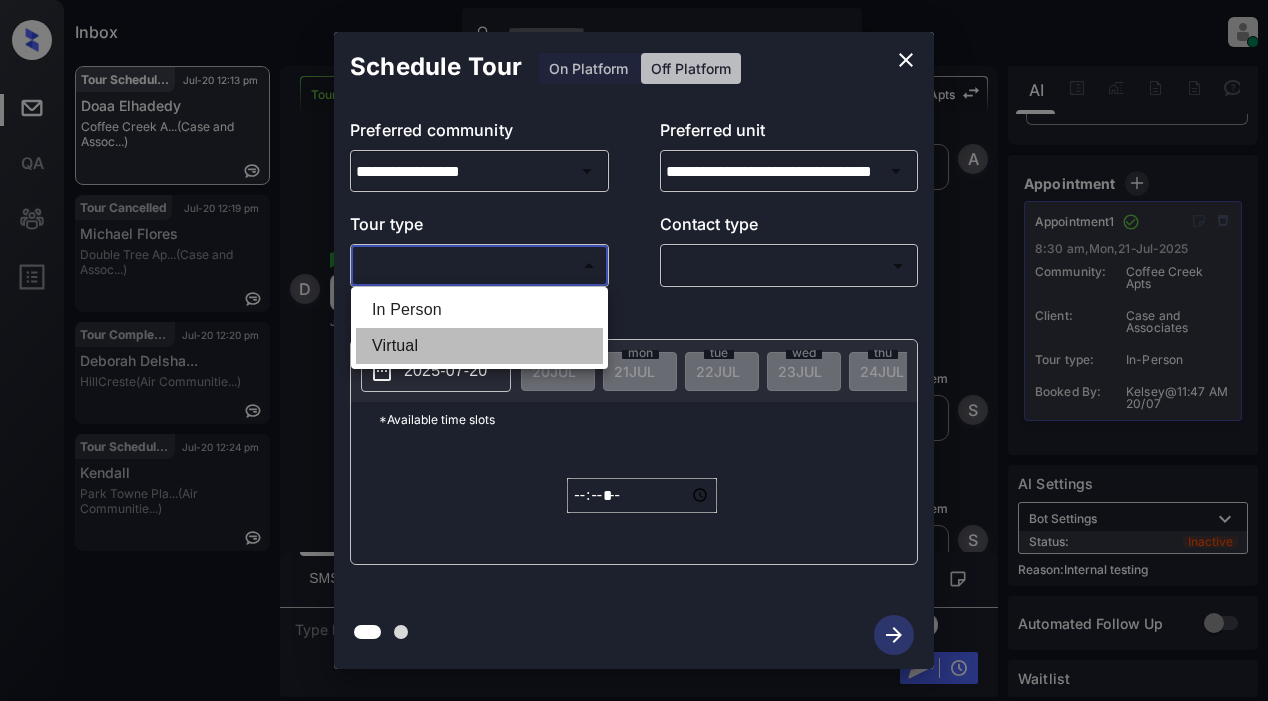 click on "Virtual" at bounding box center [479, 346] 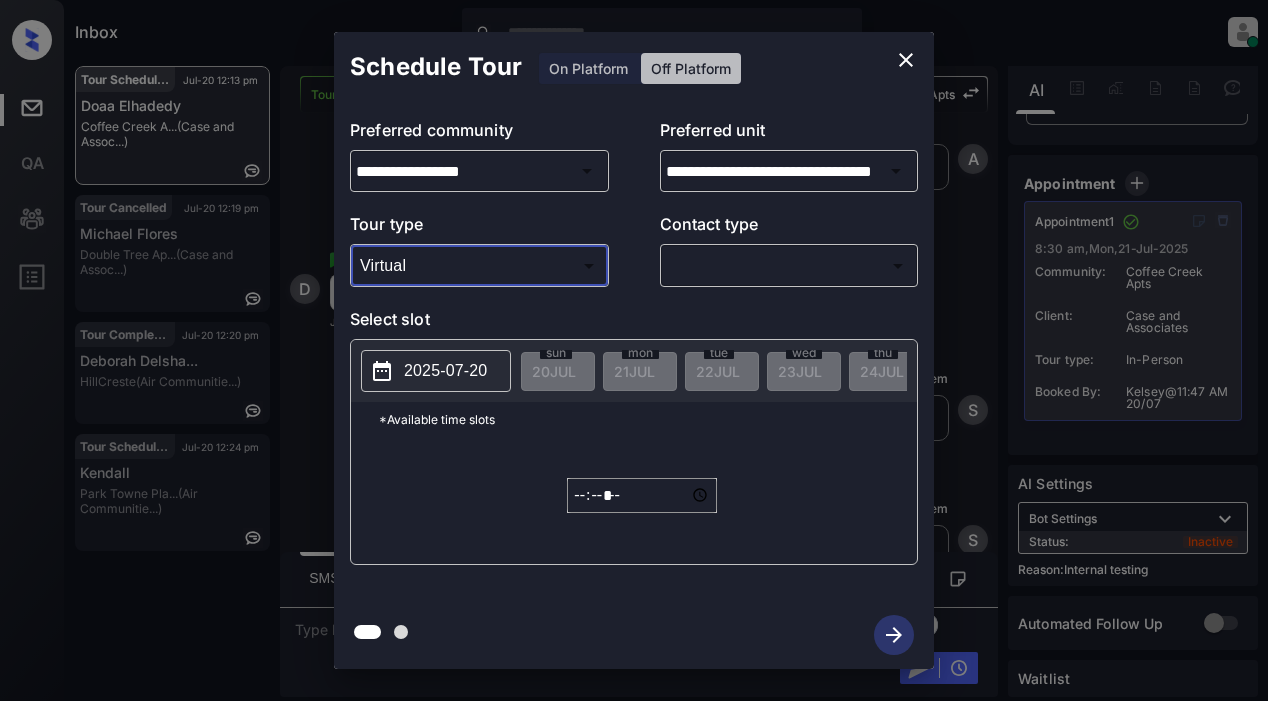 click on "Inbox Lyzzelle M. Ceralde Online Set yourself   offline Set yourself   on break Profile Switch to  light  mode Sign out Tour Scheduled Jul-20 12:13 pm   Doaa Elhadedy Coffee Creek A...  (Case and Assoc...) Tour Cancelled Jul-20 12:19 pm   Michael Flores Double Tree Ap...  (Case and Assoc...) Tour Completed Jul-20 12:20 pm   Deborah Delsha... HillCreste  (Air Communitie...) Tour Scheduled Jul-20 12:24 pm   Kendall Park Towne Pla...  (Air Communitie...) Tour Scheduled Lost Lead Sentiment: Angry Upon sliding the acknowledgement:  Lead will move to lost stage. * ​ SMS and call option will be set to opt out. AFM will be turned off for the lead. Coffee Creek Apts New Message Kelsey Notes Note: https://conversation.getzuma.com/687d39764062b4c429504a43 - Paste this link into your browser to view Kelsey’s conversation with the prospect Jul 20, 2025 11:46 am  Sync'd w  yardi K New Message Zuma Lead transferred to leasing agent: kelsey Jul 20, 2025 11:46 am  Sync'd w  yardi Z New Message Agent Jul 20, 2025 11:46 am" at bounding box center (634, 350) 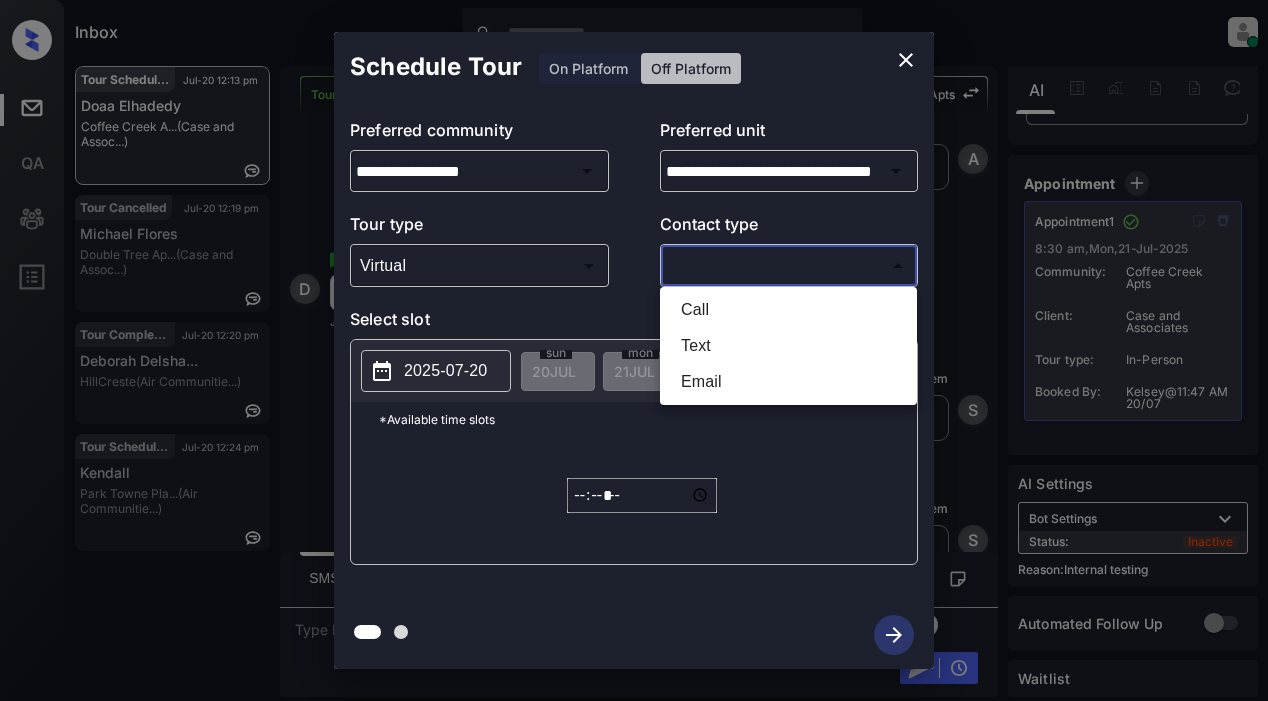 click at bounding box center [634, 350] 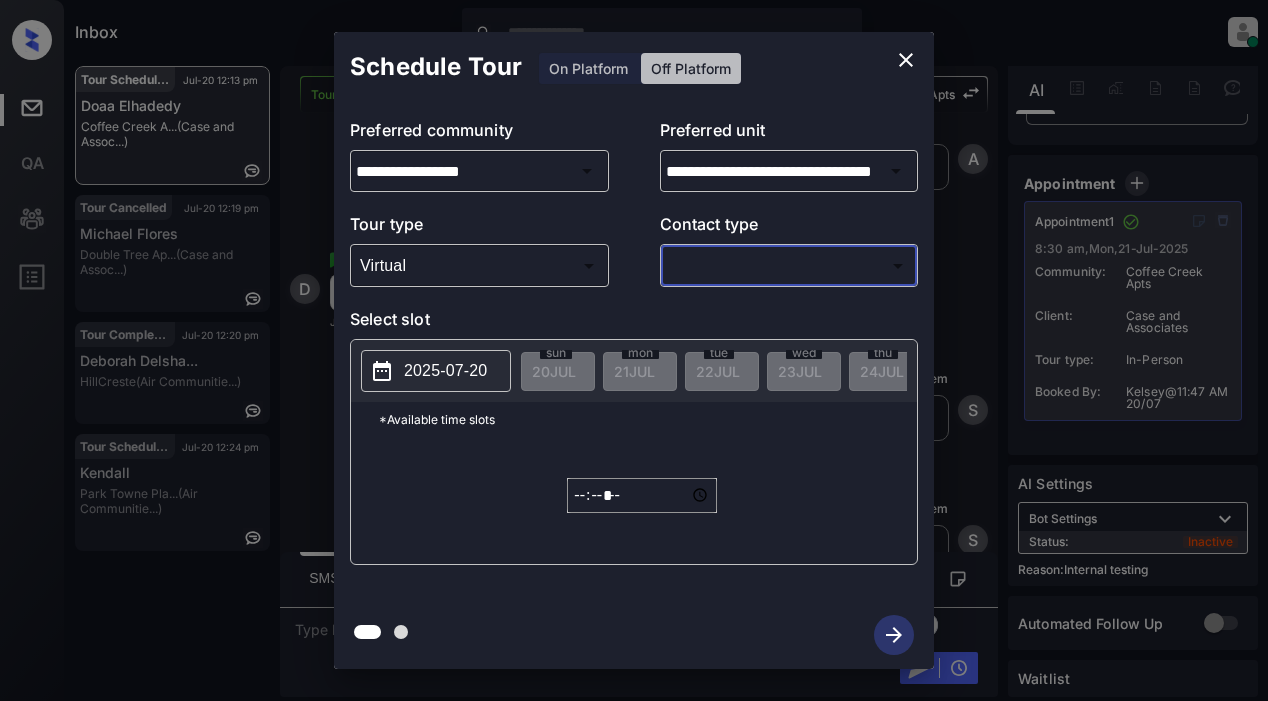 click 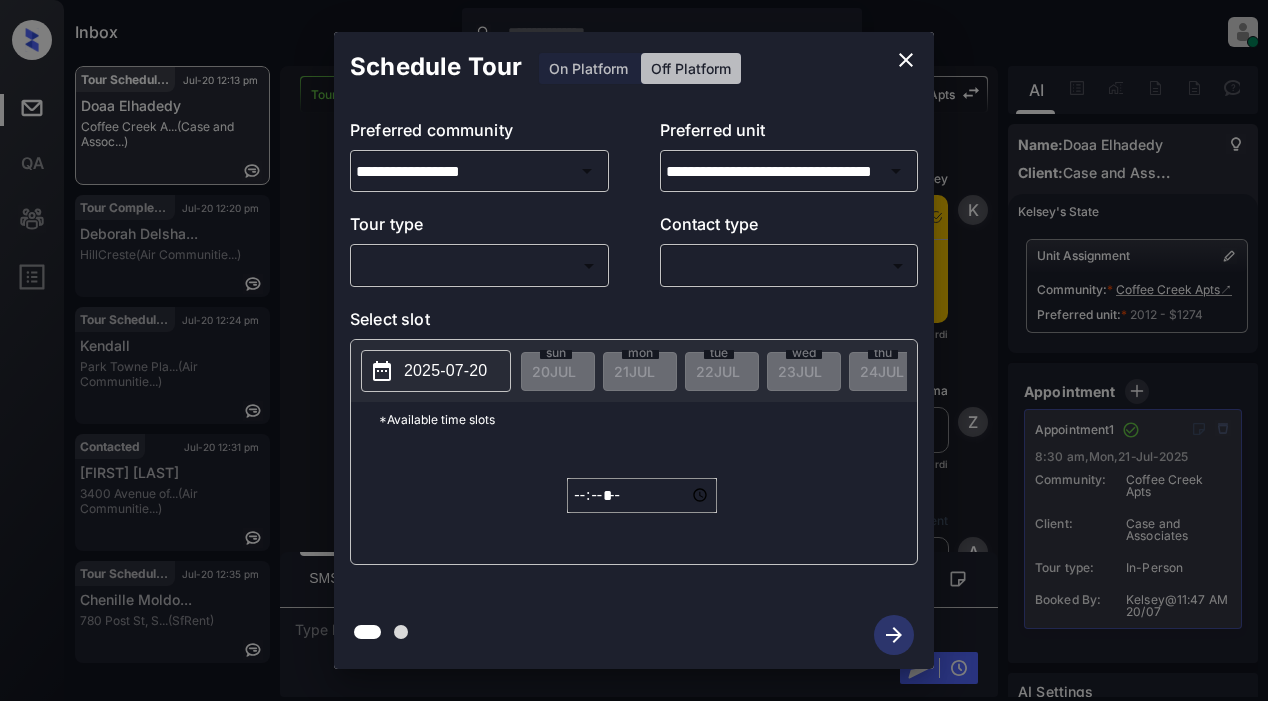 scroll, scrollTop: 0, scrollLeft: 0, axis: both 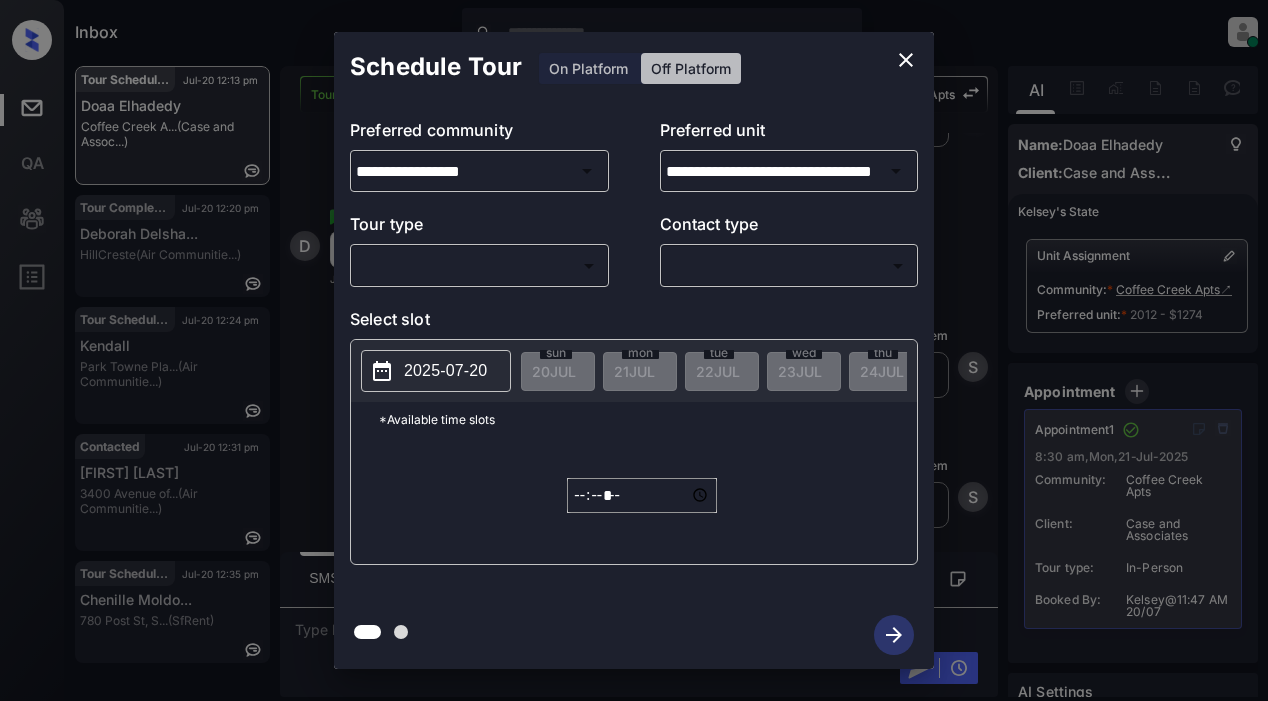 click on "Inbox Lyzzelle M. Ceralde Online Set yourself   offline Set yourself   on break Profile Switch to  light  mode Sign out Tour Scheduled Jul-20 12:13 pm   Doaa Elhadedy Coffee Creek A...  (Case and Assoc...) Tour Completed Jul-20 12:20 pm   Deborah Delsha... HillCreste  (Air Communitie...) Tour Scheduled Jul-20 12:24 pm   Kendall Park Towne Pla...  (Air Communitie...) Contacted Jul-20 12:31 pm   Lisa Deem 3400 Avenue of...  (Air Communitie...) Tour Scheduled Jul-20 12:35 pm   Chenille Moldo... 780 Post St, S...  (SfRent) Tour Scheduled Lost Lead Sentiment: Angry Upon sliding the acknowledgement:  Lead will move to lost stage. * ​ SMS and call option will be set to opt out. AFM will be turned off for the lead. Coffee Creek Apts New Message Kelsey Notes Note: https://conversation.getzuma.com/687d39764062b4c429504a43 - Paste this link into your browser to view Kelsey’s conversation with the prospect Jul 20, 2025 11:46 am  Sync'd w  yardi K New Message Zuma Lead transferred to leasing agent: kelsey  Sync'd w  Z" at bounding box center [634, 350] 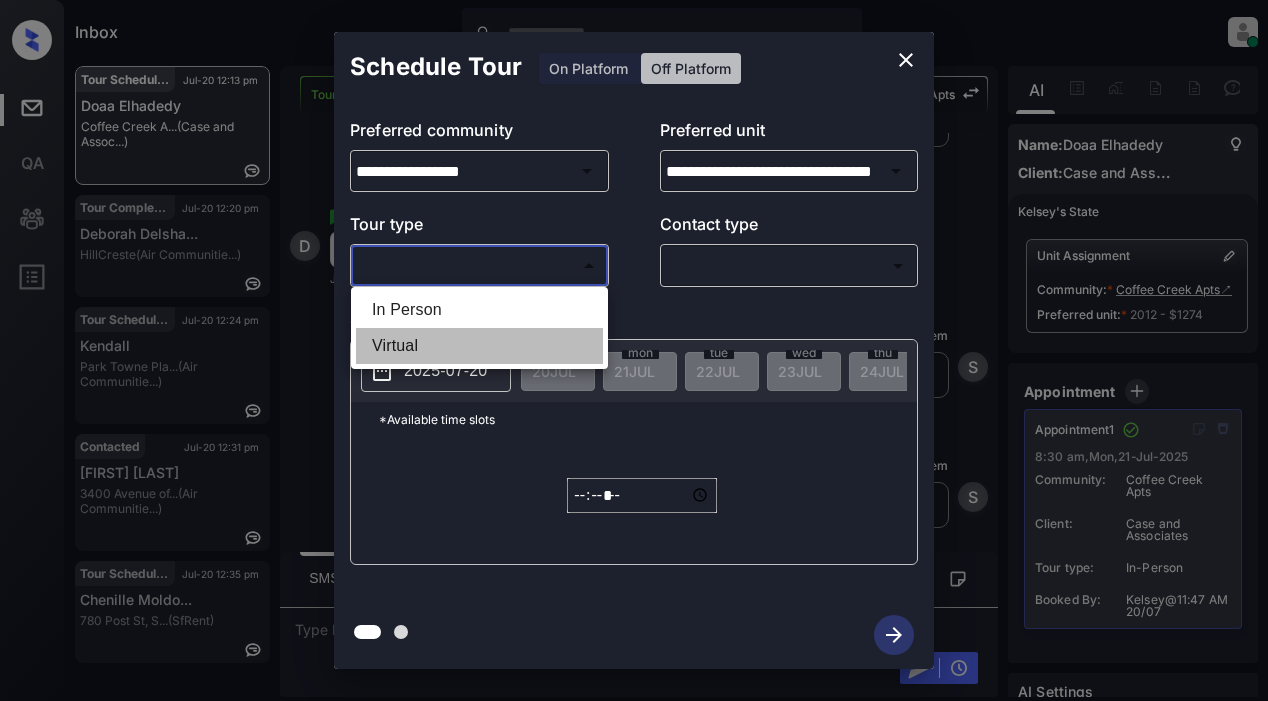 click on "Virtual" at bounding box center [479, 346] 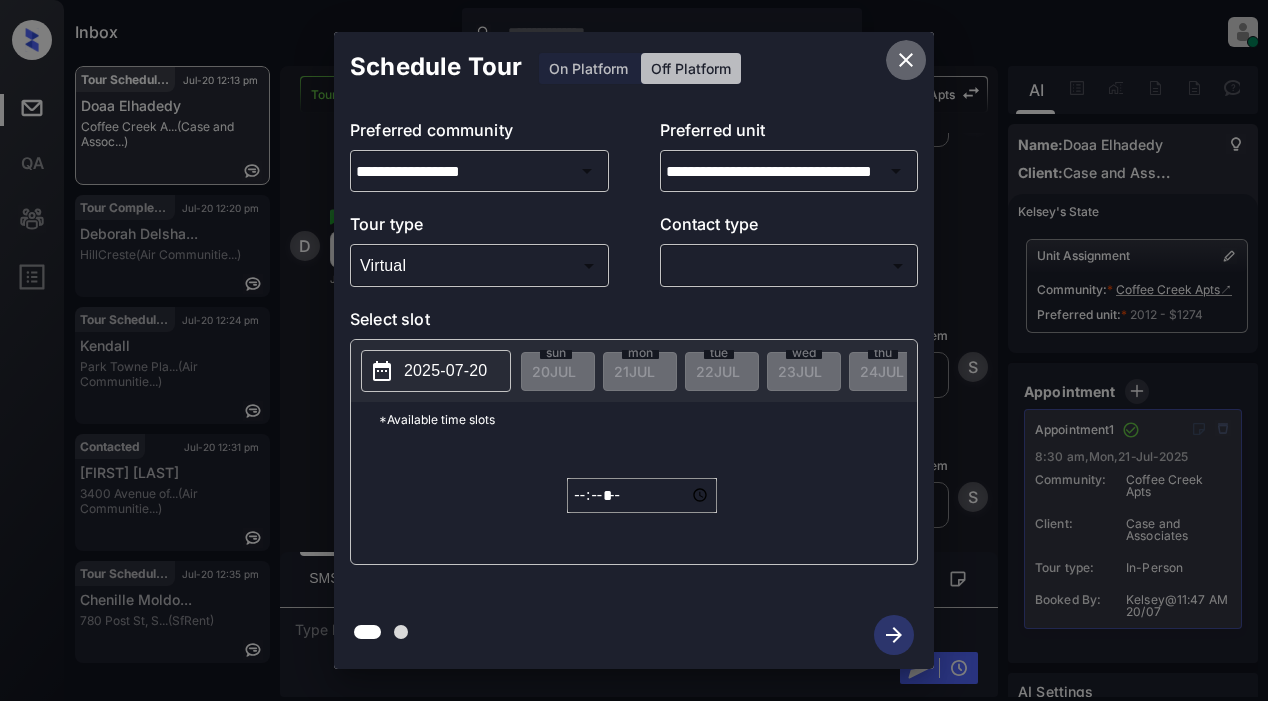 click 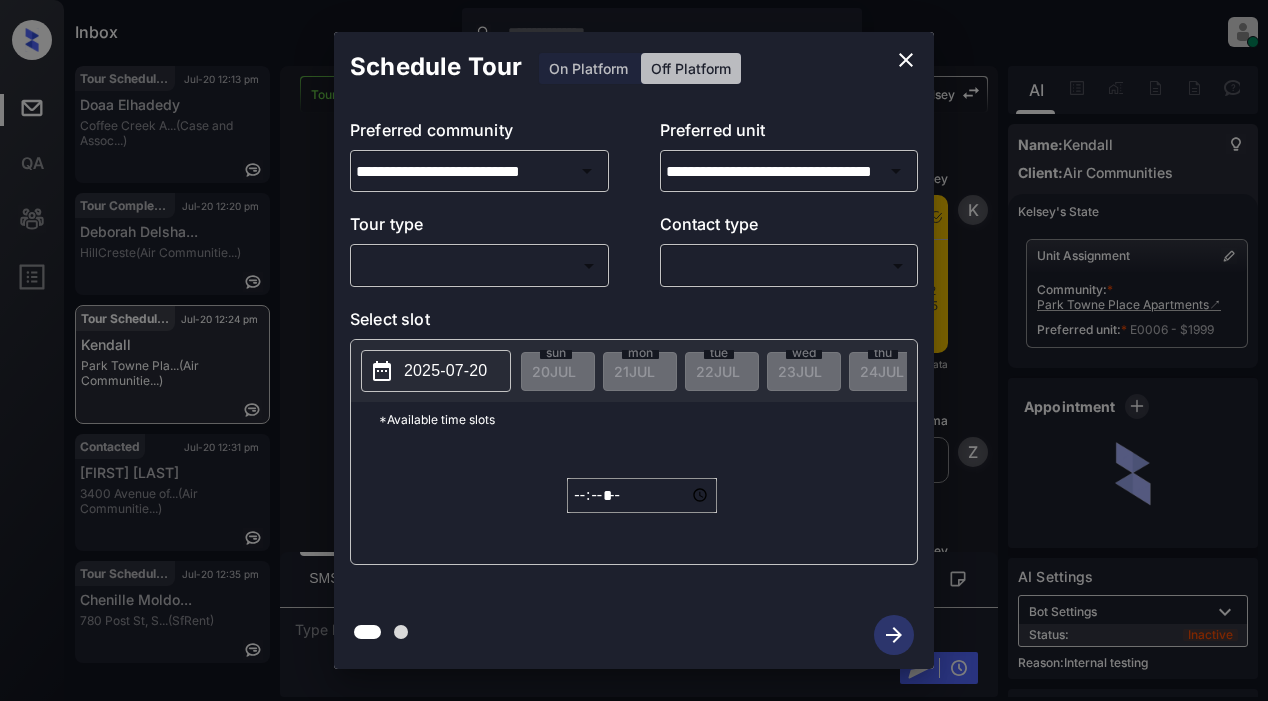 scroll, scrollTop: 0, scrollLeft: 0, axis: both 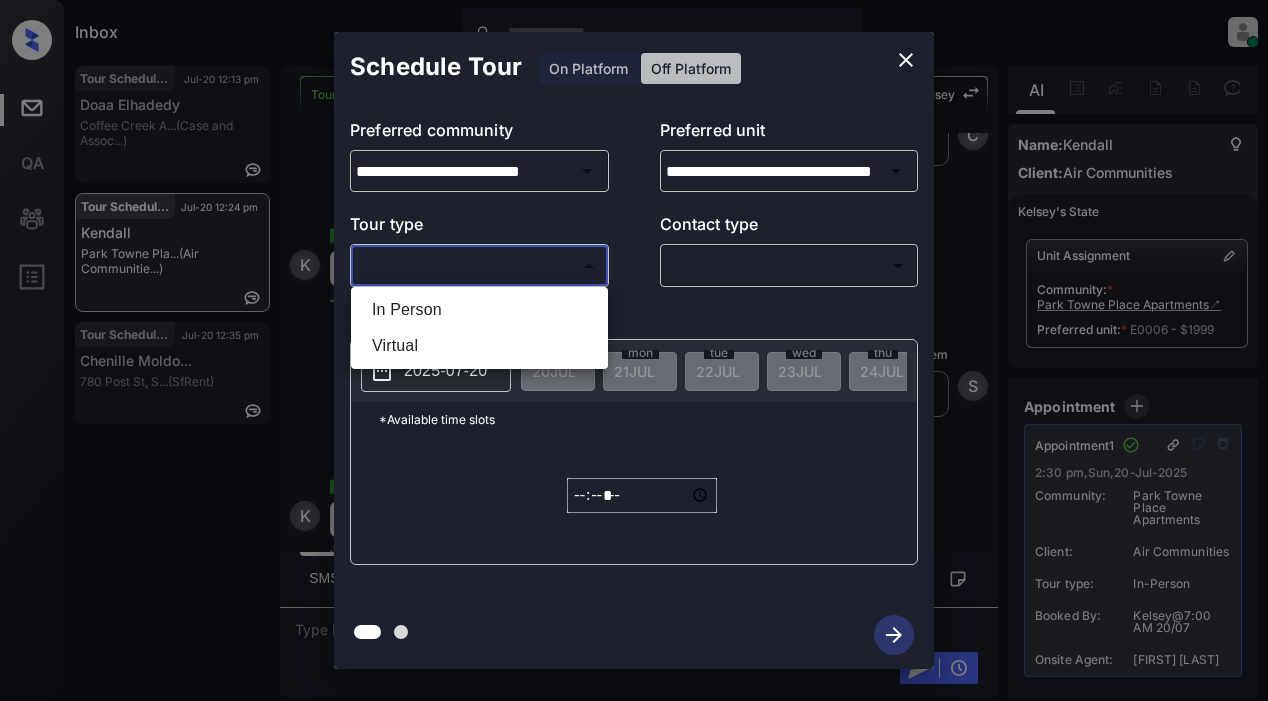 click on "Inbox [FIRST] [LAST] Online Set yourself   offline Set yourself   on break Profile Switch to  light  mode Sign out Tour Scheduled Jul-20 12:13 pm   [FIRST] [LAST] Coffee Creek A...  (Case and Assoc...) Tour Scheduled Jul-20 12:24 pm   [FIRST] Park Towne Pla...  (Air Communitie...) Tour Scheduled Jul-20 12:35 pm   [FIRST] [LAST]... [NUMBER] [STREET], [CITY]...  (SfRent) Tour Scheduled Lost Lead Sentiment: Angry Upon sliding the acknowledgement:  Lead will move to lost stage. * ​ SMS and call option will be set to opt out. AFM will be turned off for the lead. [FIRST] New Message [FIRST] Notes Note:  - Paste this link into your browser to view [FIRST]’s conversation with the prospect Jul 20, 2025 06:56 am  Sync'd w  entrata [FIRST] New Message Zuma Lead transferred to leasing agent: [FIRST] Jul 20, 2025 06:56 am Z New Message [FIRST] Jul 20, 2025 06:56 am K New Message Agent Jul 20, 2025 06:56 am A" at bounding box center [634, 350] 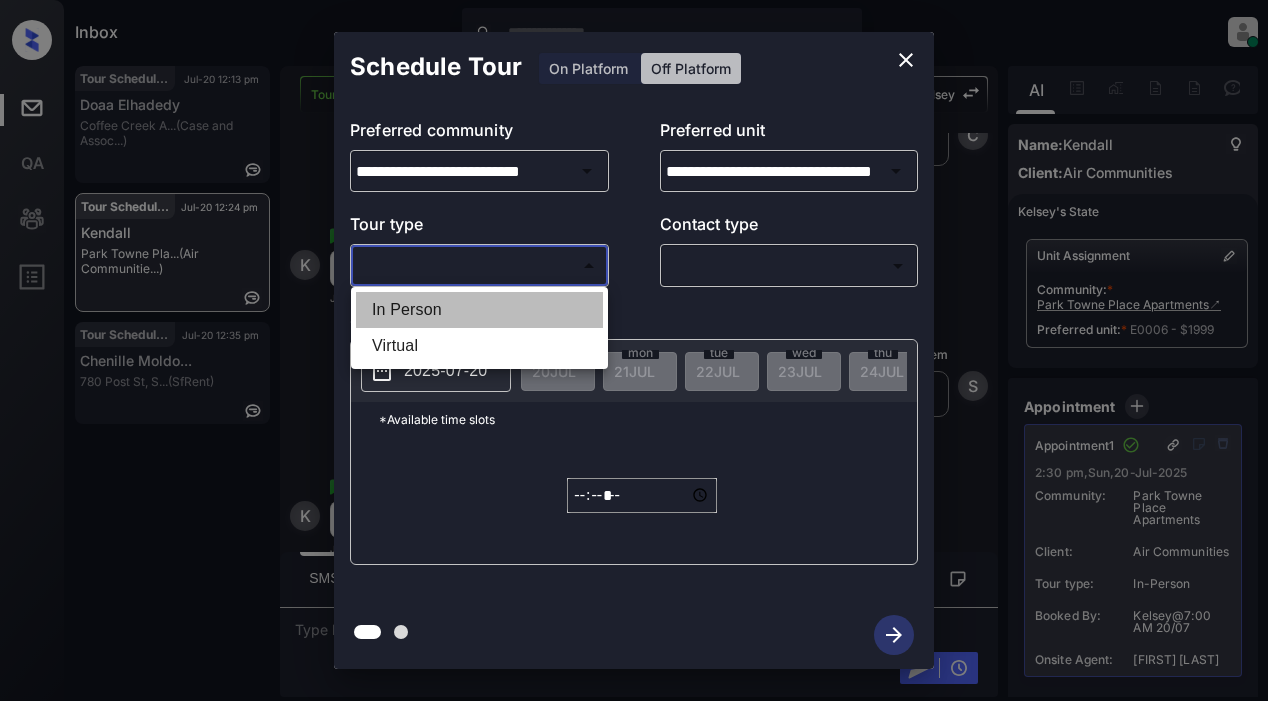 click on "In Person" at bounding box center (479, 310) 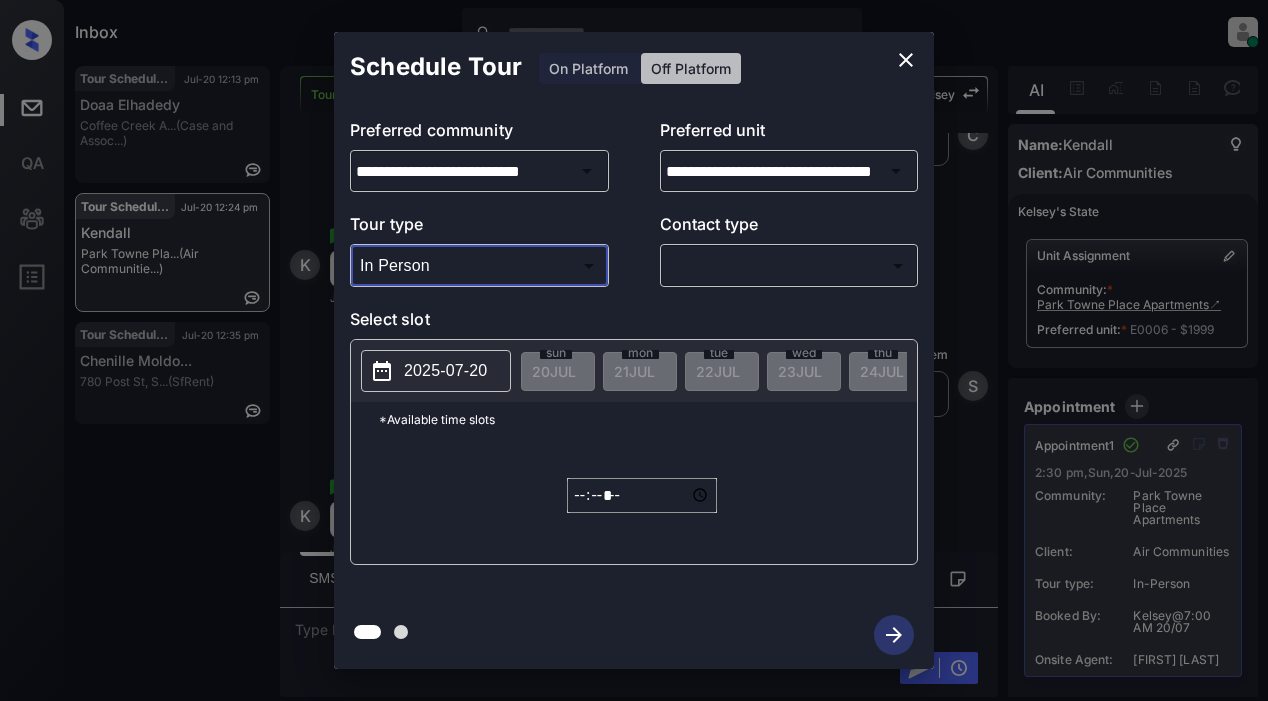 click on "Inbox [FIRST] [LAST] Online Set yourself   offline Set yourself   on break Profile Switch to  light  mode Sign out Tour Scheduled Jul-20 12:13 pm   [FIRST] [LAST] Coffee Creek A...  (Case and Assoc...) Tour Scheduled Jul-20 12:24 pm   [FIRST] Park Towne Pla...  (Air Communitie...) Tour Scheduled Jul-20 12:35 pm   [FIRST] [LAST]... [NUMBER] [STREET], [CITY]...  (SfRent) Tour Scheduled Lost Lead Sentiment: Angry Upon sliding the acknowledgement:  Lead will move to lost stage. * ​ SMS and call option will be set to opt out. AFM will be turned off for the lead. [FIRST] New Message [FIRST] Notes Note:  - Paste this link into your browser to view [FIRST]’s conversation with the prospect Jul 20, 2025 06:56 am  Sync'd w  entrata [FIRST] New Message Zuma Lead transferred to leasing agent: [FIRST] Jul 20, 2025 06:56 am Z New Message [FIRST] Jul 20, 2025 06:56 am K New Message Agent Jul 20, 2025 06:56 am A" at bounding box center [634, 350] 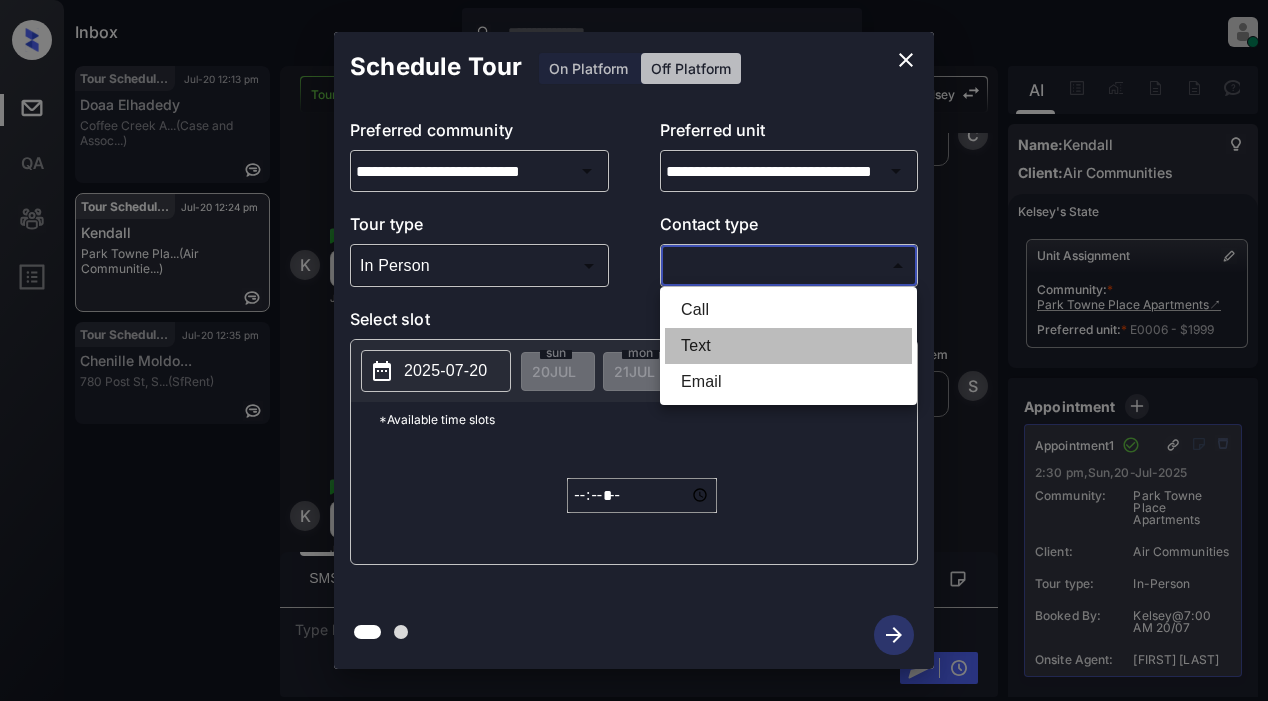 click on "Text" at bounding box center (788, 346) 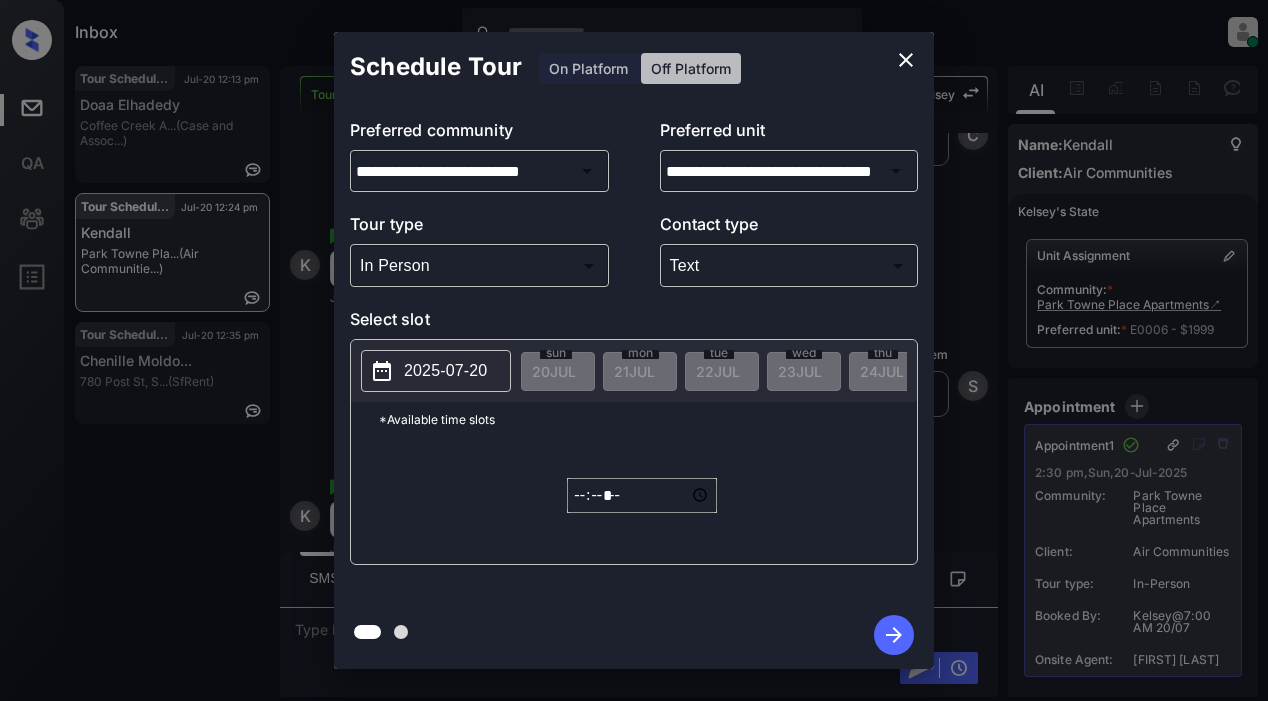 click on "2025-07-20" at bounding box center (445, 371) 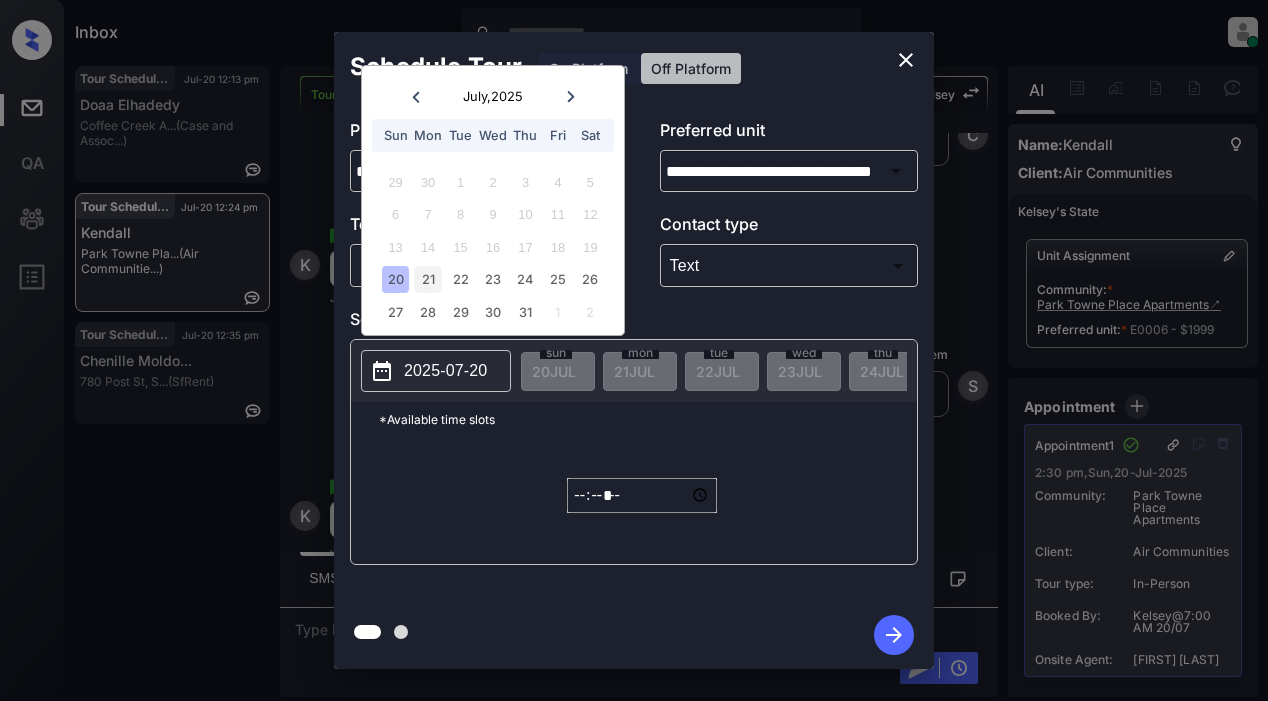 click on "21" at bounding box center [427, 279] 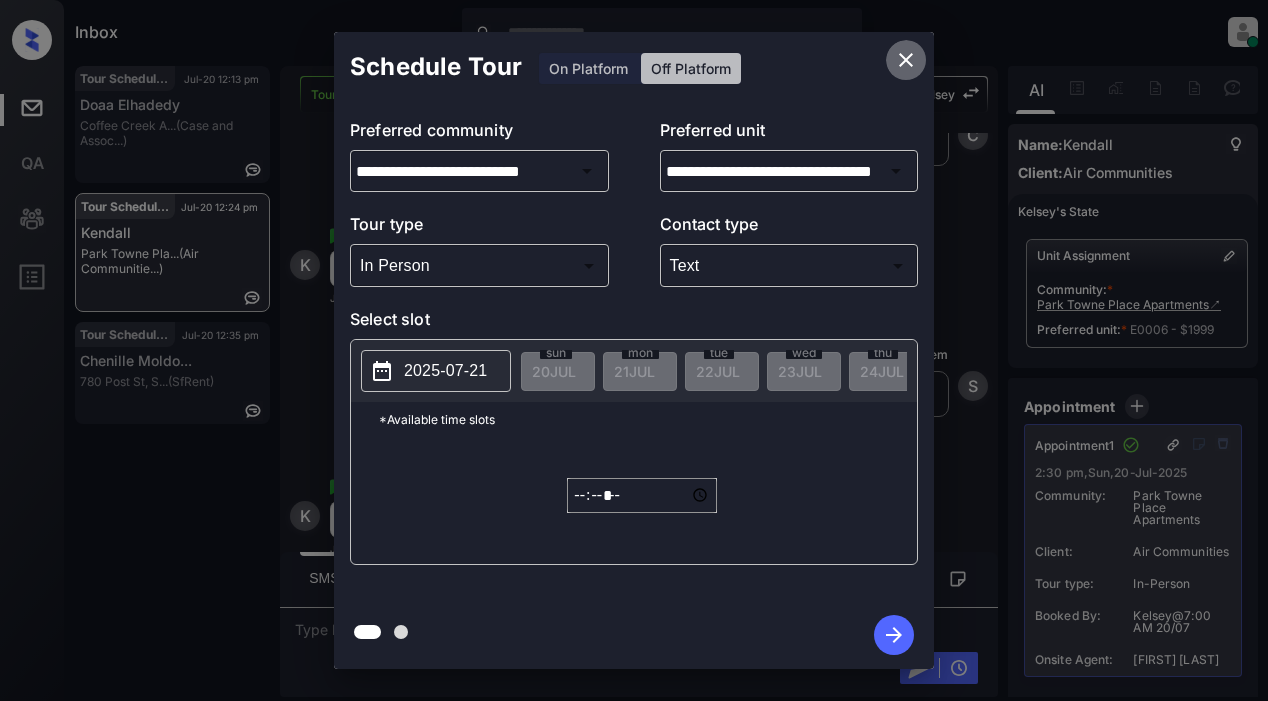 click 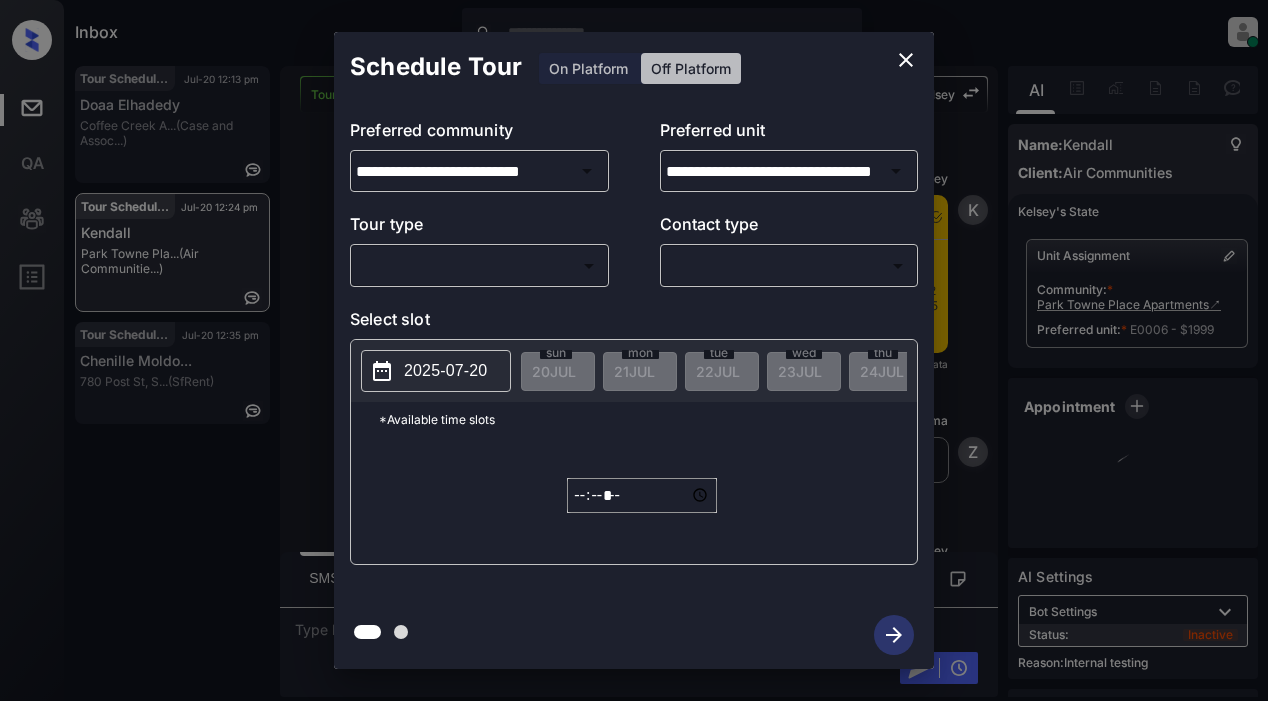 scroll, scrollTop: 0, scrollLeft: 0, axis: both 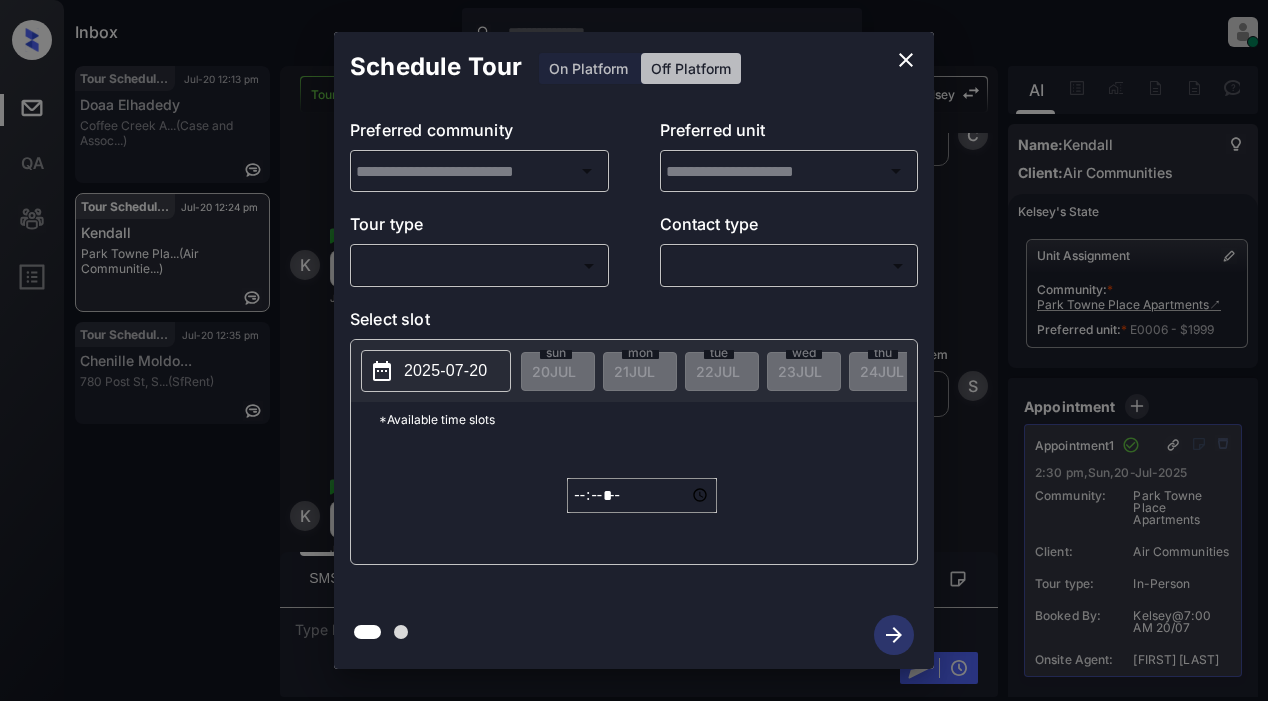type on "**********" 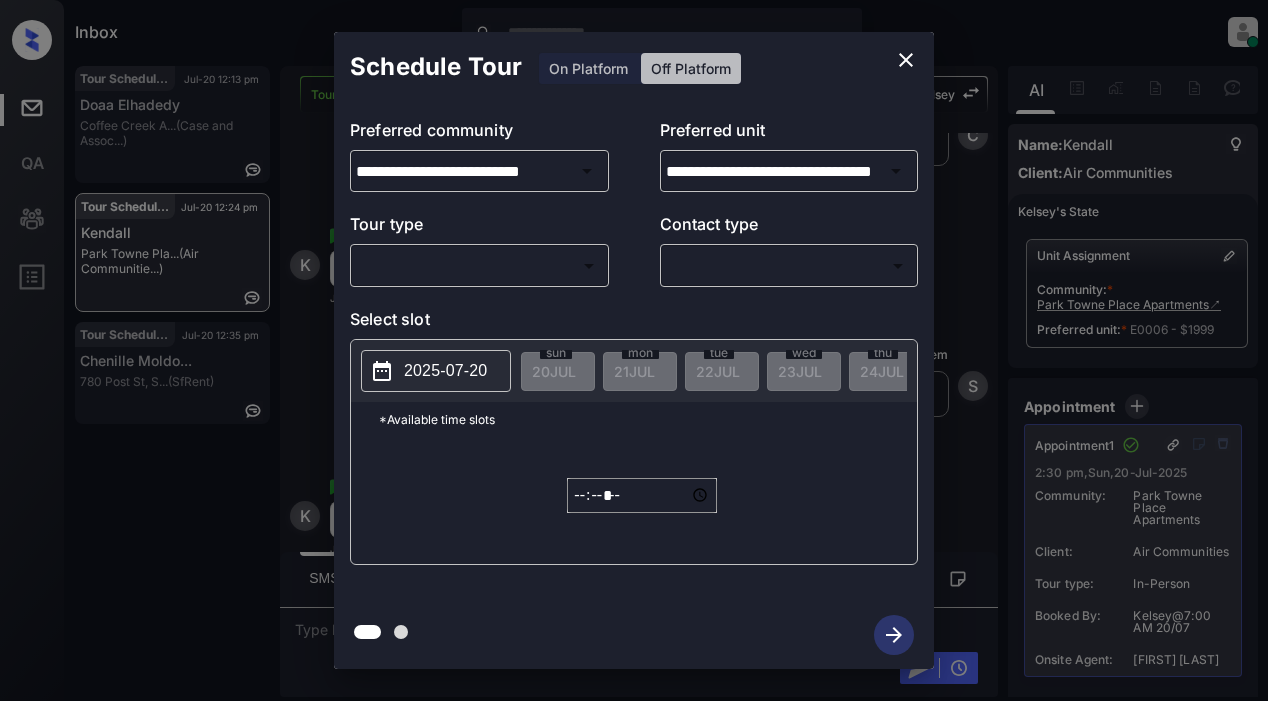 click on "Inbox [FIRST] [LAST] Online Set yourself   offline Set yourself   on break Profile Switch to  light  mode Sign out Tour Scheduled [DATE] [TIME]   [FIRST] [LAST] Coffee Creek A...  (Case and Assoc...) Tour Scheduled [DATE] [TIME]   [FIRST] Park Towne Pla...  (Air Communitie...) Tour Scheduled [DATE] [TIME]   [FIRST] [LAST]... [NUMBER] [STREET], [CITY]  (SfRent) Tour Scheduled Lost Lead Sentiment: Angry Upon sliding the acknowledgement:  Lead will move to lost stage. * ​ SMS and call option will be set to opt out. AFM will be turned off for the lead. [FIRST] New Message [FIRST] Notes Note:  https://conversation.getzuma.com/687cf57d2a642ecd558db2f7  - Paste this link into your browser to view [FIRST]’s conversation with the prospect [DATE] [TIME]  Sync'd w  entrata [FIRST] New Message Zuma Lead transferred to leasing agent: [FIRST] [DATE] [TIME] Z New Message [FIRST] [DATE] [TIME] K New Message Agent [DATE] [TIME] A" at bounding box center [634, 350] 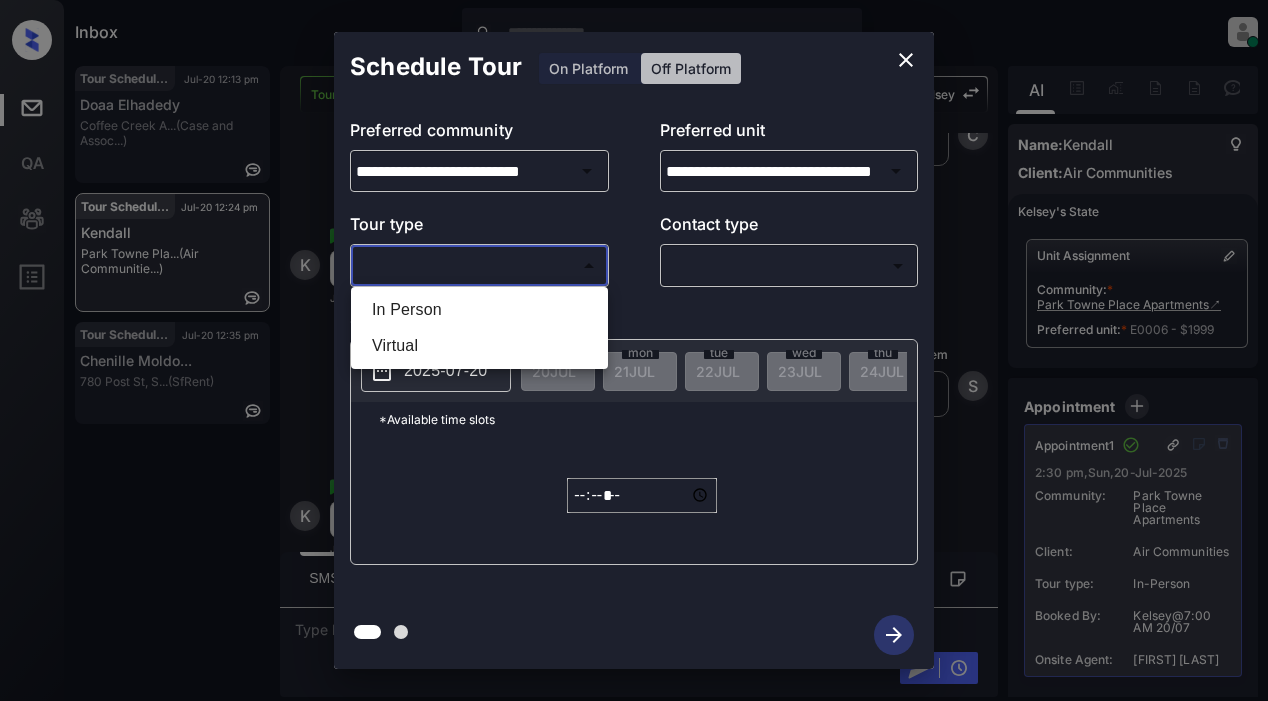 drag, startPoint x: 434, startPoint y: 308, endPoint x: 590, endPoint y: 318, distance: 156.32019 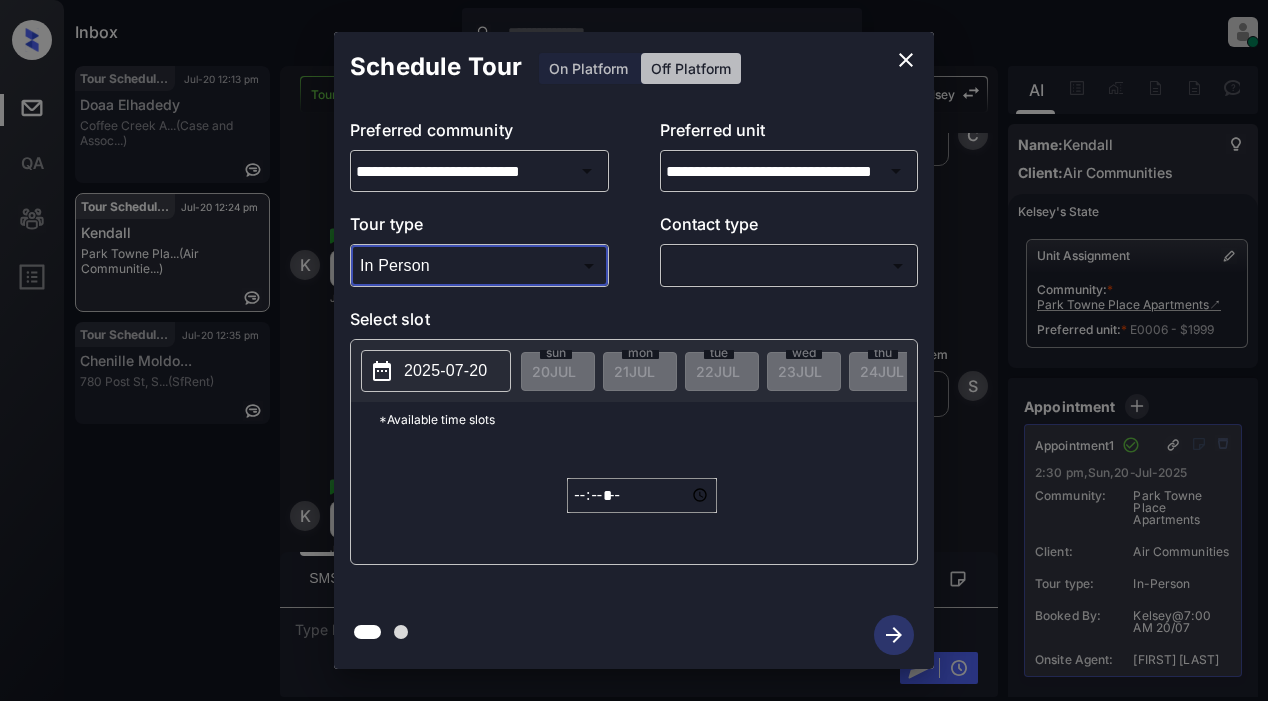 click on "Inbox [FIRST] [LAST] Online Set yourself   offline Set yourself   on break Profile Switch to  light  mode Sign out Tour Scheduled [DATE] [TIME]   [FIRST] [LAST] Coffee Creek A...  (Case and Assoc...) Tour Scheduled [DATE] [TIME]   [FIRST] Park Towne Pla...  (Air Communitie...) Tour Scheduled [DATE] [TIME]   [FIRST] [LAST]... [NUMBER] [STREET], [CITY]  (SfRent) Tour Scheduled Lost Lead Sentiment: Angry Upon sliding the acknowledgement:  Lead will move to lost stage. * ​ SMS and call option will be set to opt out. AFM will be turned off for the lead. [FIRST] New Message [FIRST] Notes Note:  https://conversation.getzuma.com/687cf57d2a642ecd558db2f7  - Paste this link into your browser to view [FIRST]’s conversation with the prospect [DATE] [TIME]  Sync'd w  entrata [FIRST] New Message Zuma Lead transferred to leasing agent: [FIRST] [DATE] [TIME] Z New Message [FIRST] [DATE] [TIME] K New Message Agent [DATE] [TIME] A" at bounding box center [634, 350] 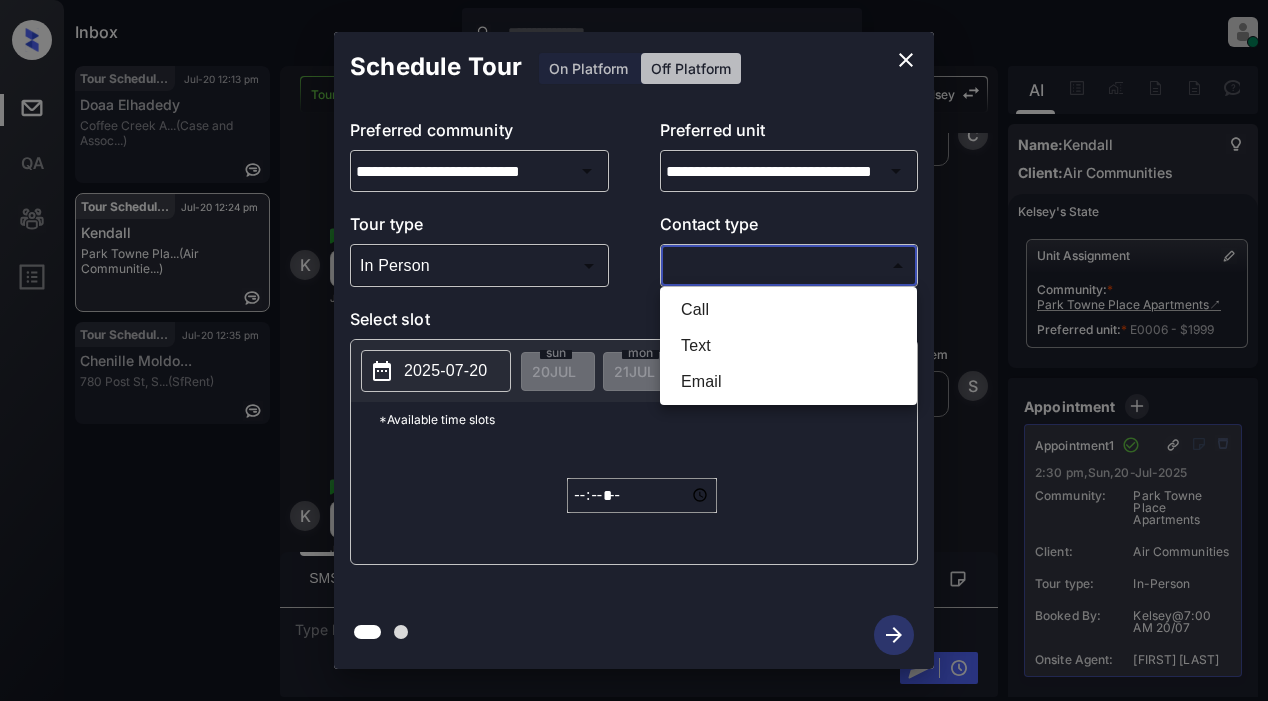 click on "Text" at bounding box center (788, 346) 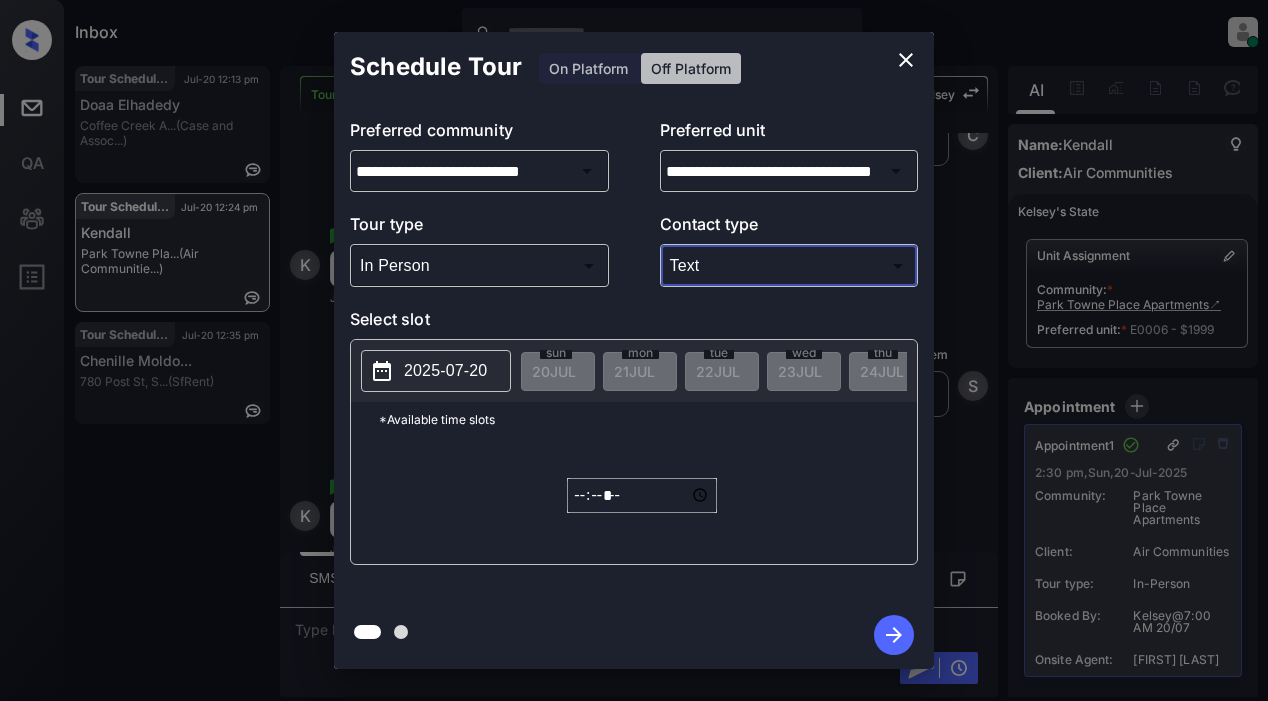 click on "2025-07-20" at bounding box center (445, 371) 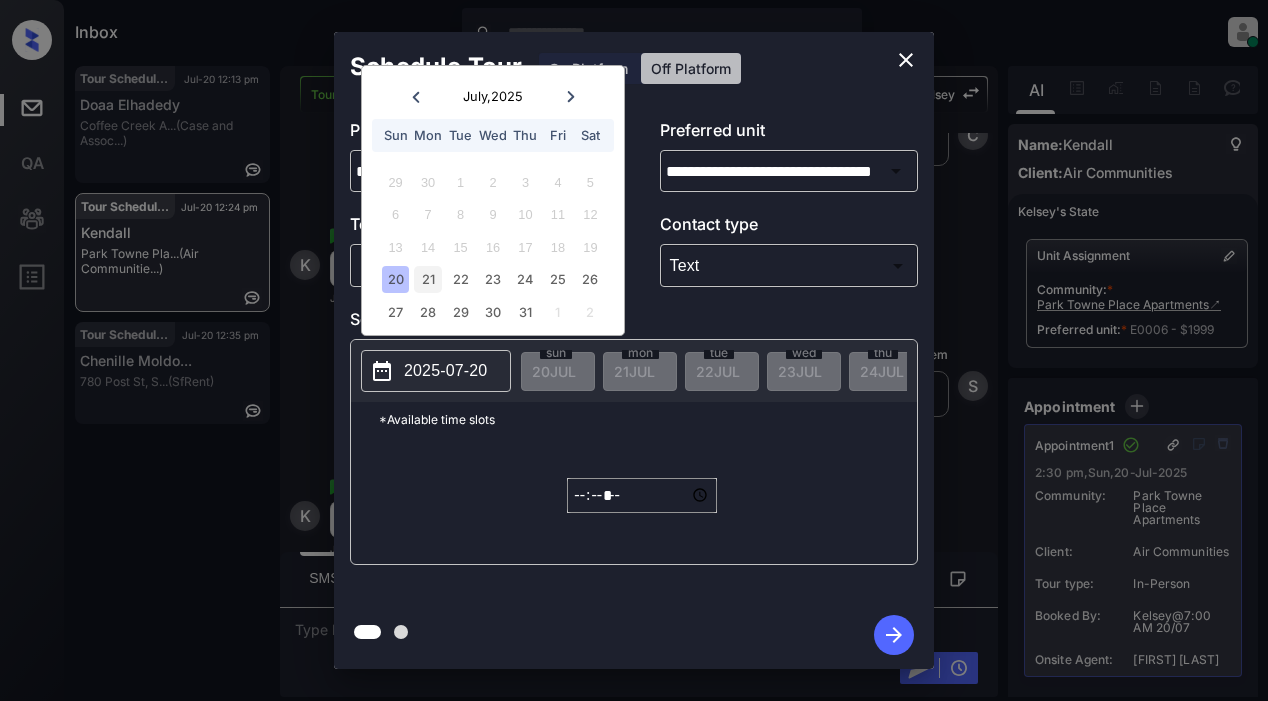 click on "21" at bounding box center (427, 279) 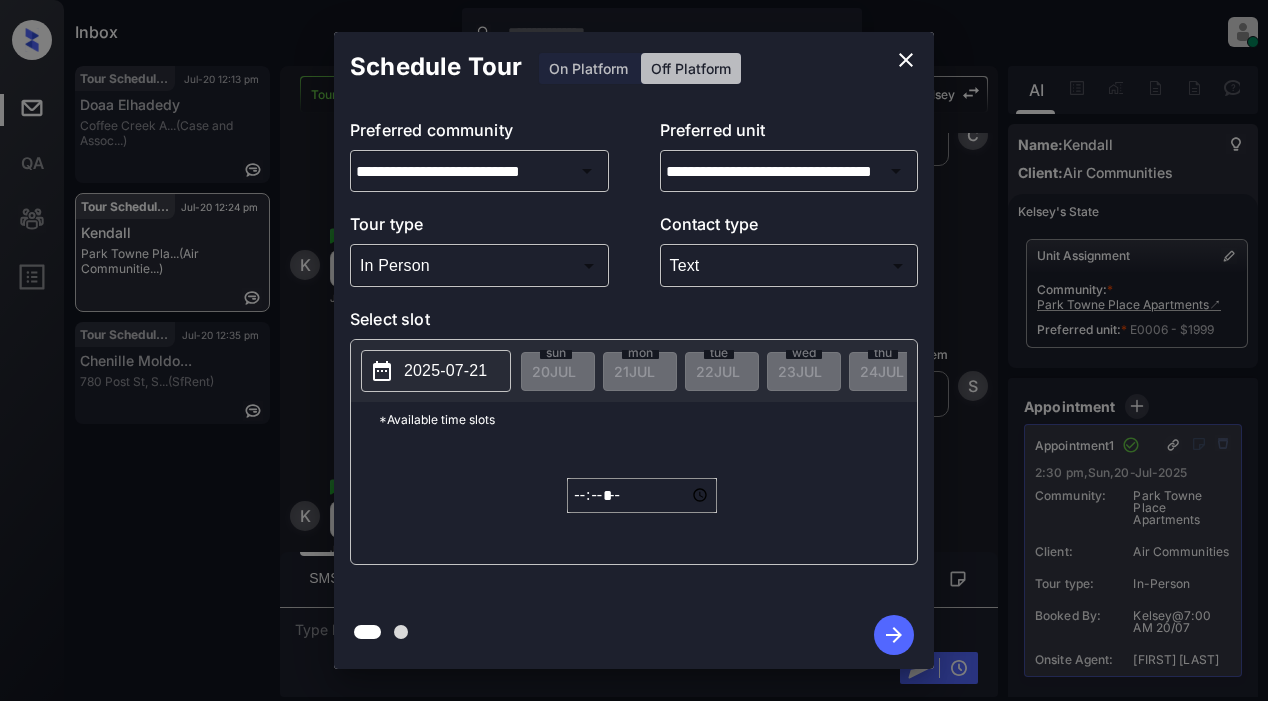click on "2025-07-21" at bounding box center (445, 371) 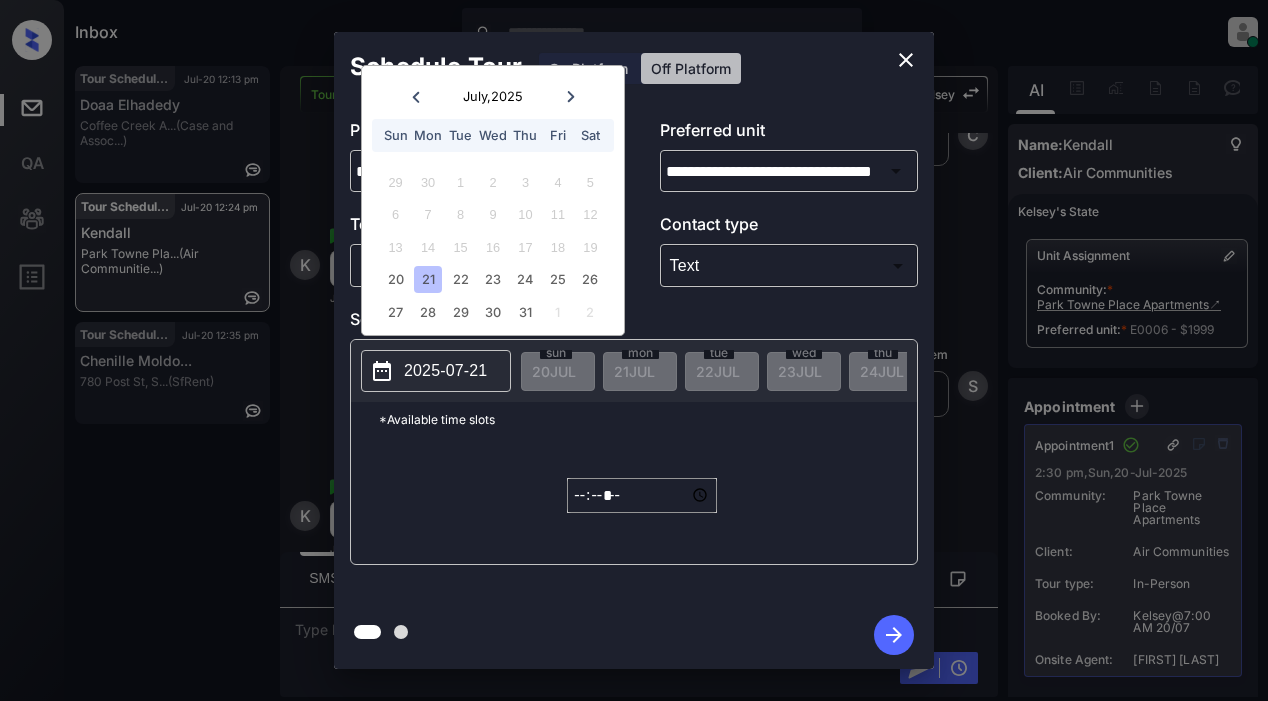 click on "*****" at bounding box center [642, 495] 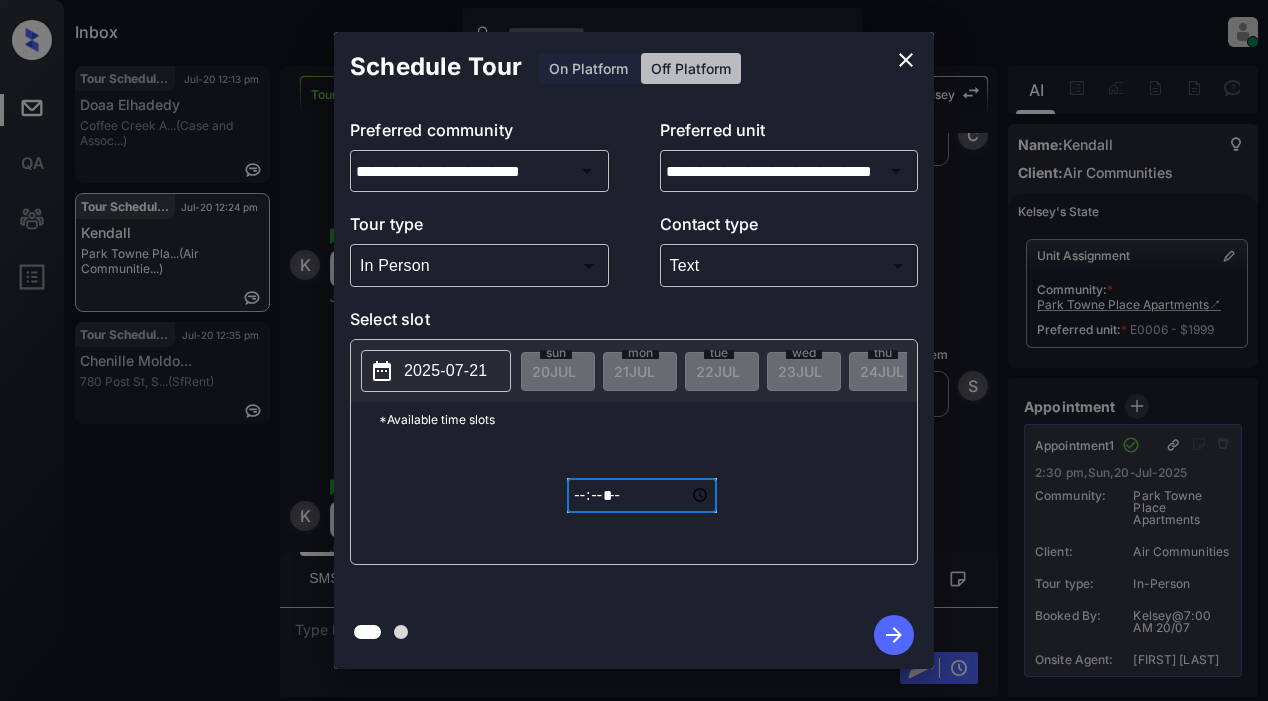 type on "*****" 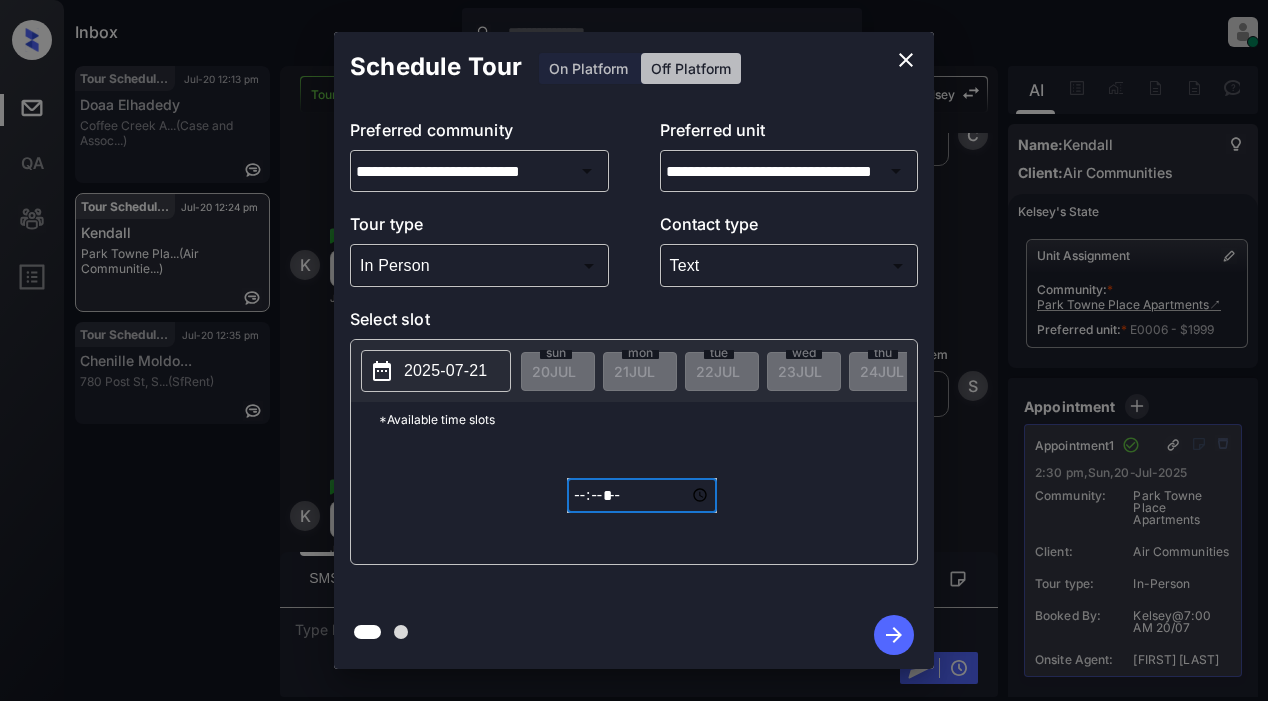 click 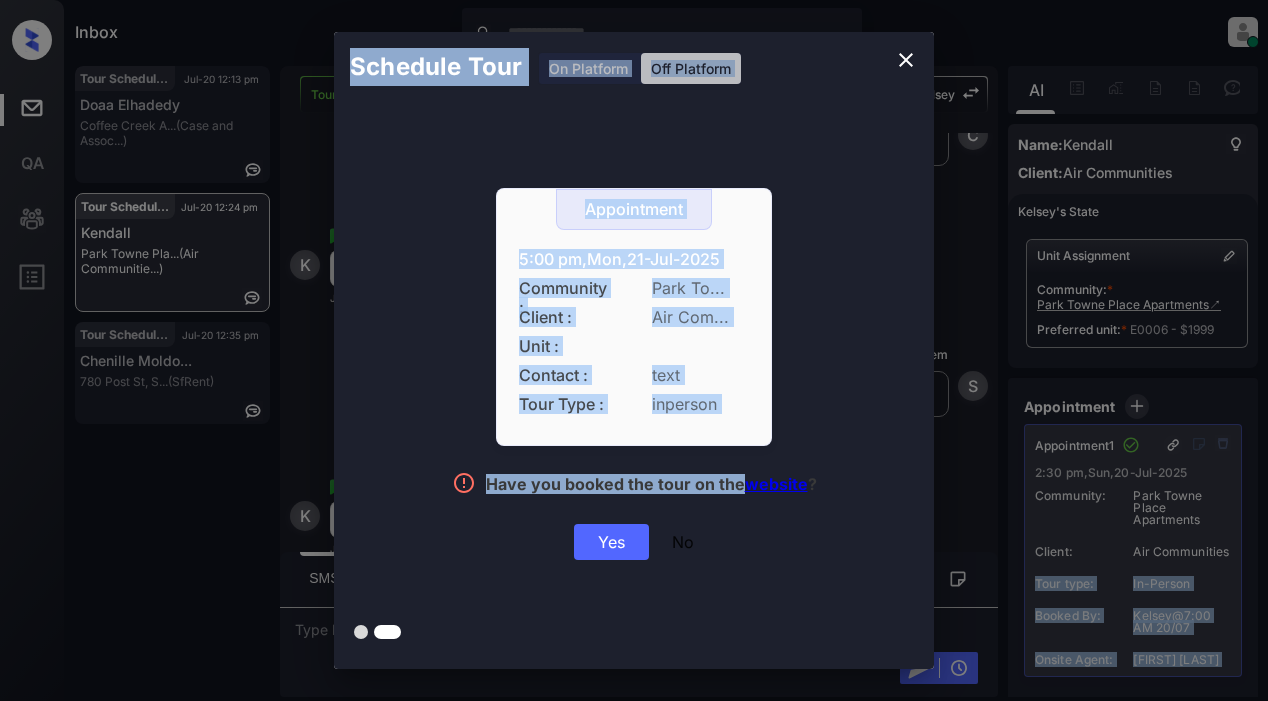 drag, startPoint x: 1253, startPoint y: 263, endPoint x: 1300, endPoint y: 565, distance: 305.6354 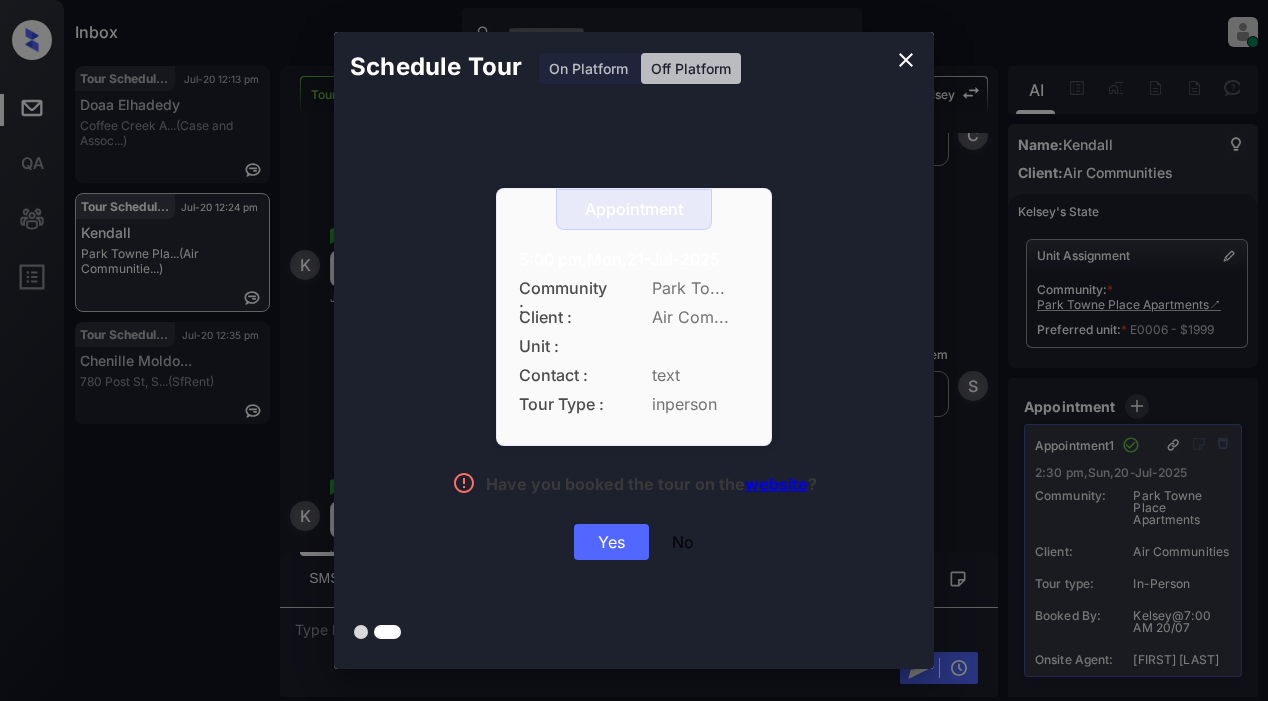 click on "Appointment 5:00 pm,Mon,21-Jul-2025 Community : Park To... Client : Air Com... Unit : Contact : text Tour Type : inperson Have you booked the tour on the website ? Yes No" at bounding box center (634, 374) 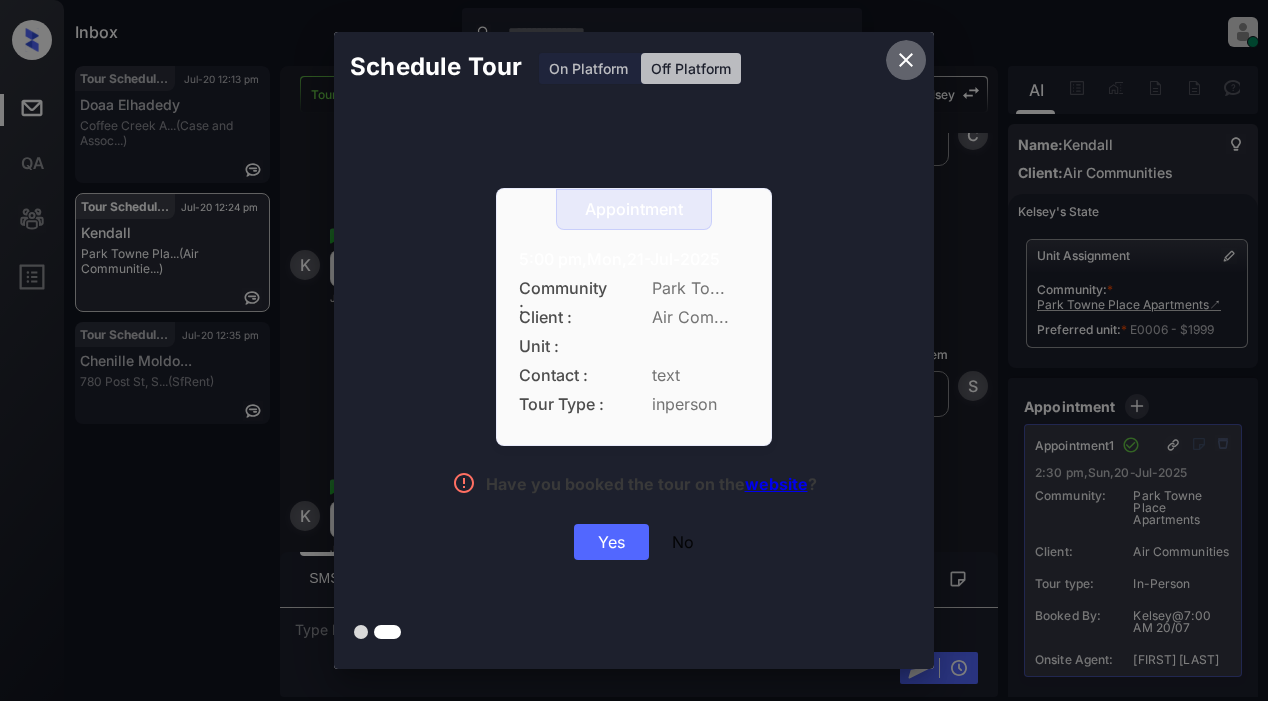 click 